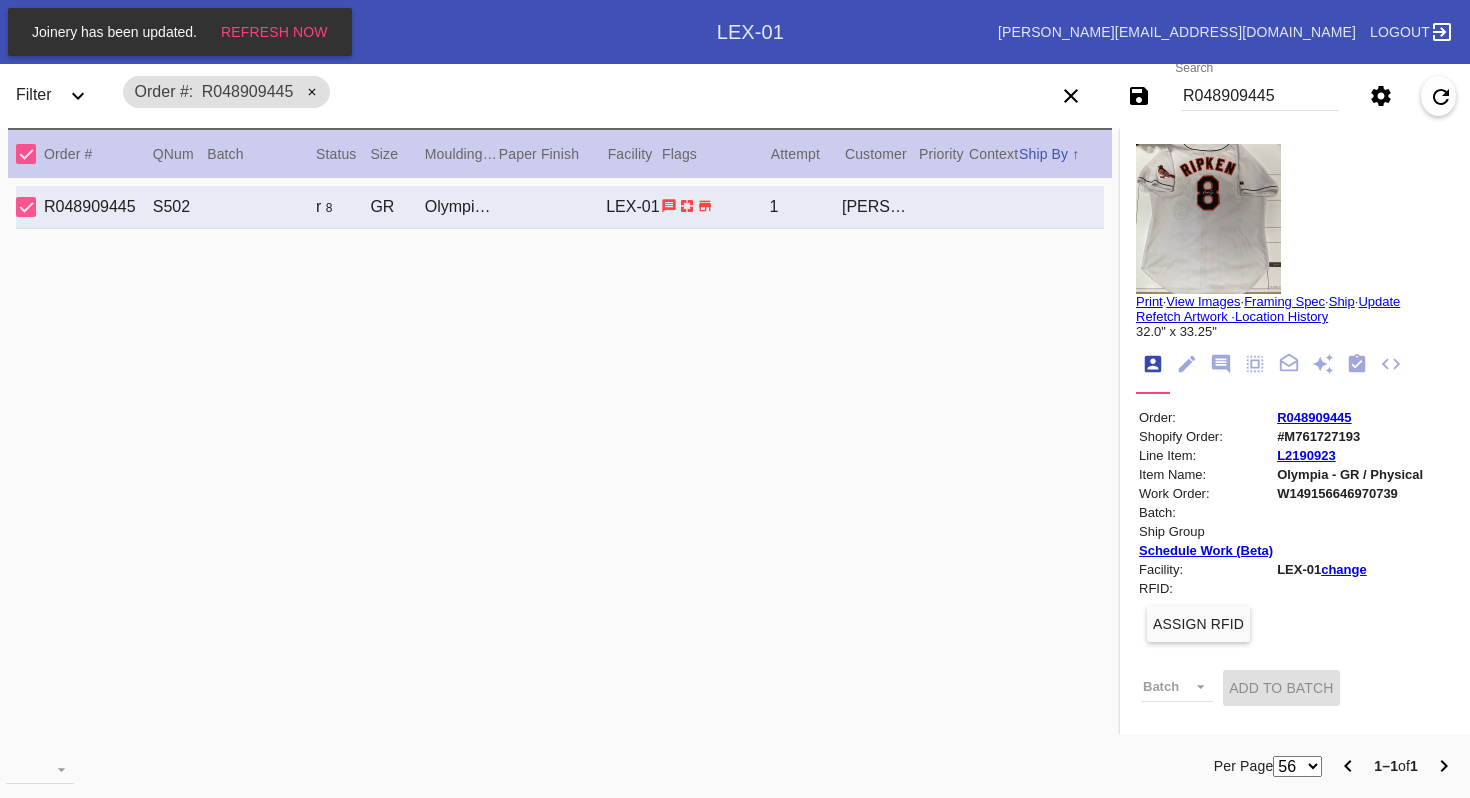 scroll, scrollTop: 0, scrollLeft: 0, axis: both 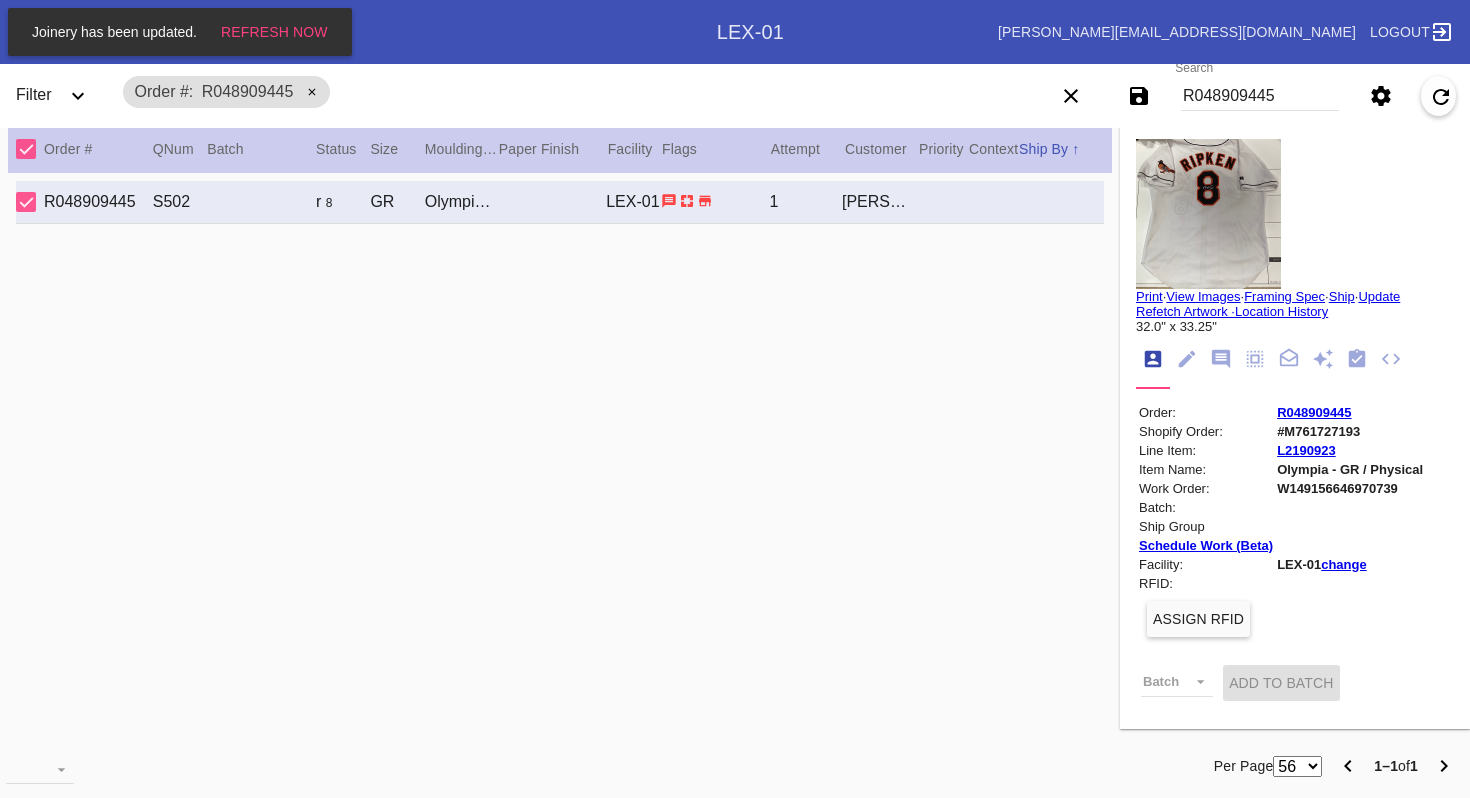 click on "R048909445" at bounding box center (1260, 96) 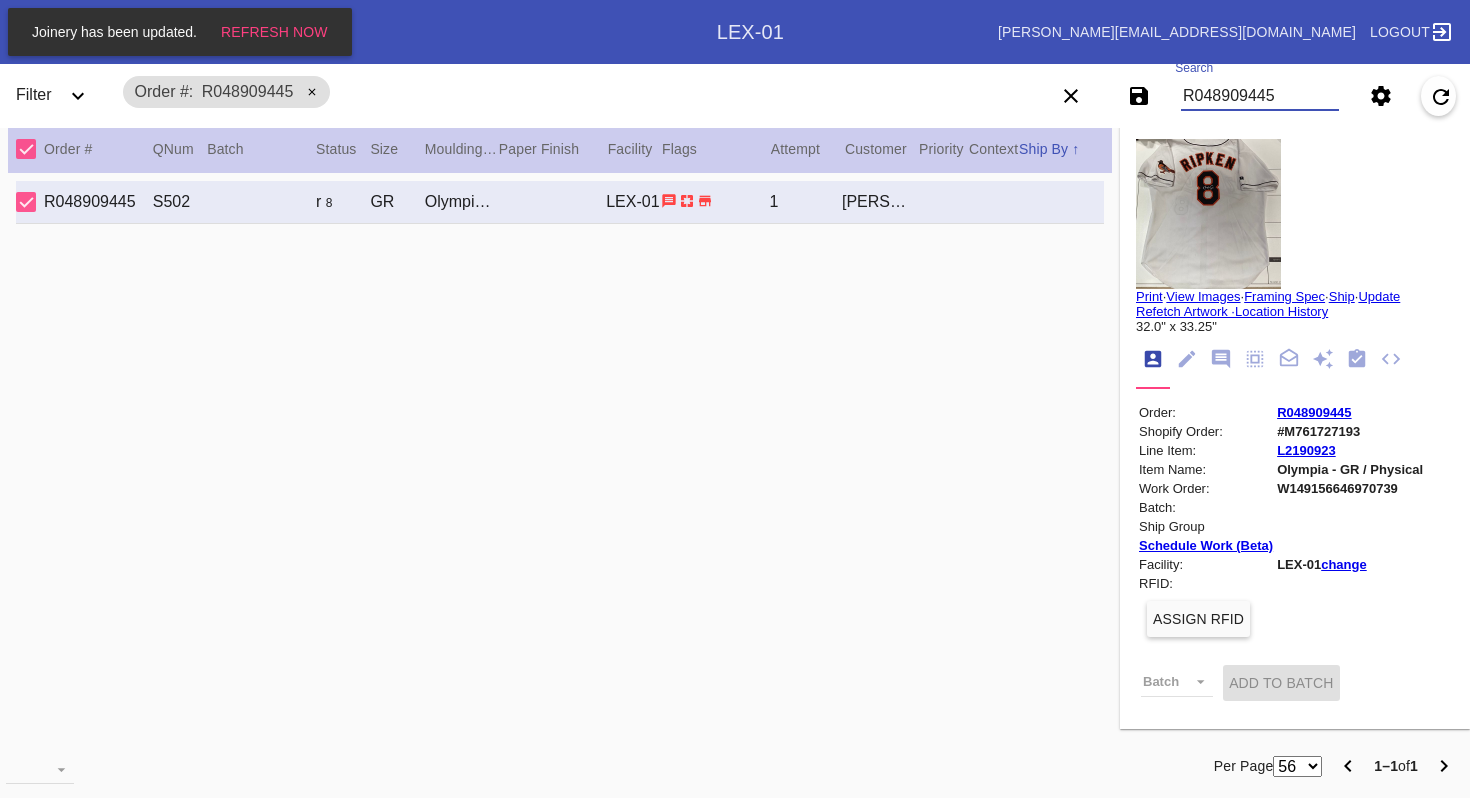 click on "R048909445" at bounding box center [1260, 96] 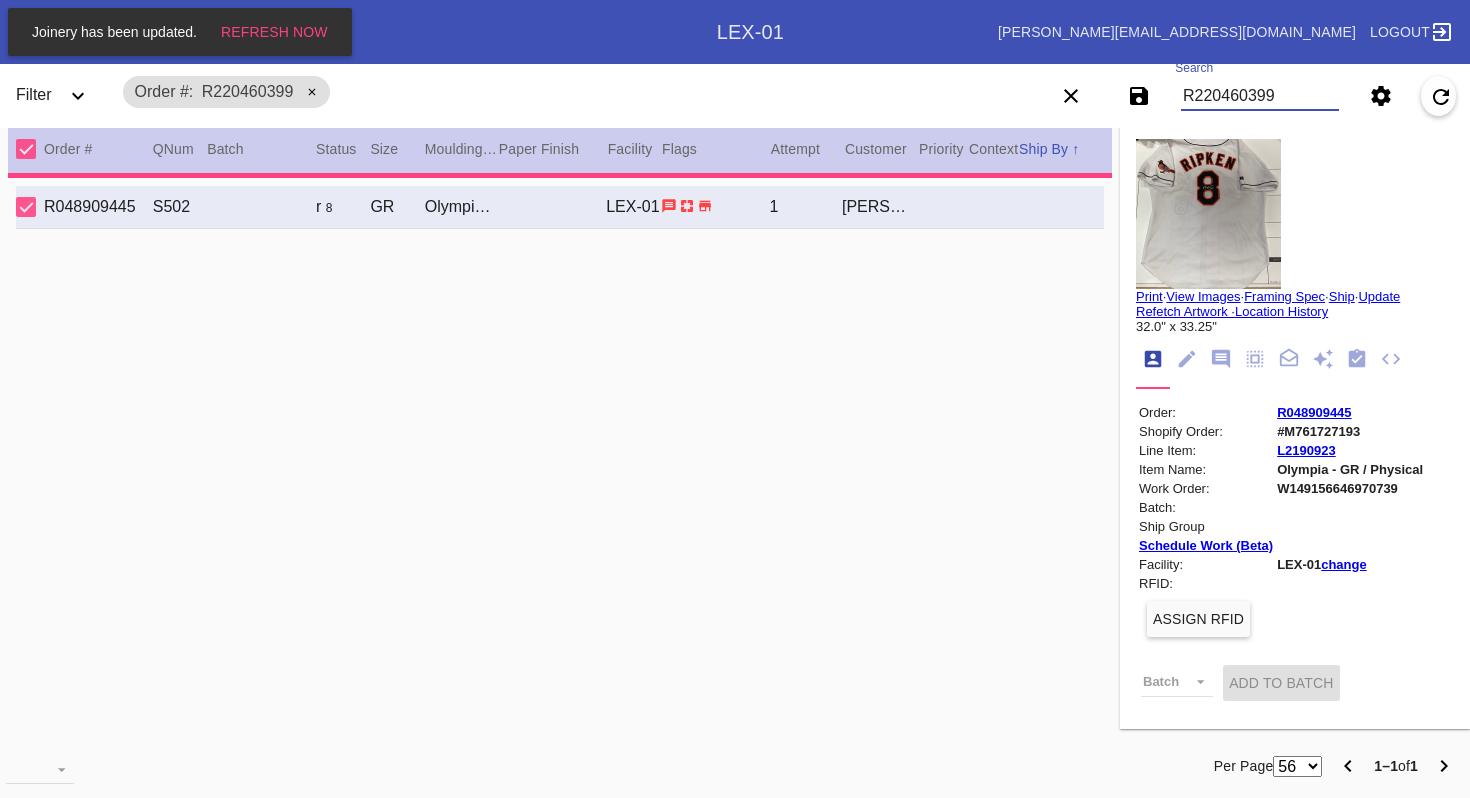 type on "3.0" 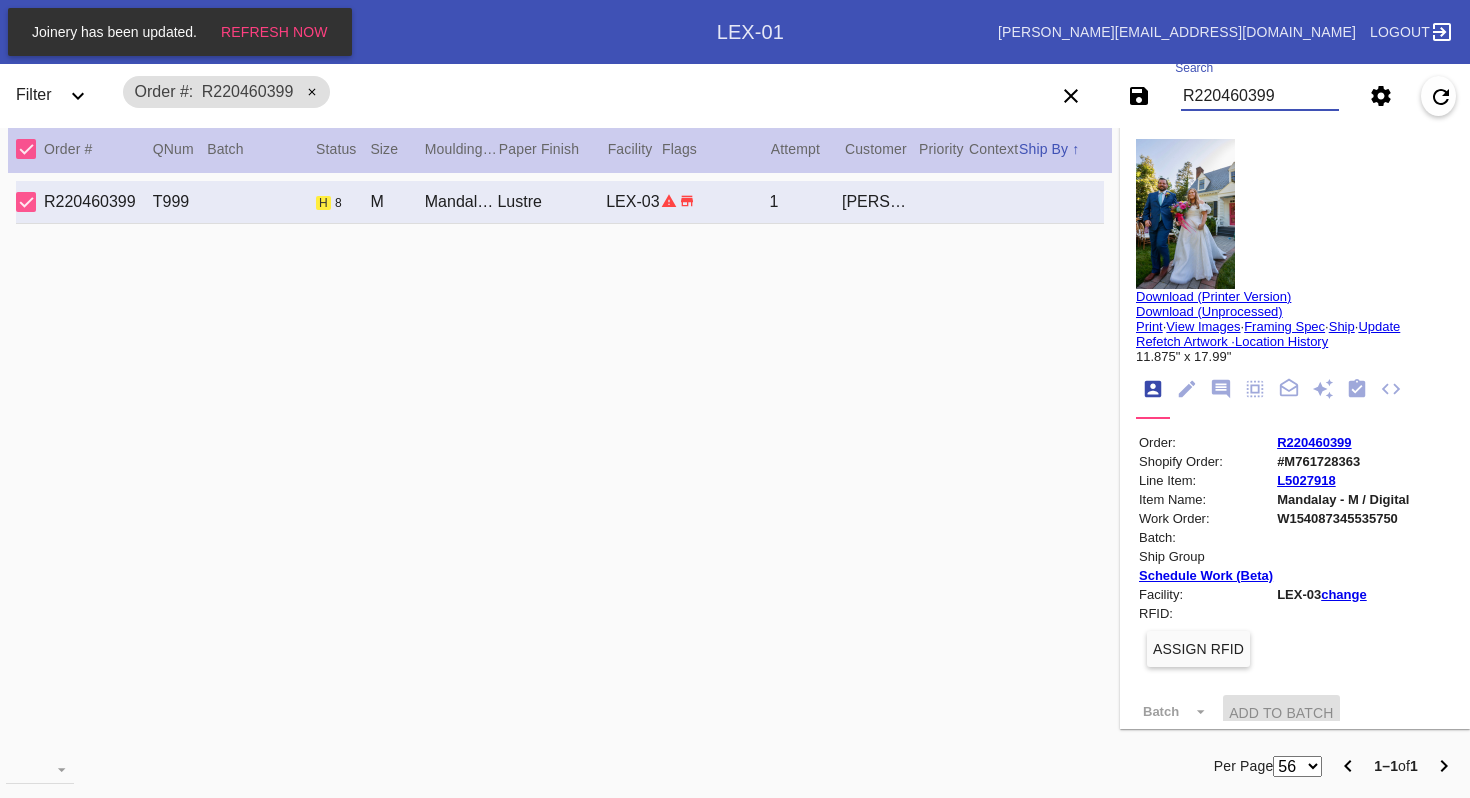 click at bounding box center (1185, 214) 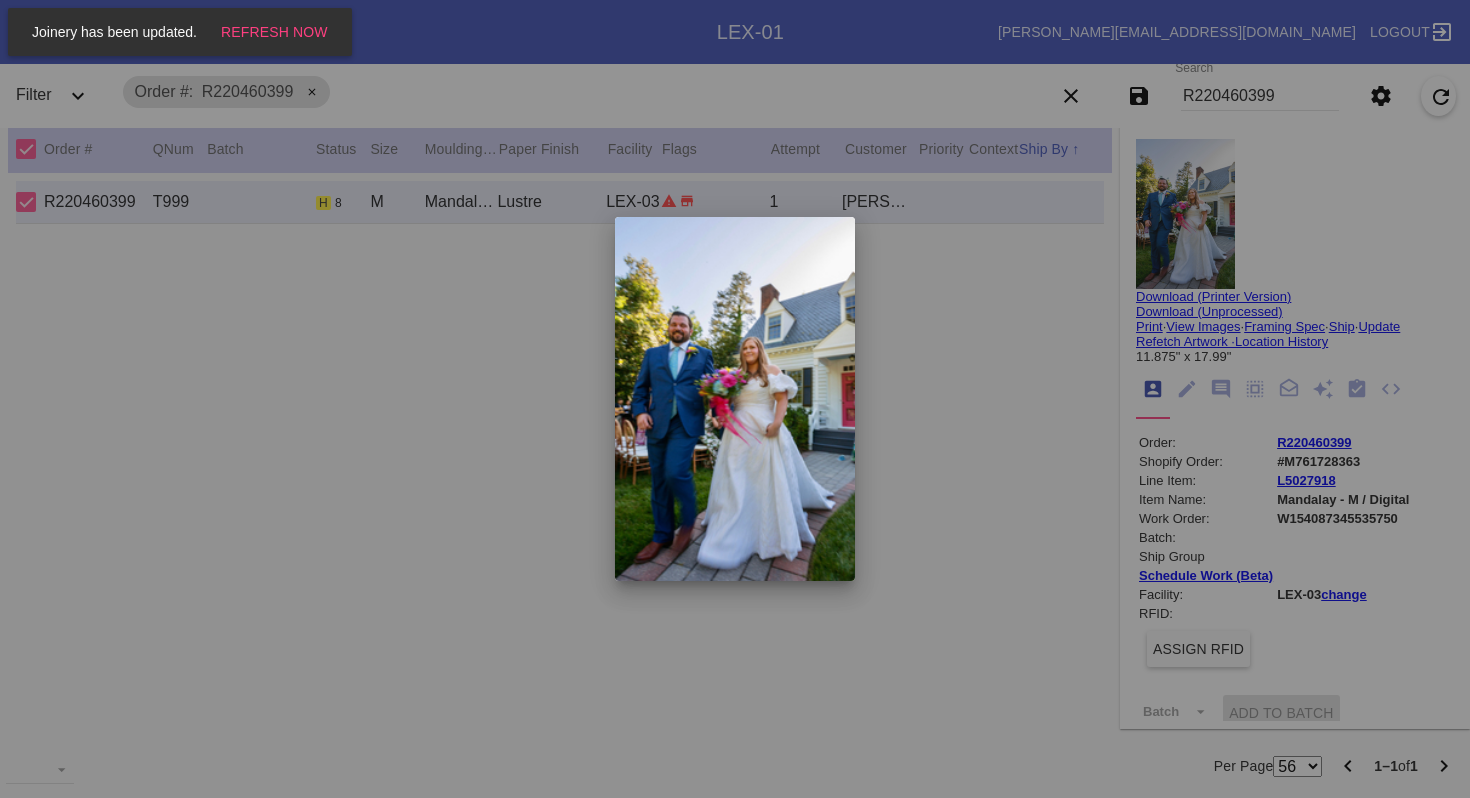 click at bounding box center [735, 399] 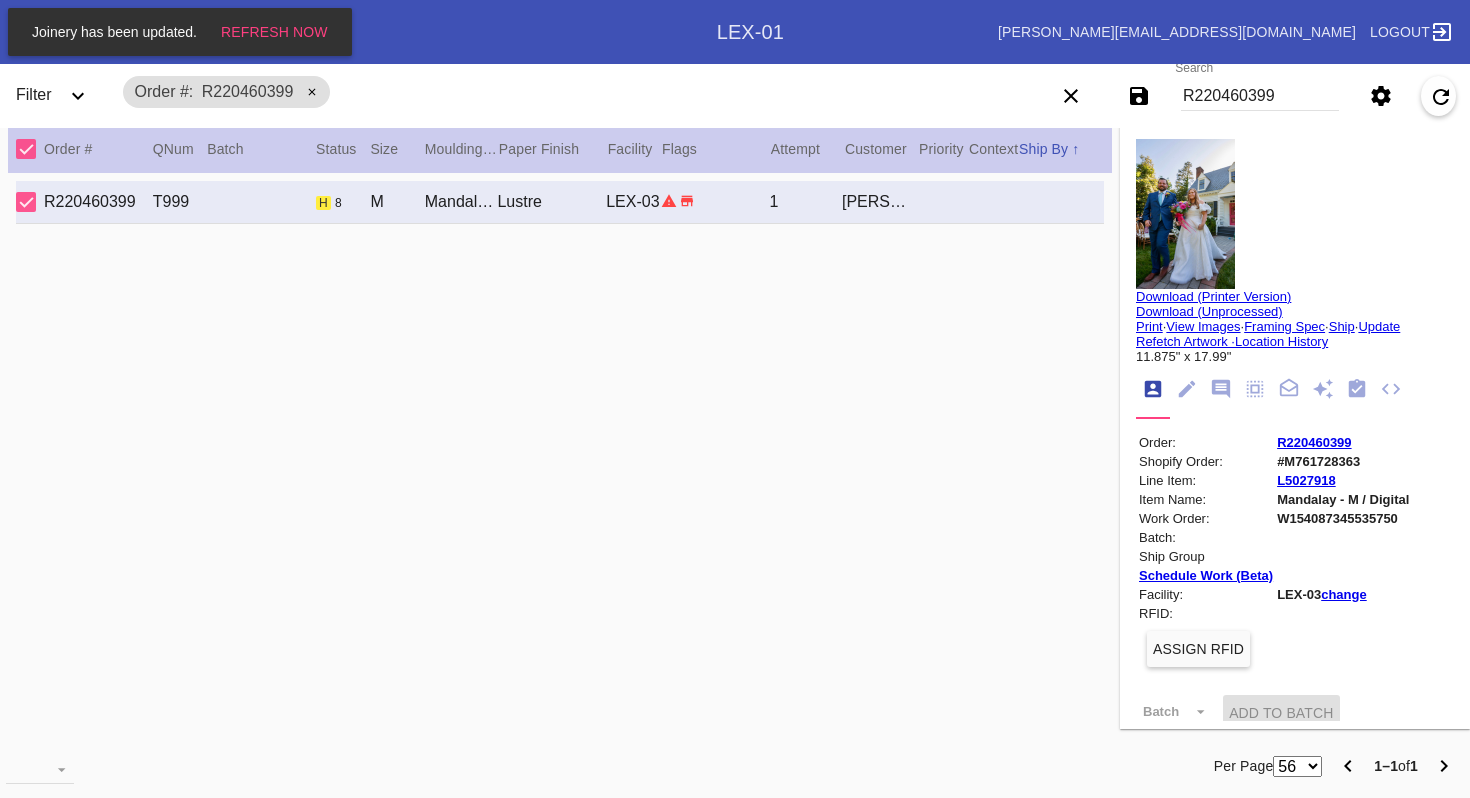 click on "Download (Unprocessed)" at bounding box center (1209, 311) 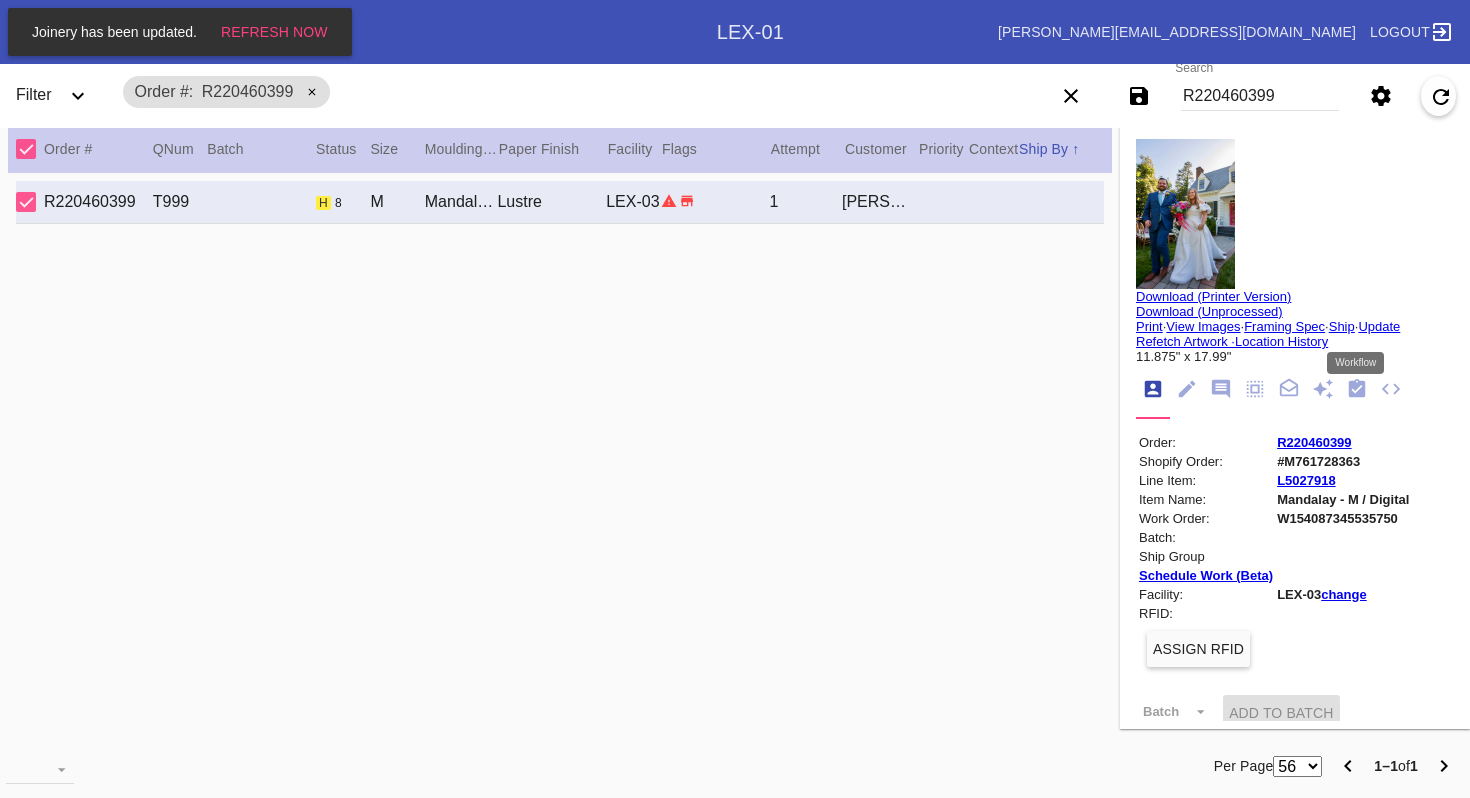 click 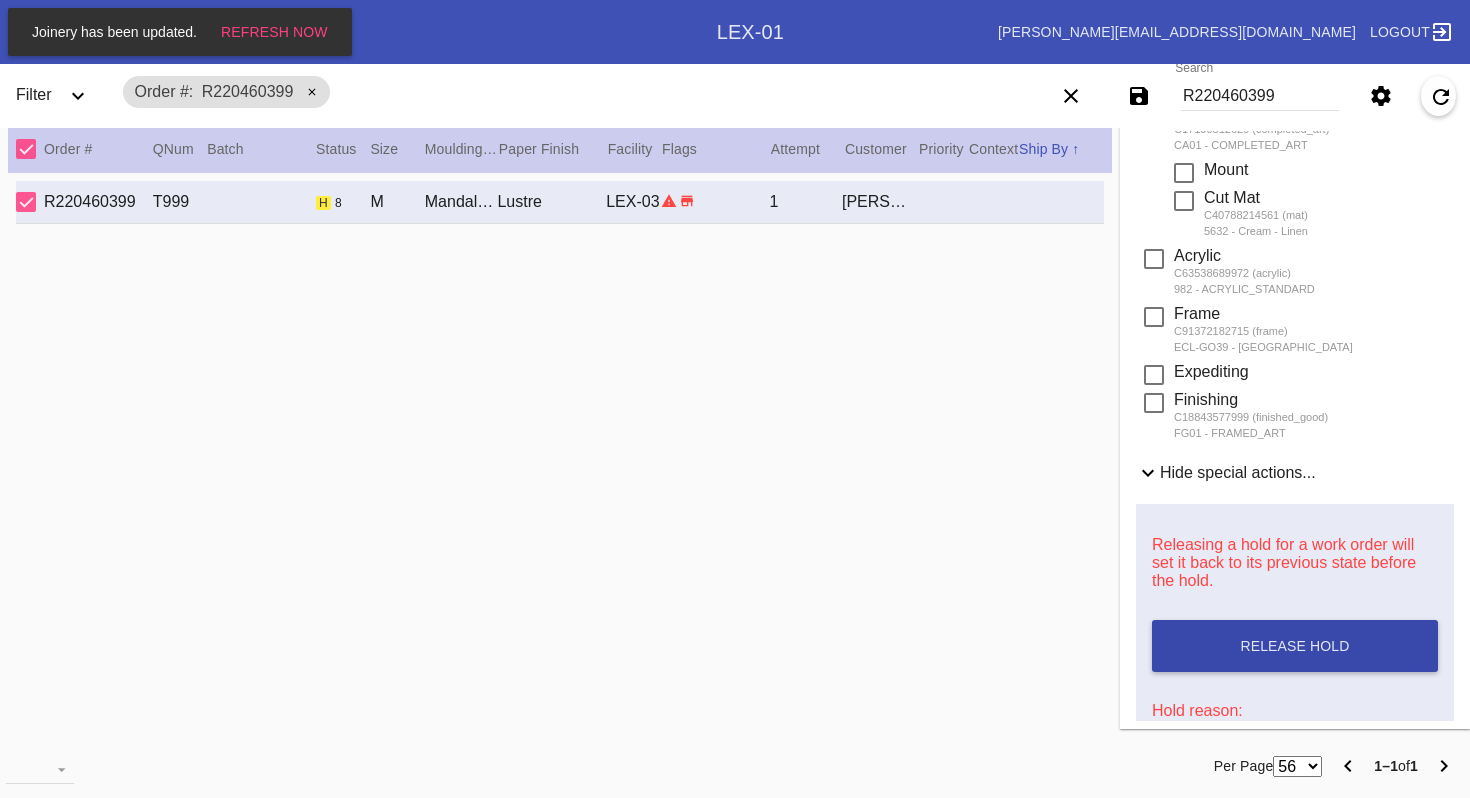 scroll, scrollTop: 0, scrollLeft: 0, axis: both 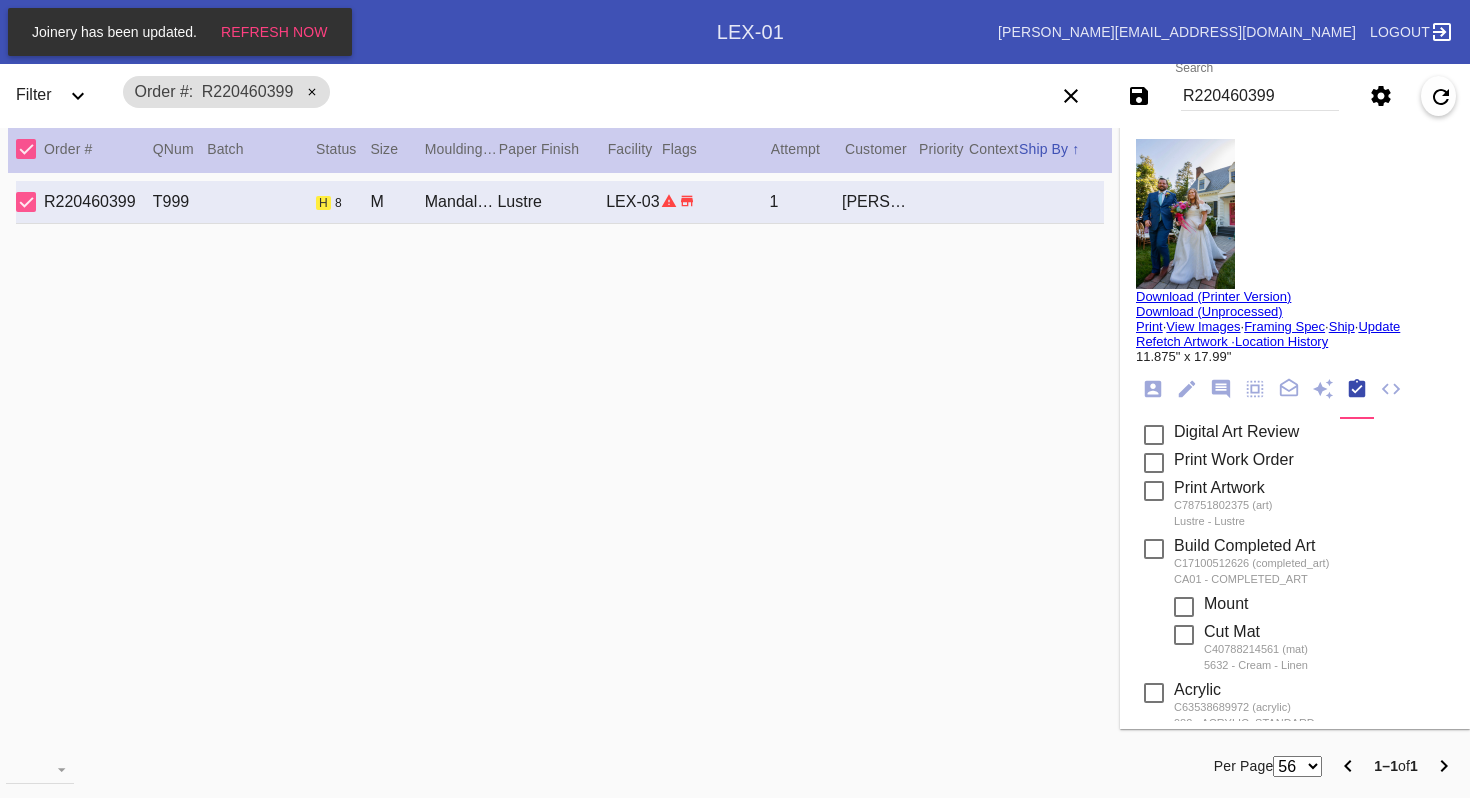 click at bounding box center [1185, 214] 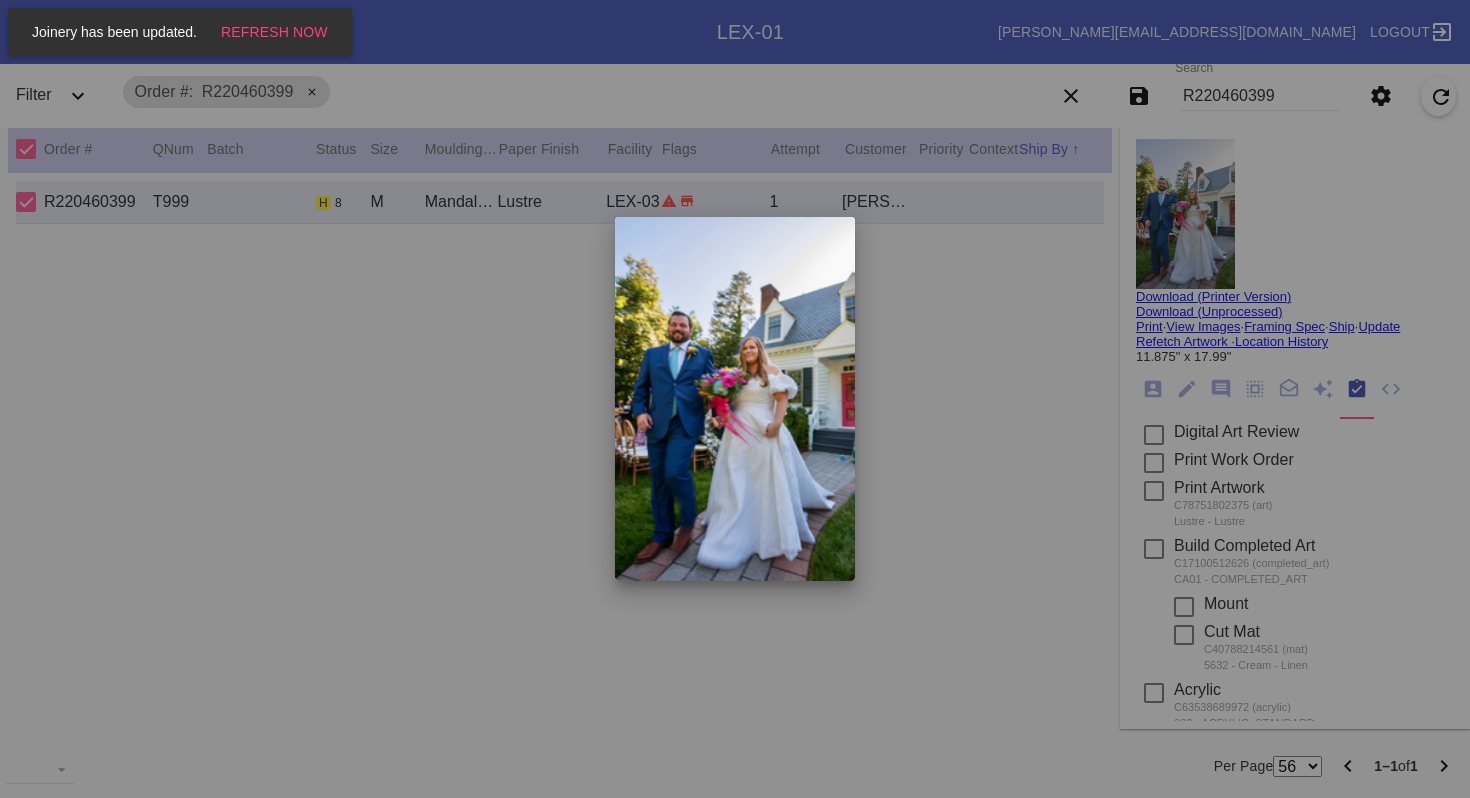 click at bounding box center (735, 399) 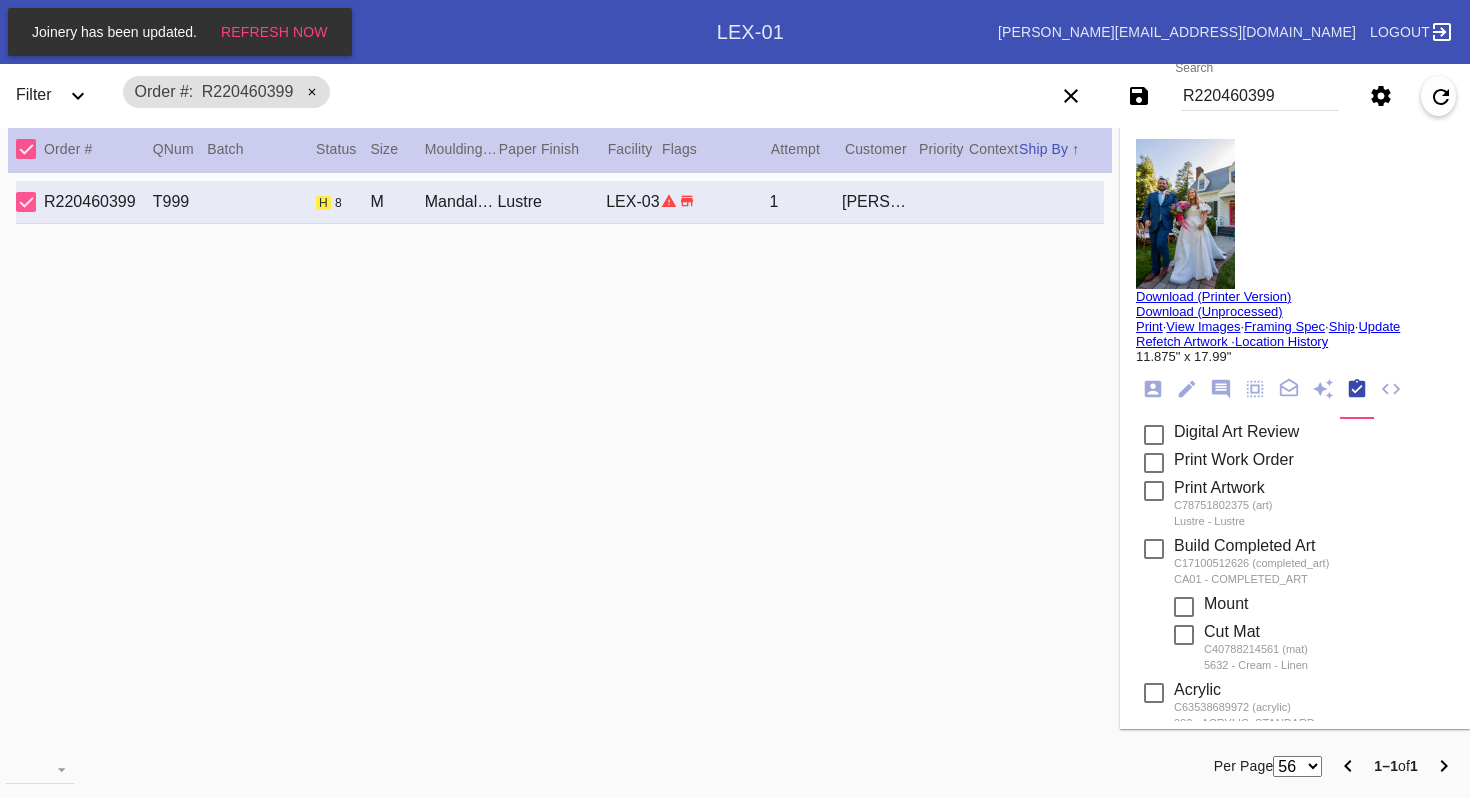 click on "Download (Unprocessed)" at bounding box center (1209, 311) 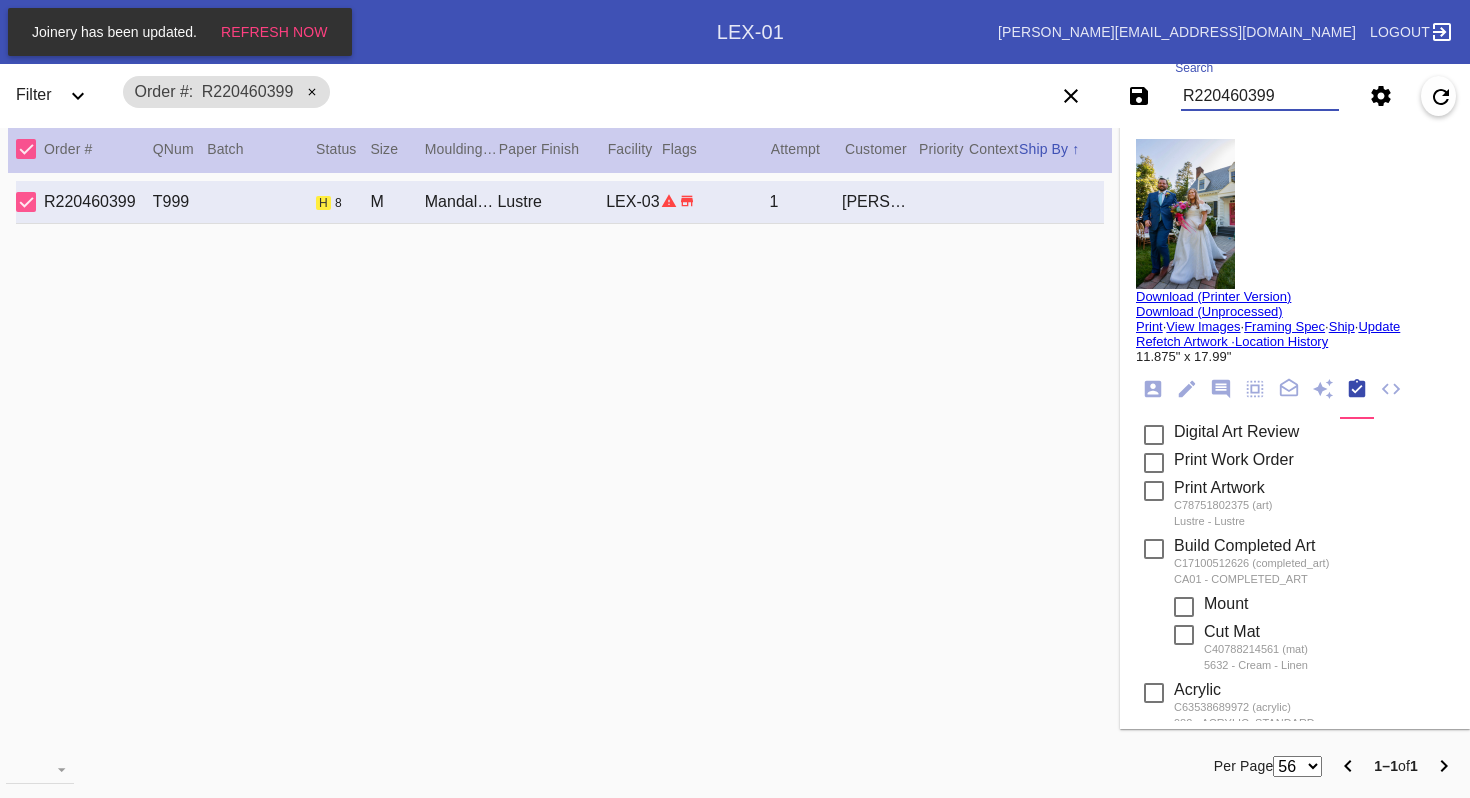 click on "R220460399" at bounding box center (1260, 96) 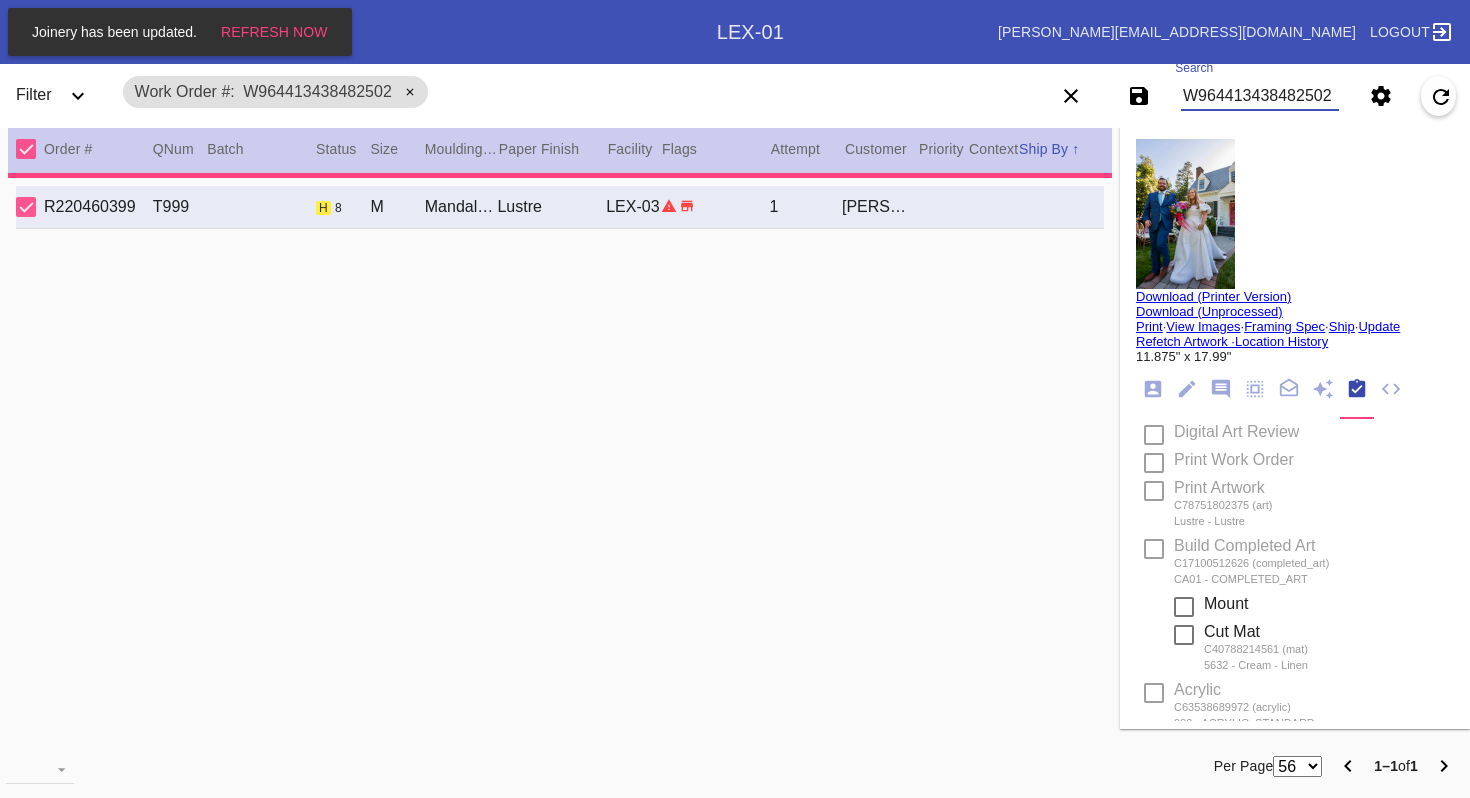 type on "***HPO - DEADLINE 7/10 - Must be approved by CA team to ship. ***" 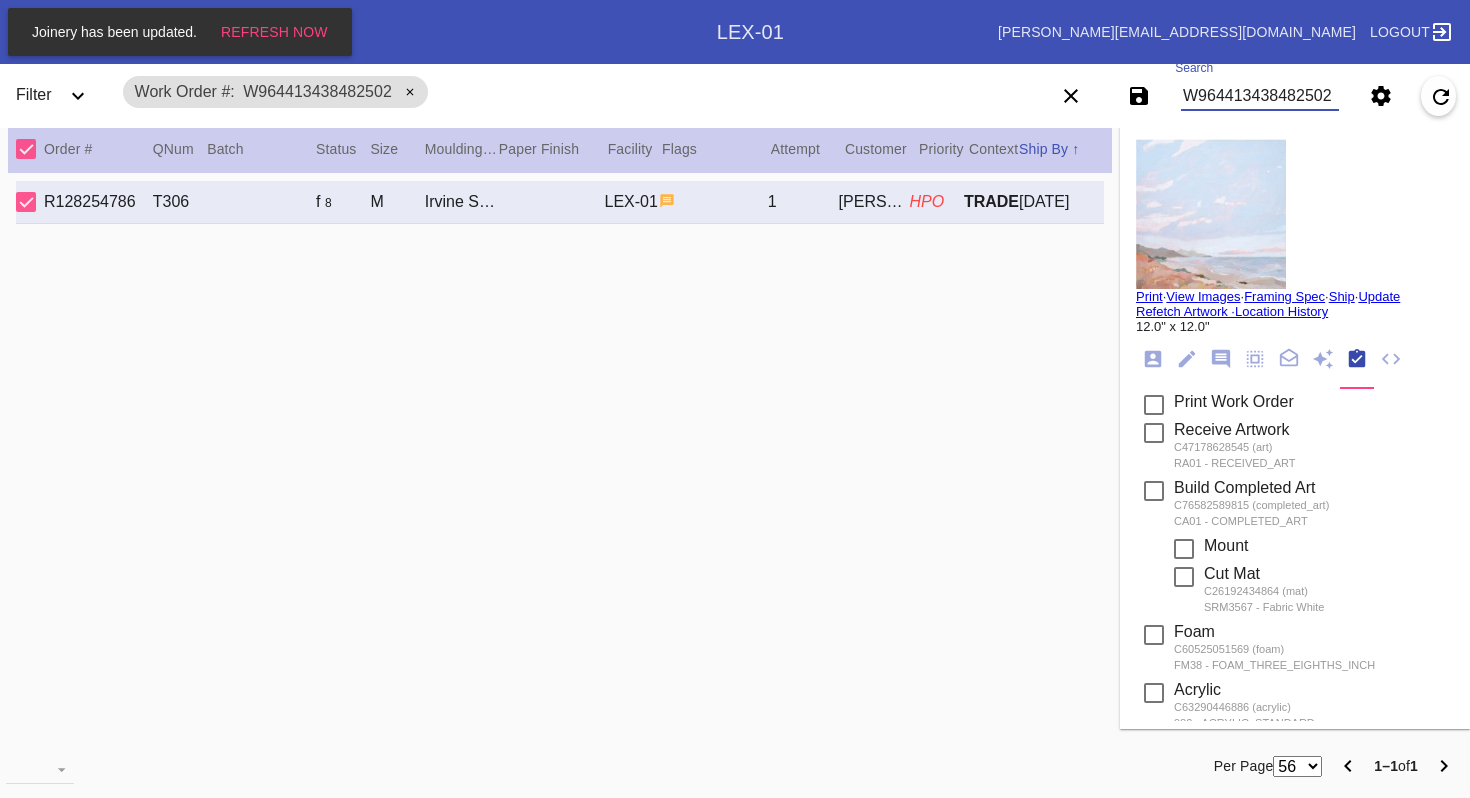 click on "W964413438482502" at bounding box center (1260, 96) 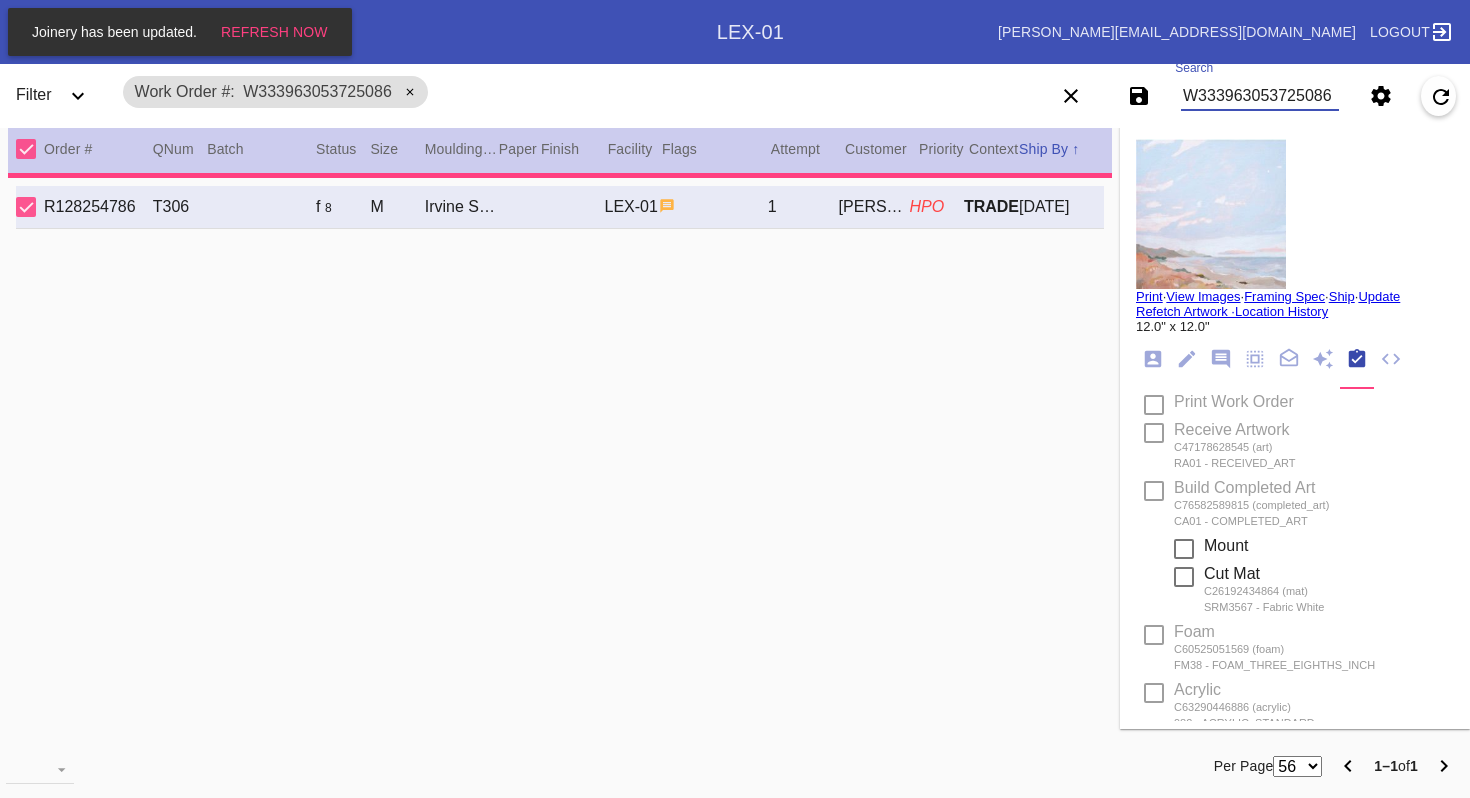 type on "***HPO - DEADLINE [DATE] - Must be approved by CA team to ship. ***" 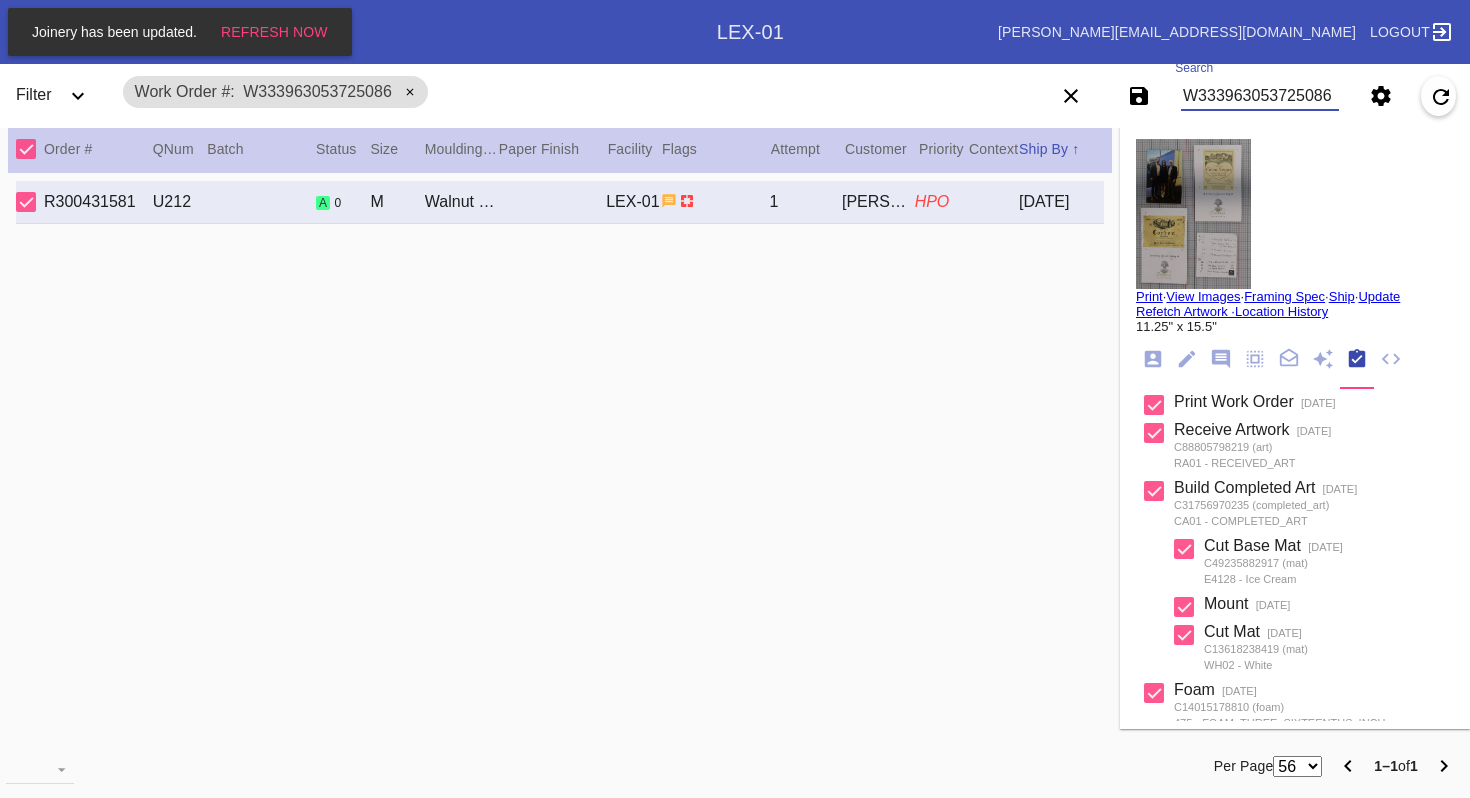 type on "W333963053725086" 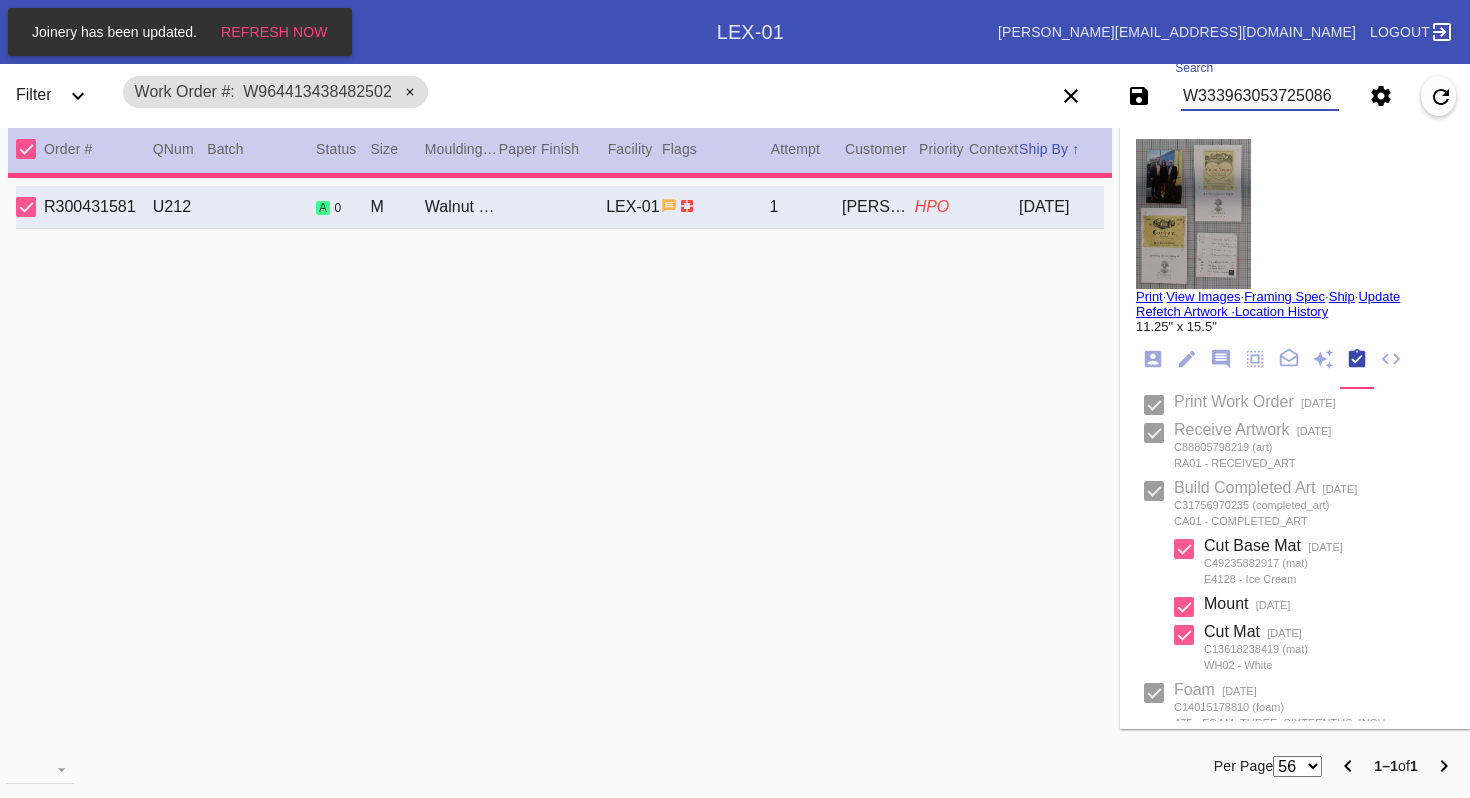 type on "***HPO - DEADLINE 7/10 - Must be approved by CA team to ship. ***" 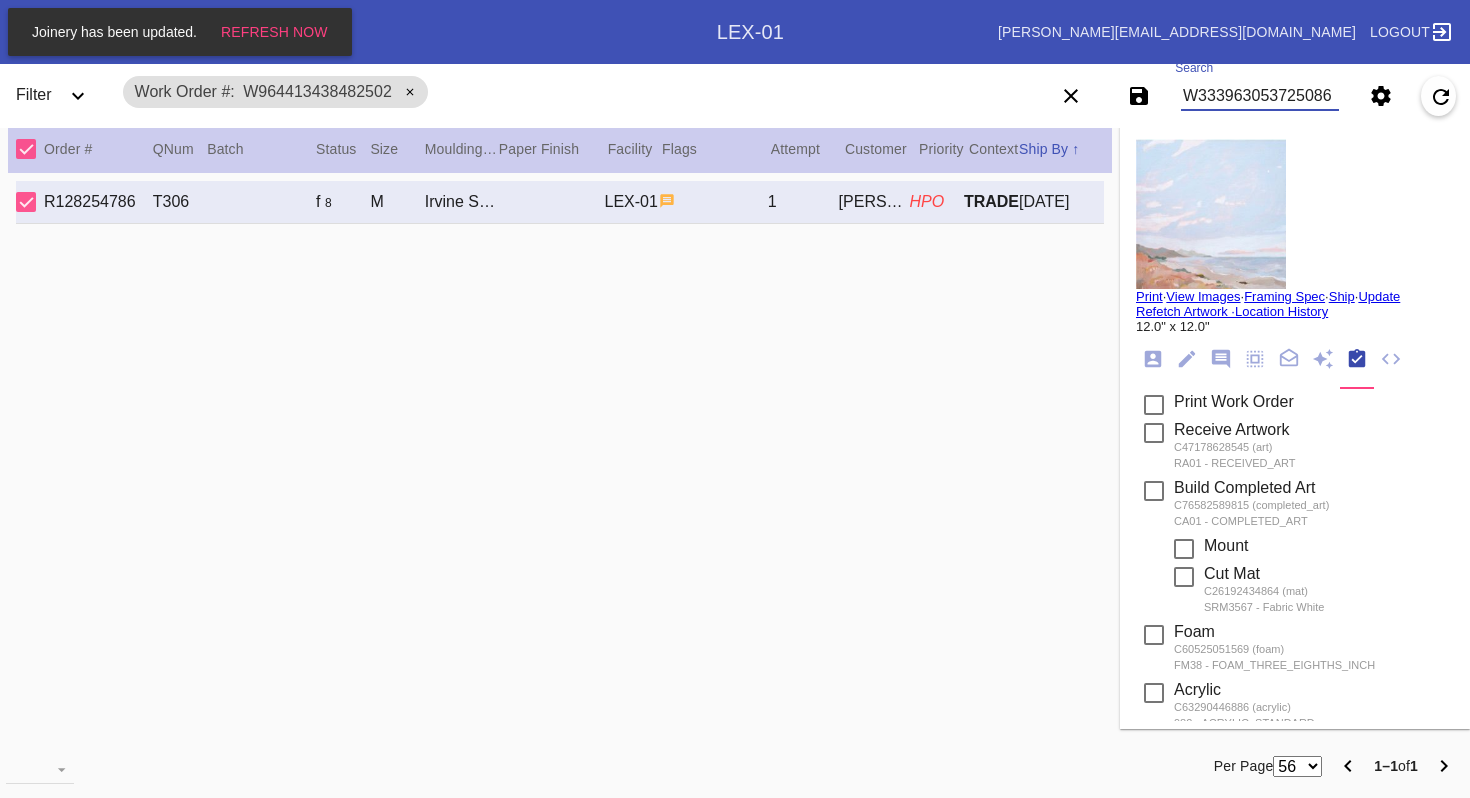 click 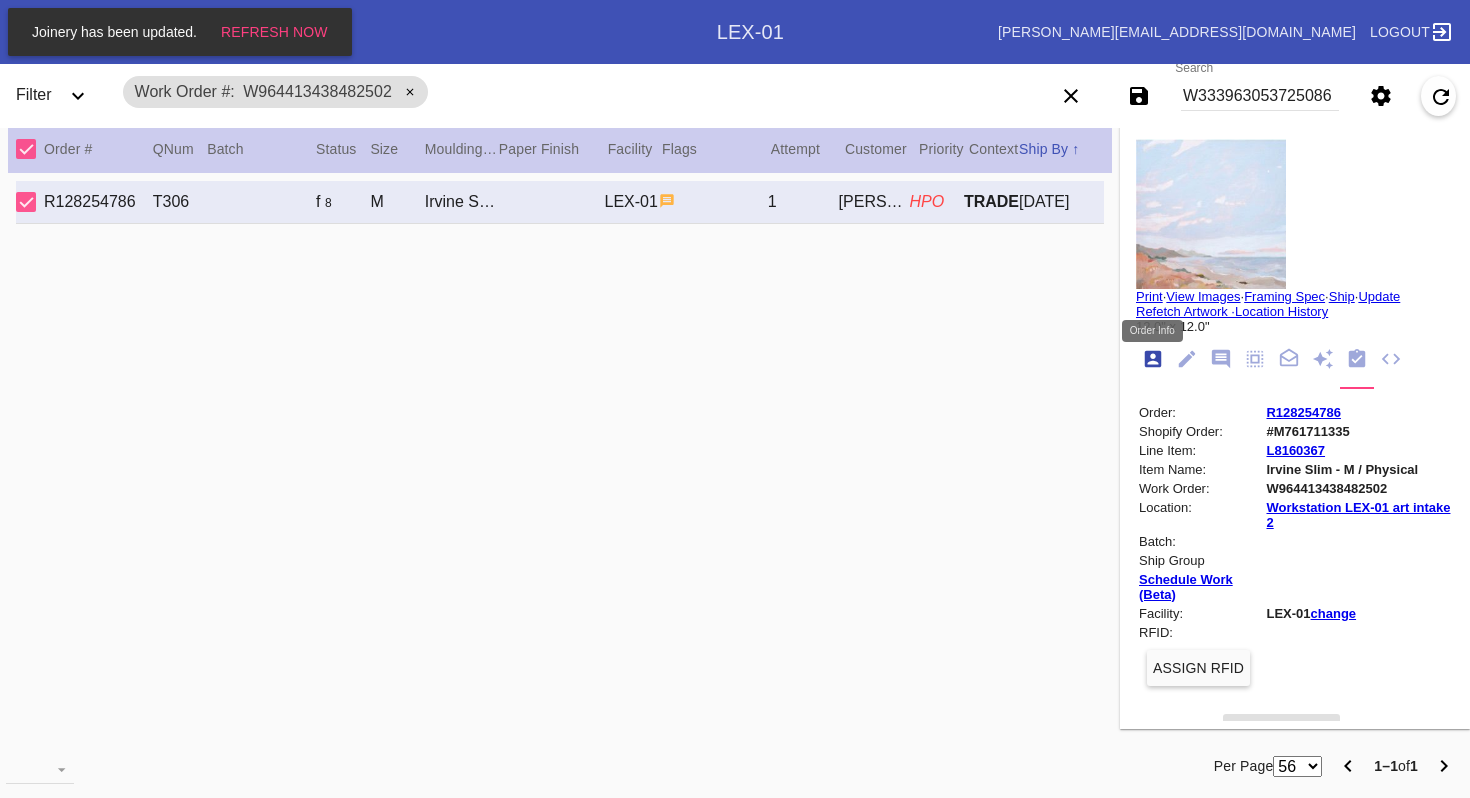 scroll, scrollTop: 24, scrollLeft: 0, axis: vertical 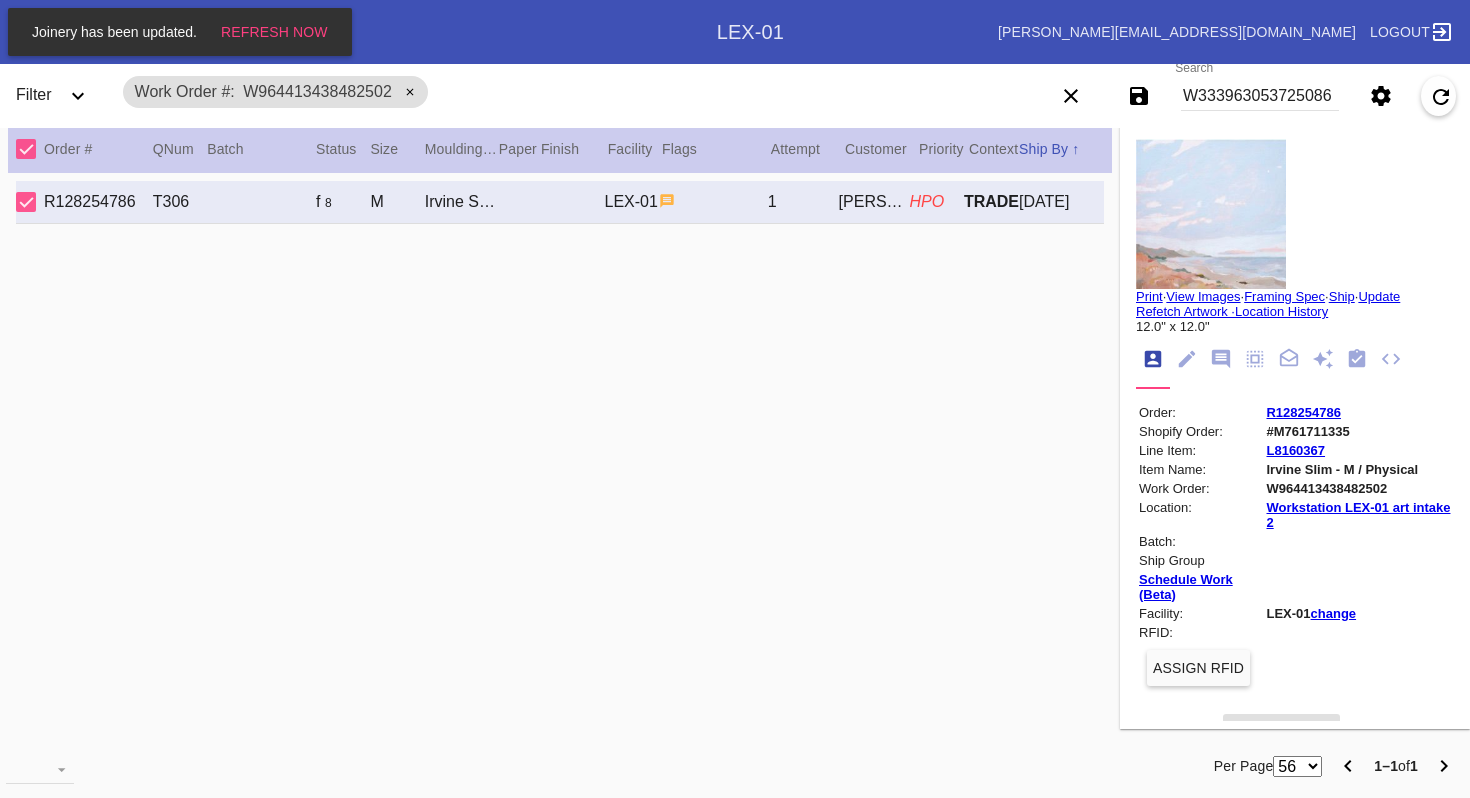 click on "W964413438482502" at bounding box center (1358, 488) 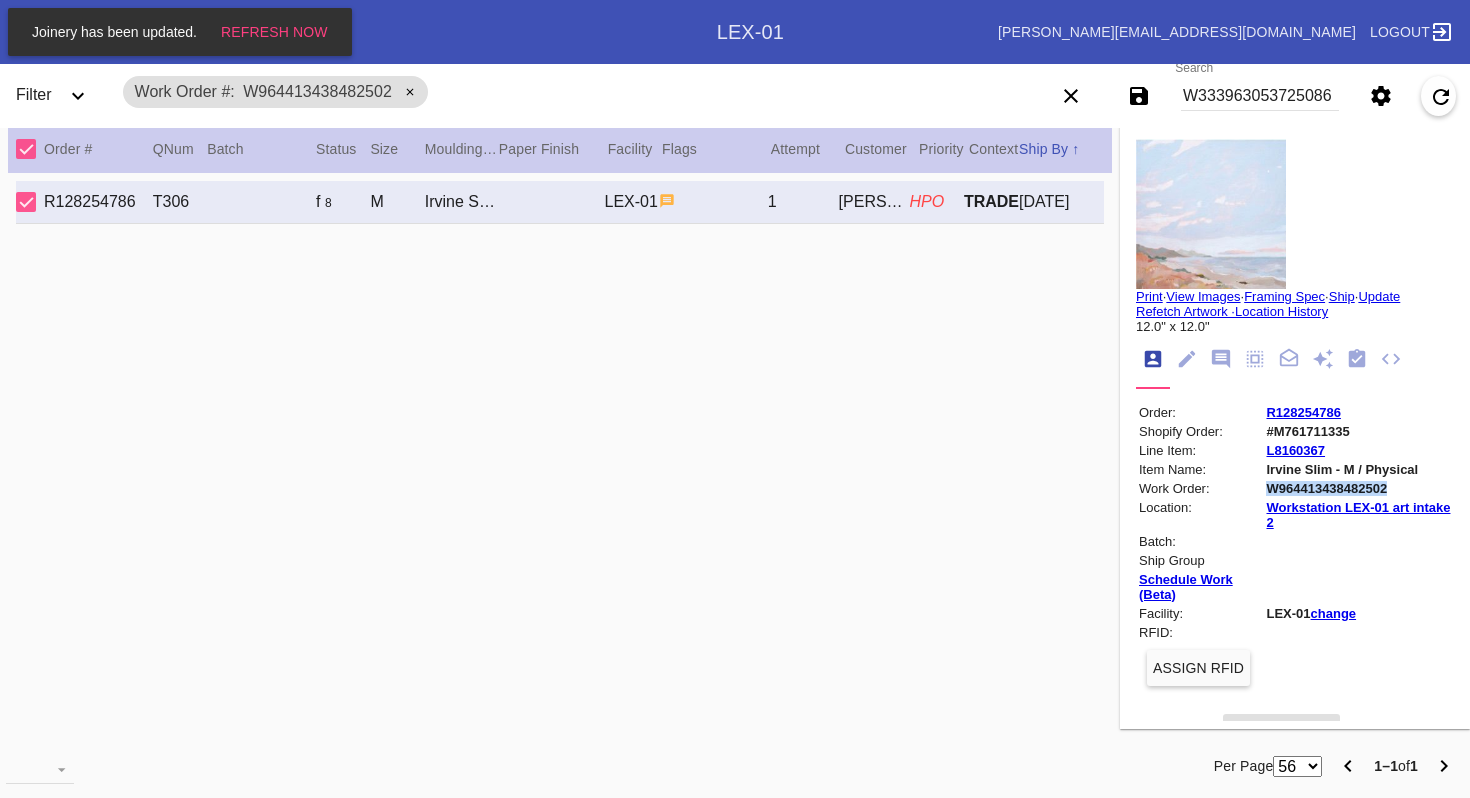 click on "W964413438482502" at bounding box center (1358, 488) 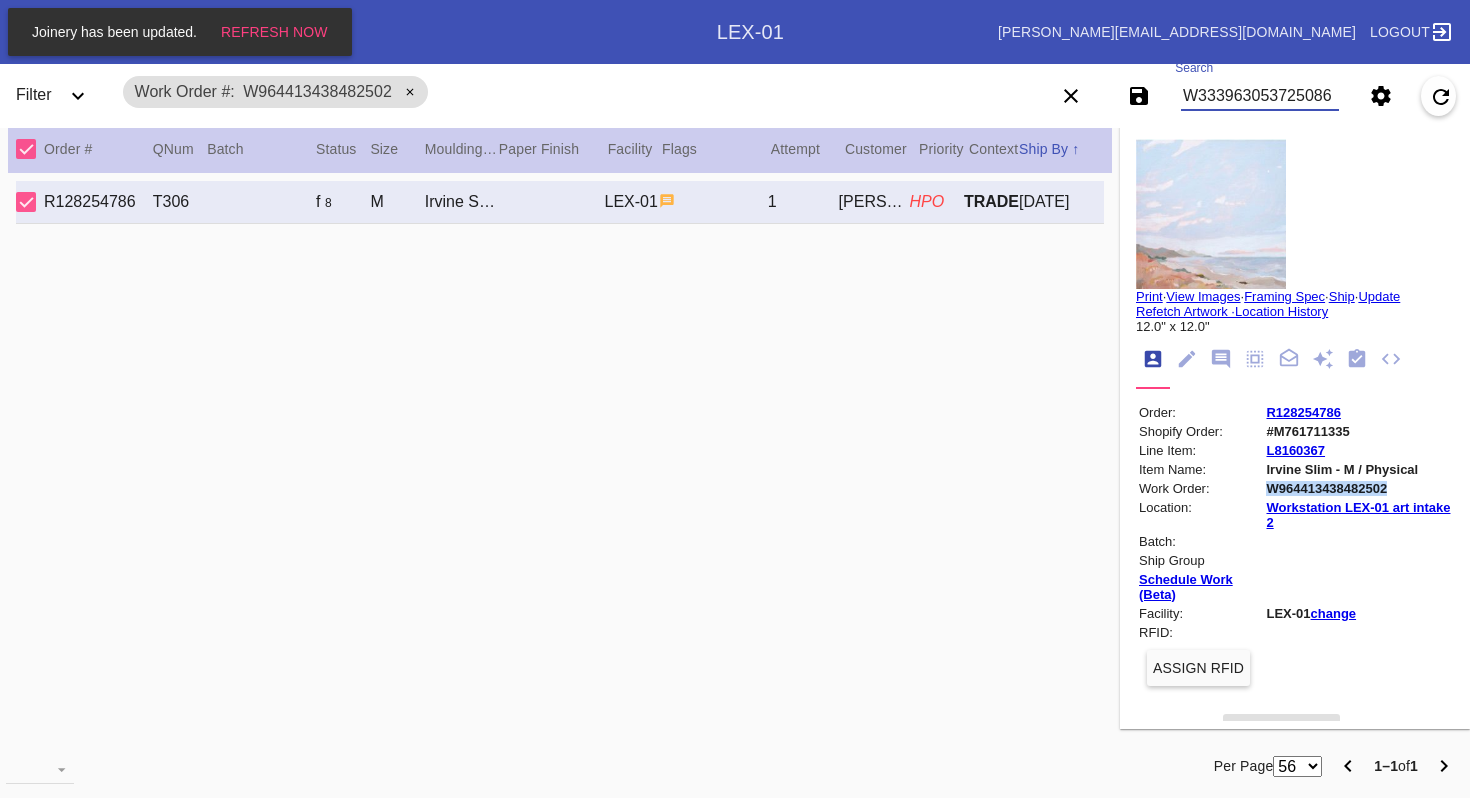 click on "W333963053725086" at bounding box center [1260, 96] 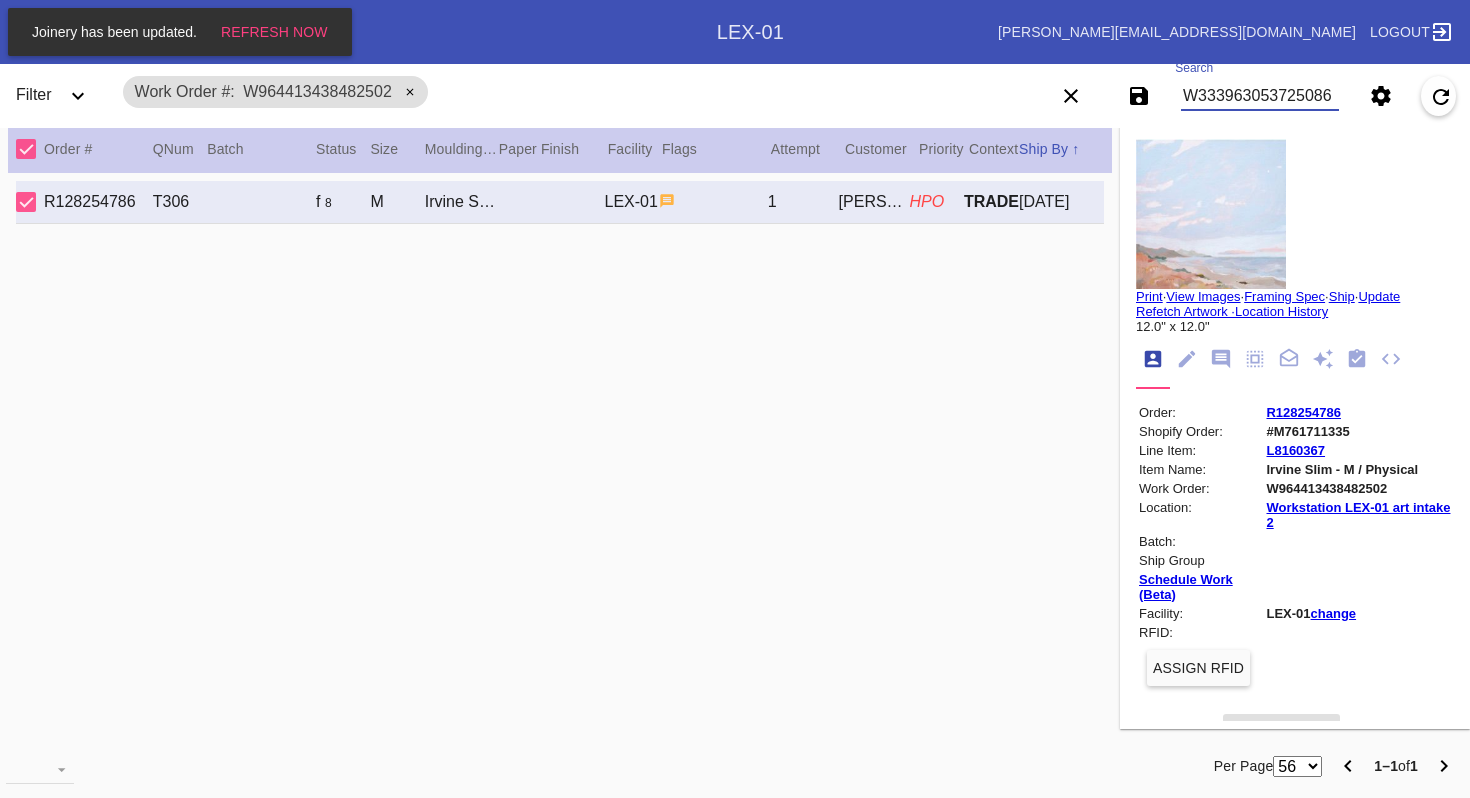 click on "W333963053725086" at bounding box center [1260, 96] 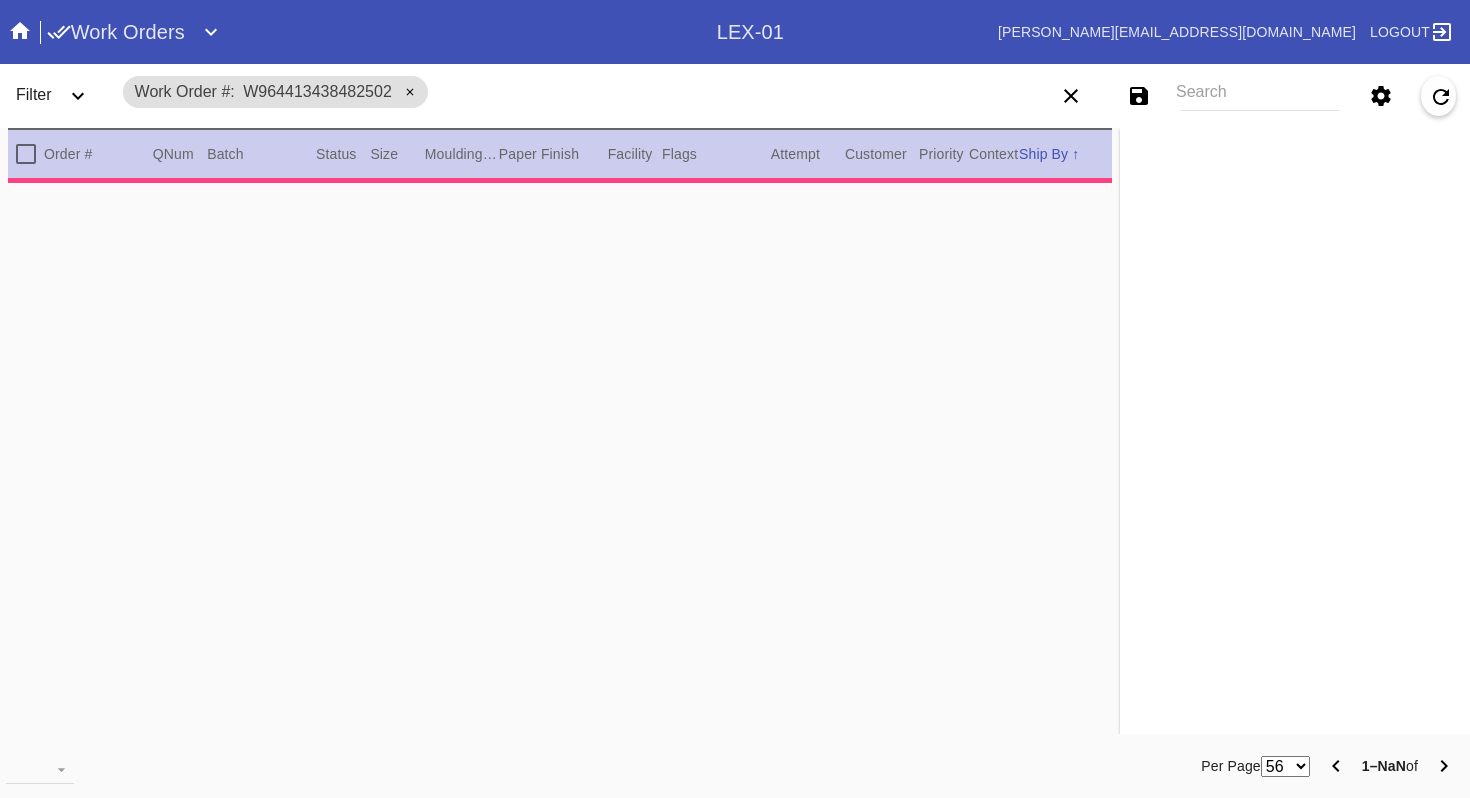 scroll, scrollTop: 0, scrollLeft: 0, axis: both 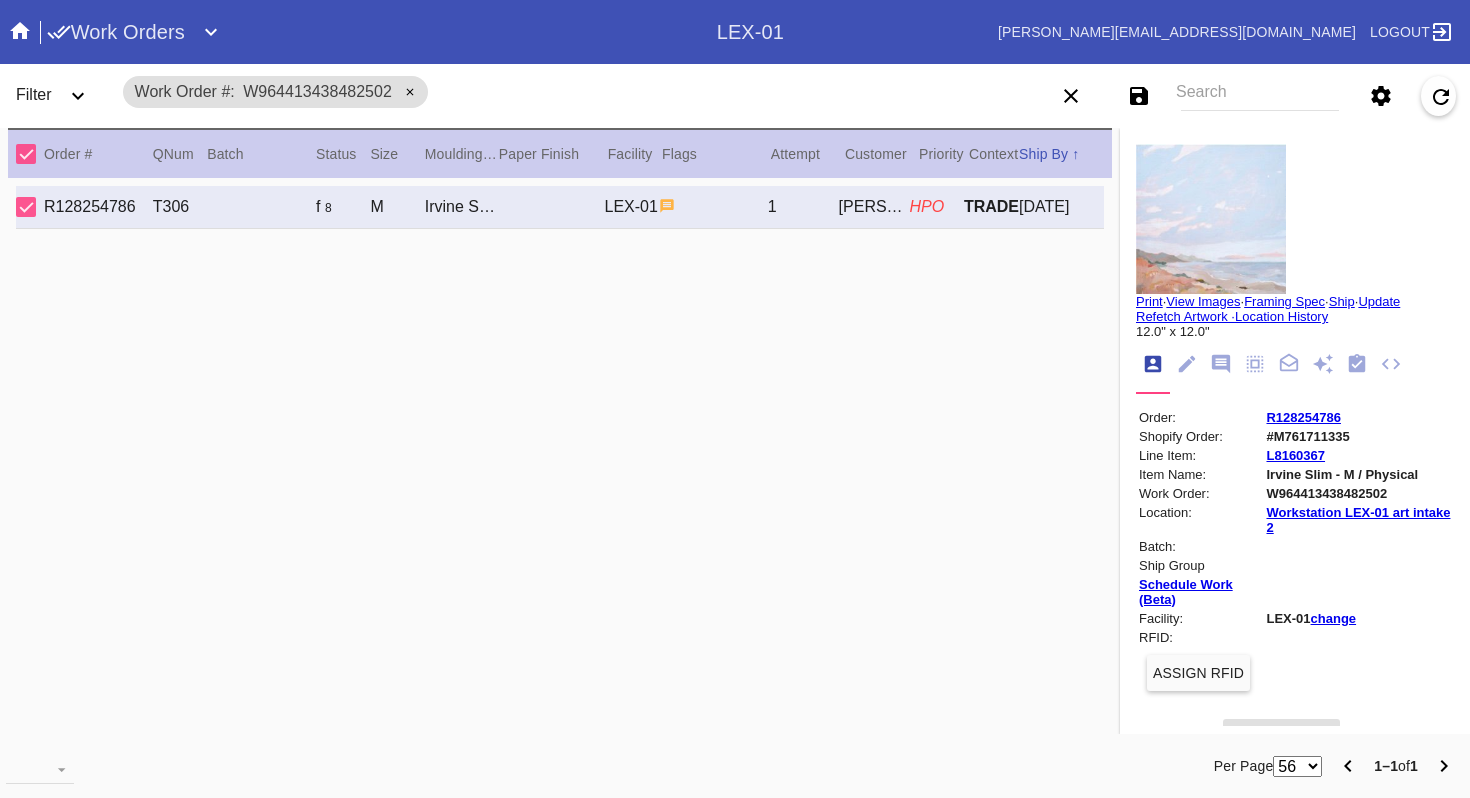 click on "Search" at bounding box center (1260, 96) 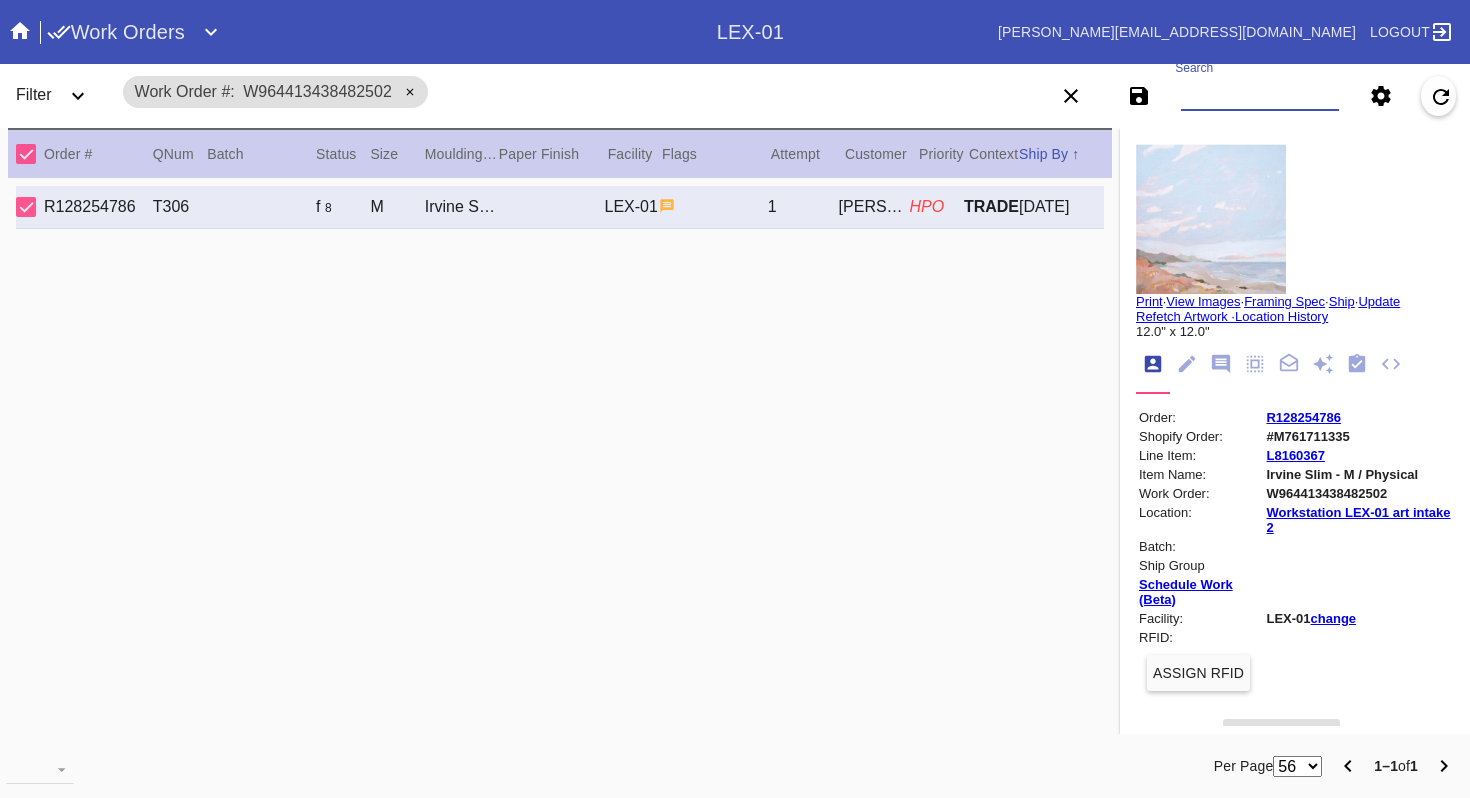 paste on "W333963053725086" 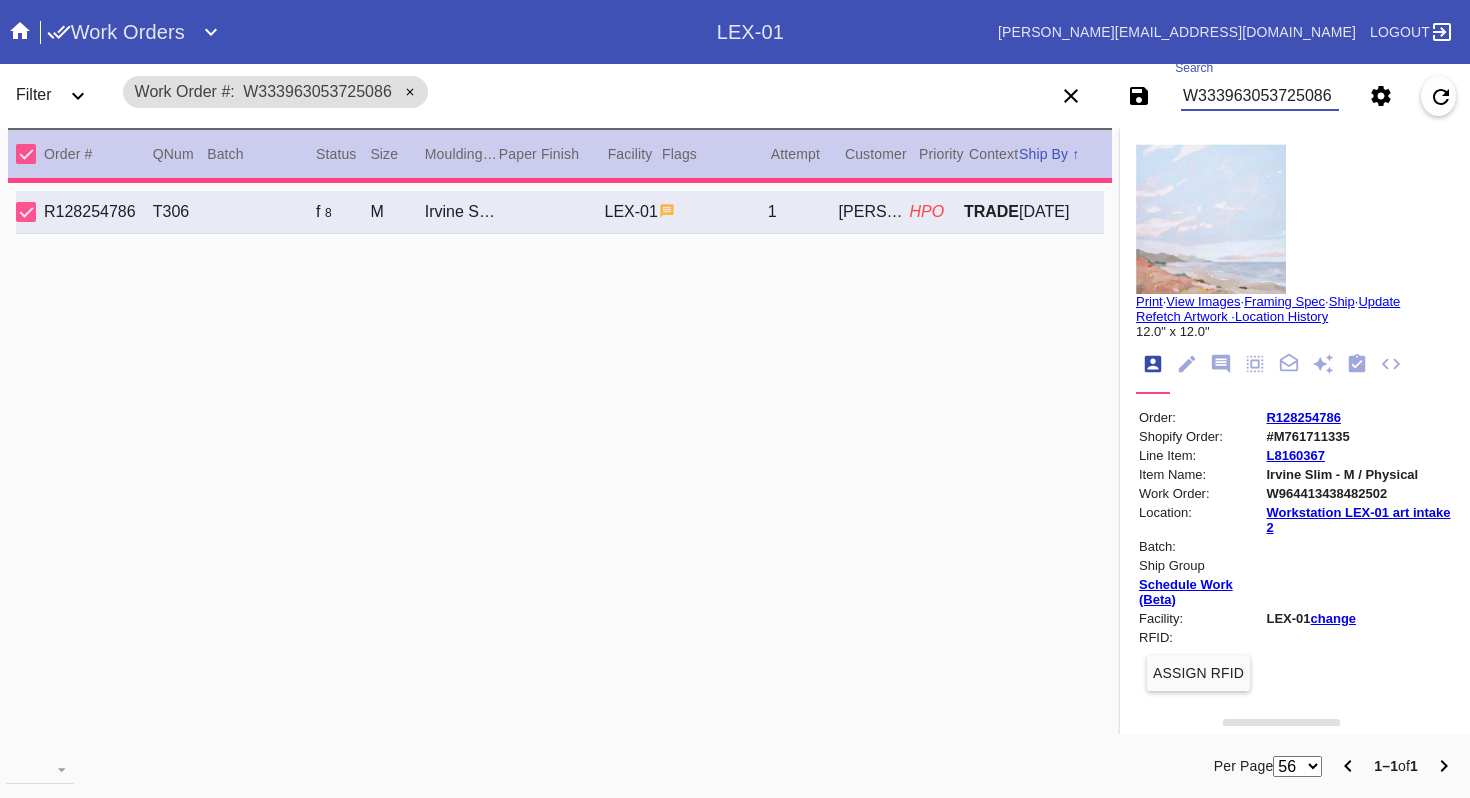 type on "***HPO - DEADLINE [DATE] - Must be approved by CA team to ship. ***" 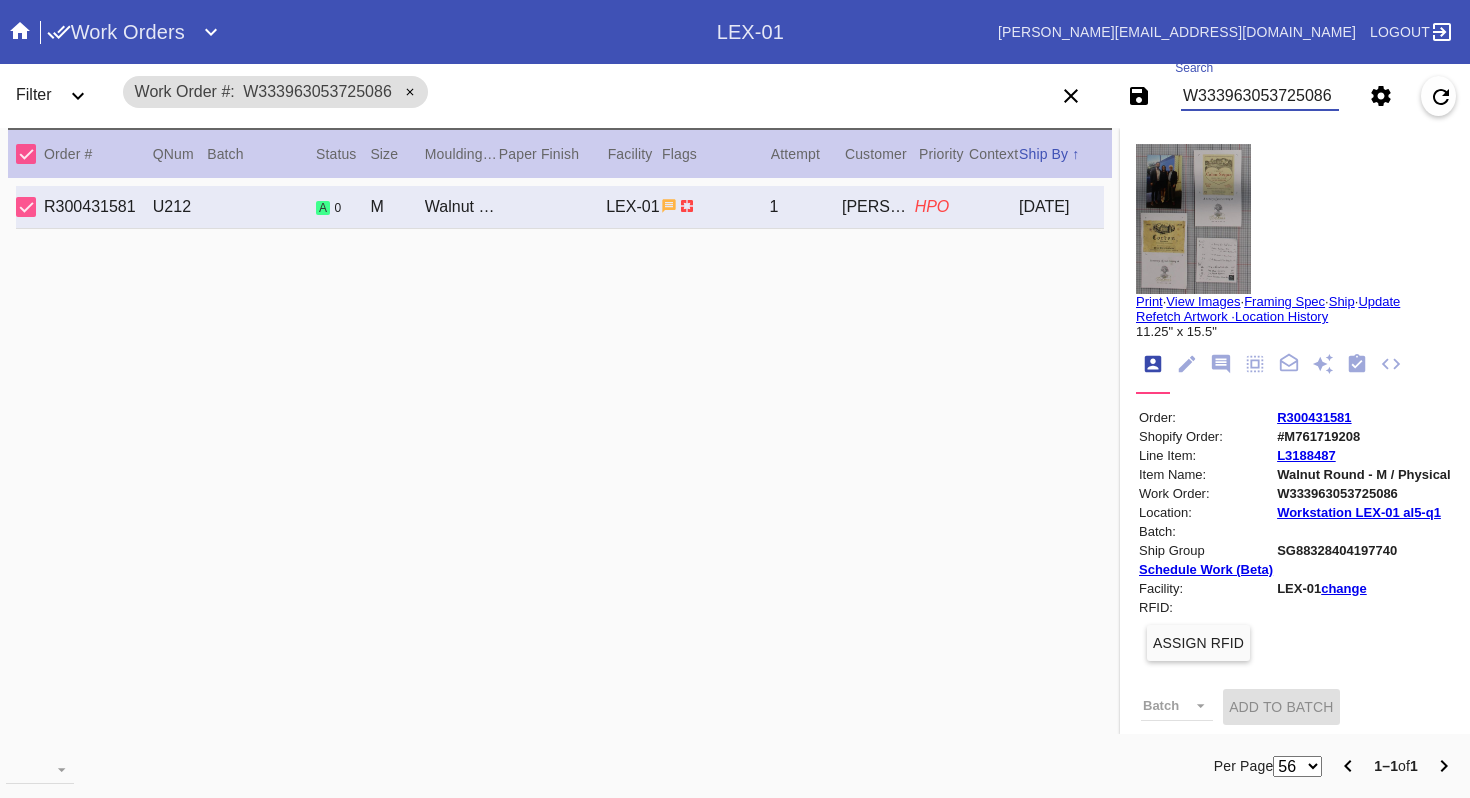 scroll, scrollTop: 801, scrollLeft: 0, axis: vertical 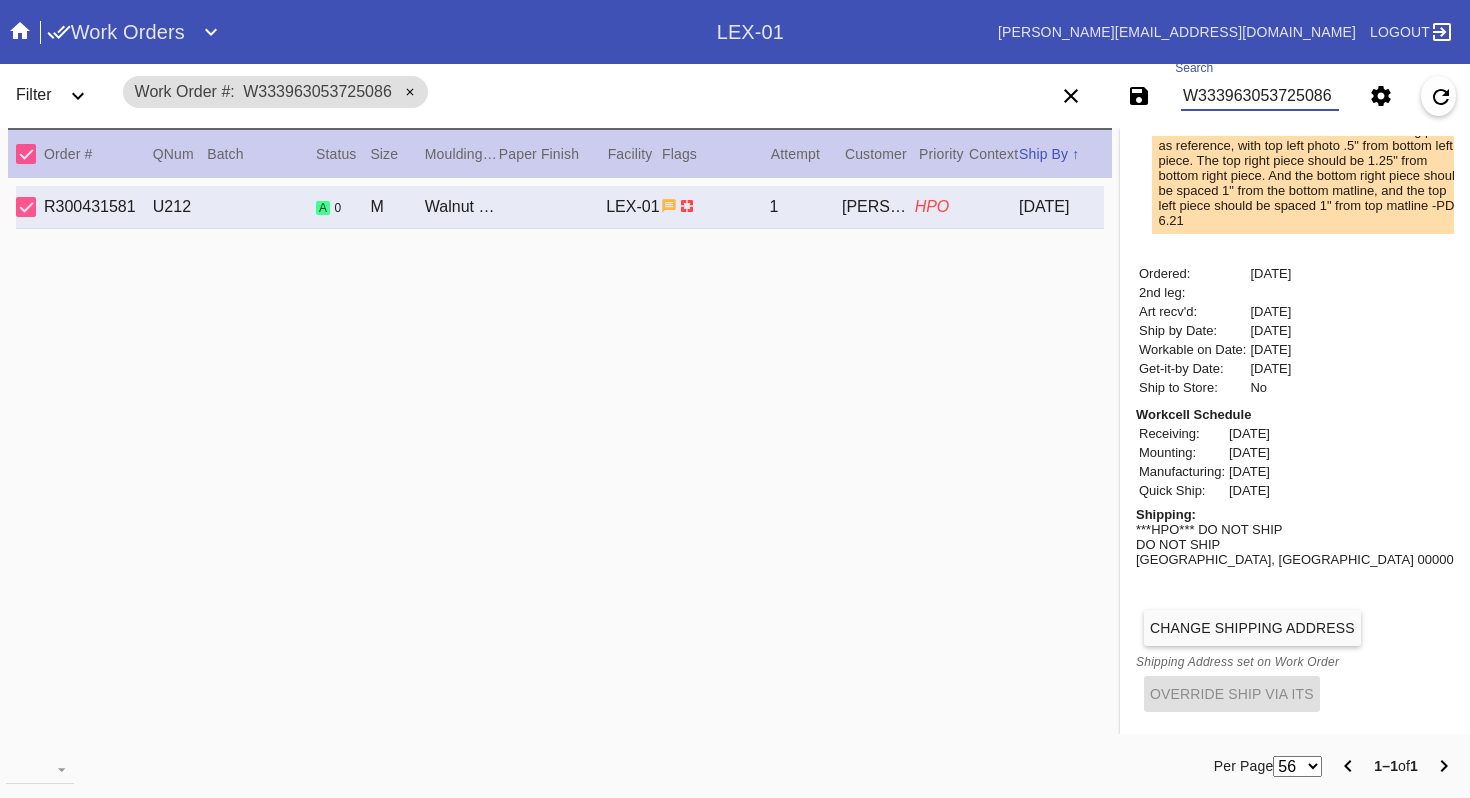 type on "W333963053725086" 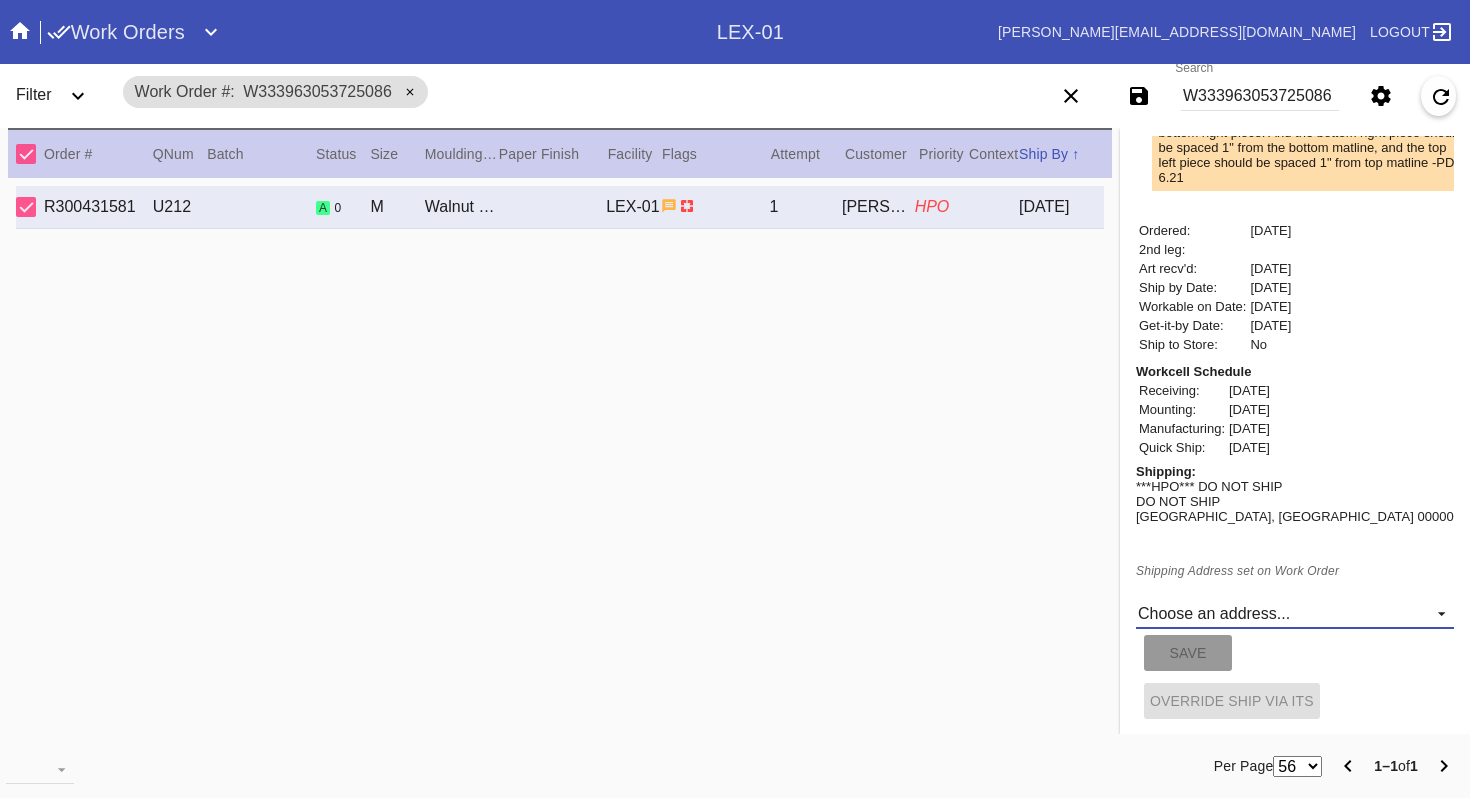 click on "Choose an address... [STREET_ADDRESS] New address..." at bounding box center (1295, 614) 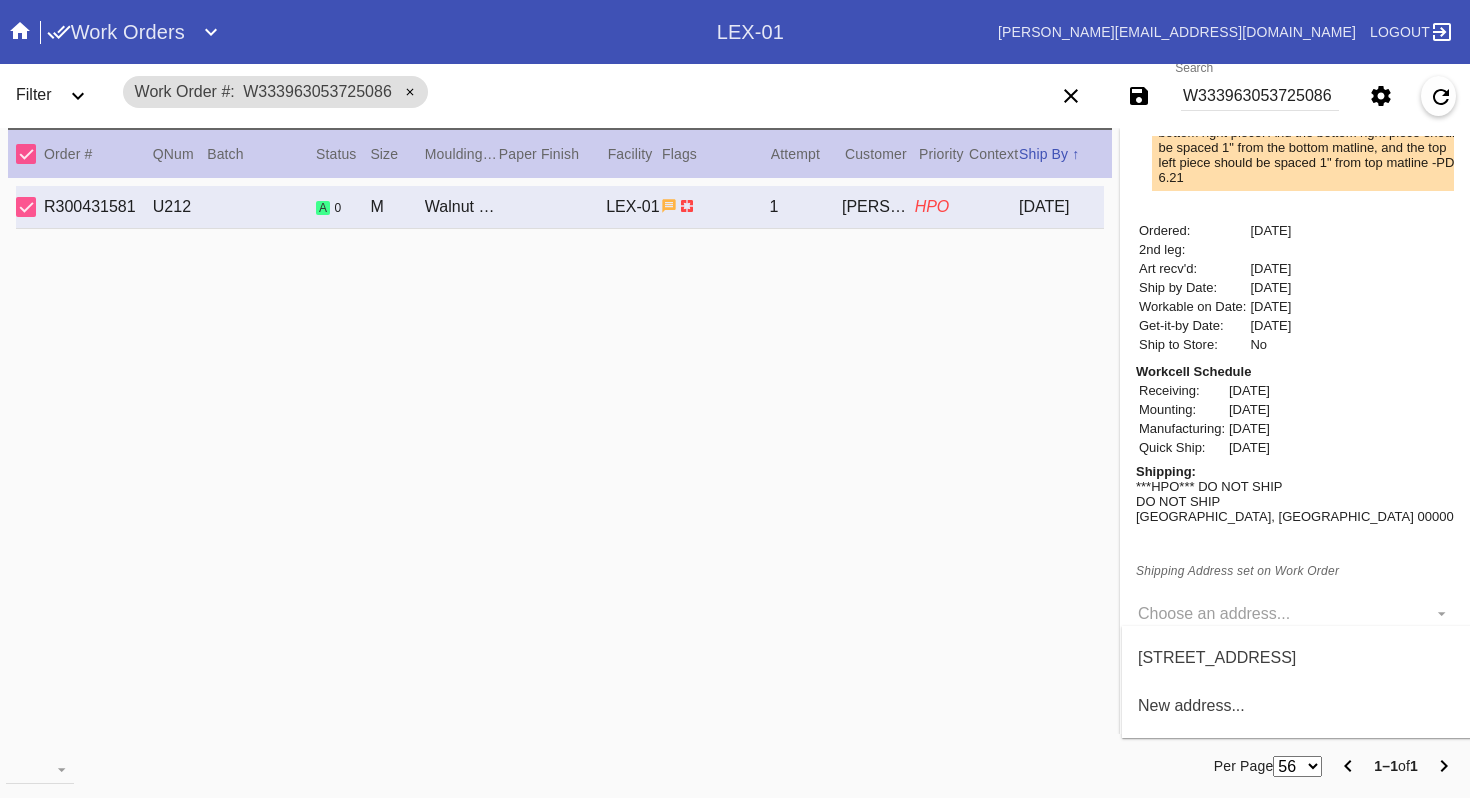 click on "[STREET_ADDRESS]" at bounding box center [1297, 658] 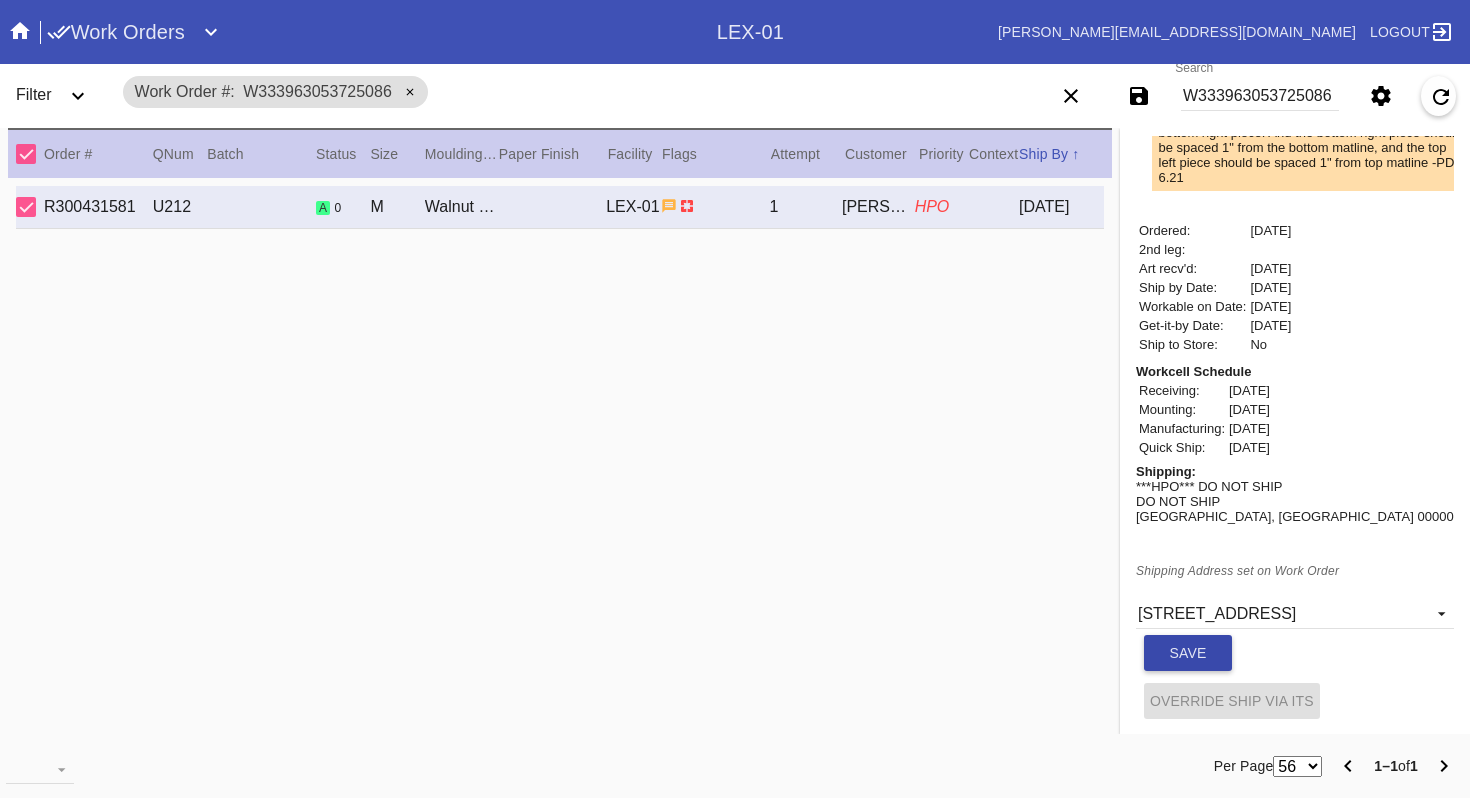 click on "Save" at bounding box center (1188, 653) 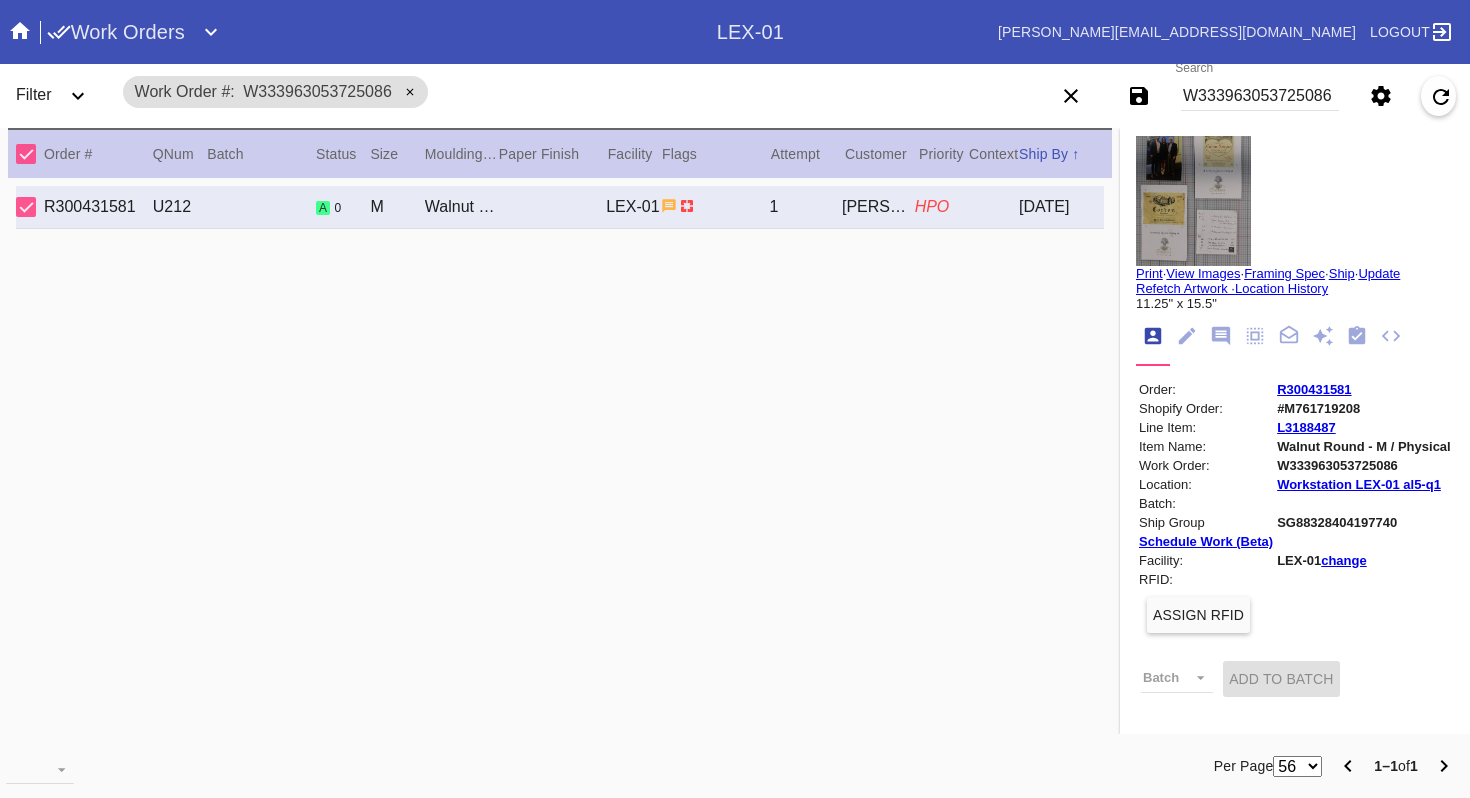 scroll, scrollTop: 0, scrollLeft: 0, axis: both 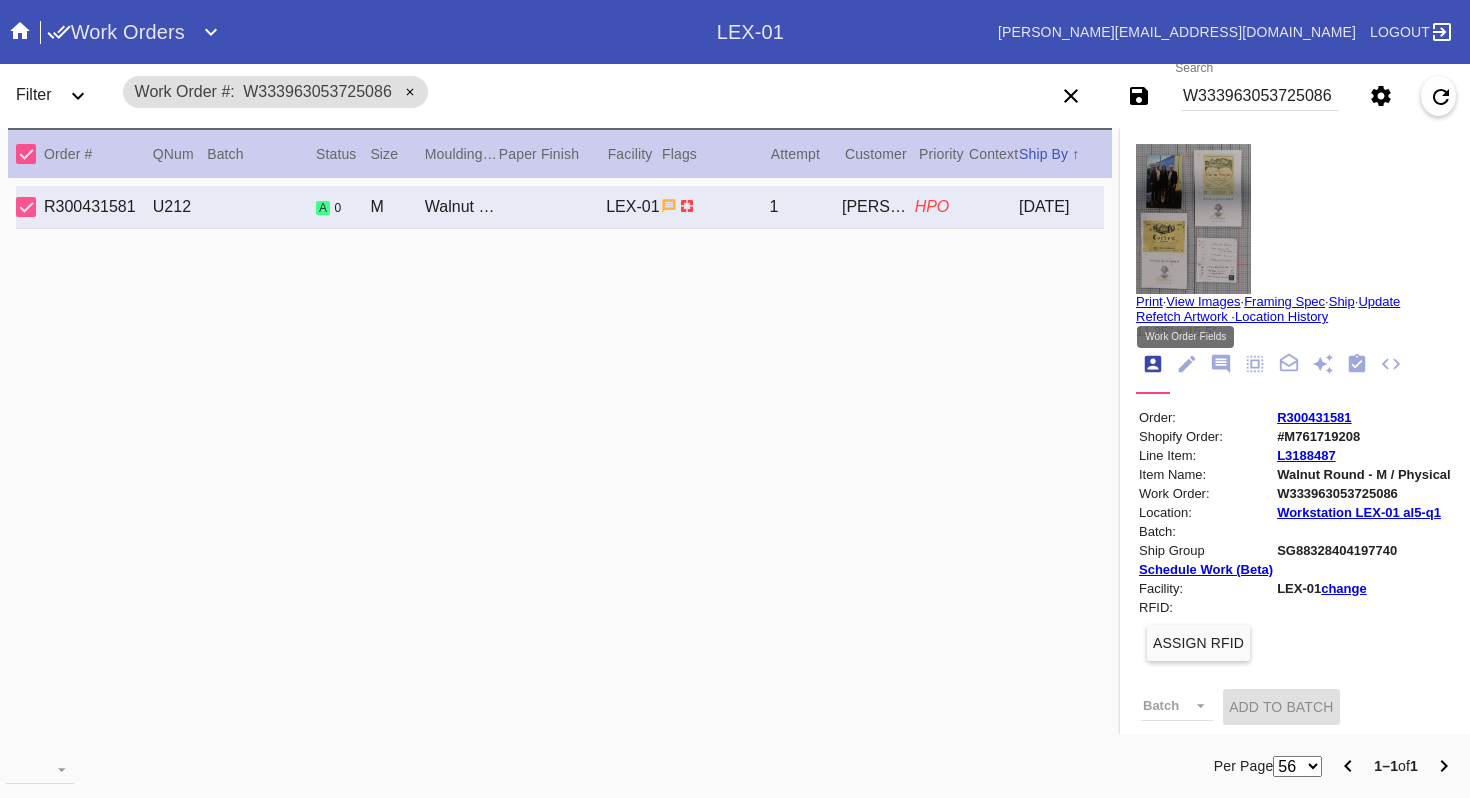 click 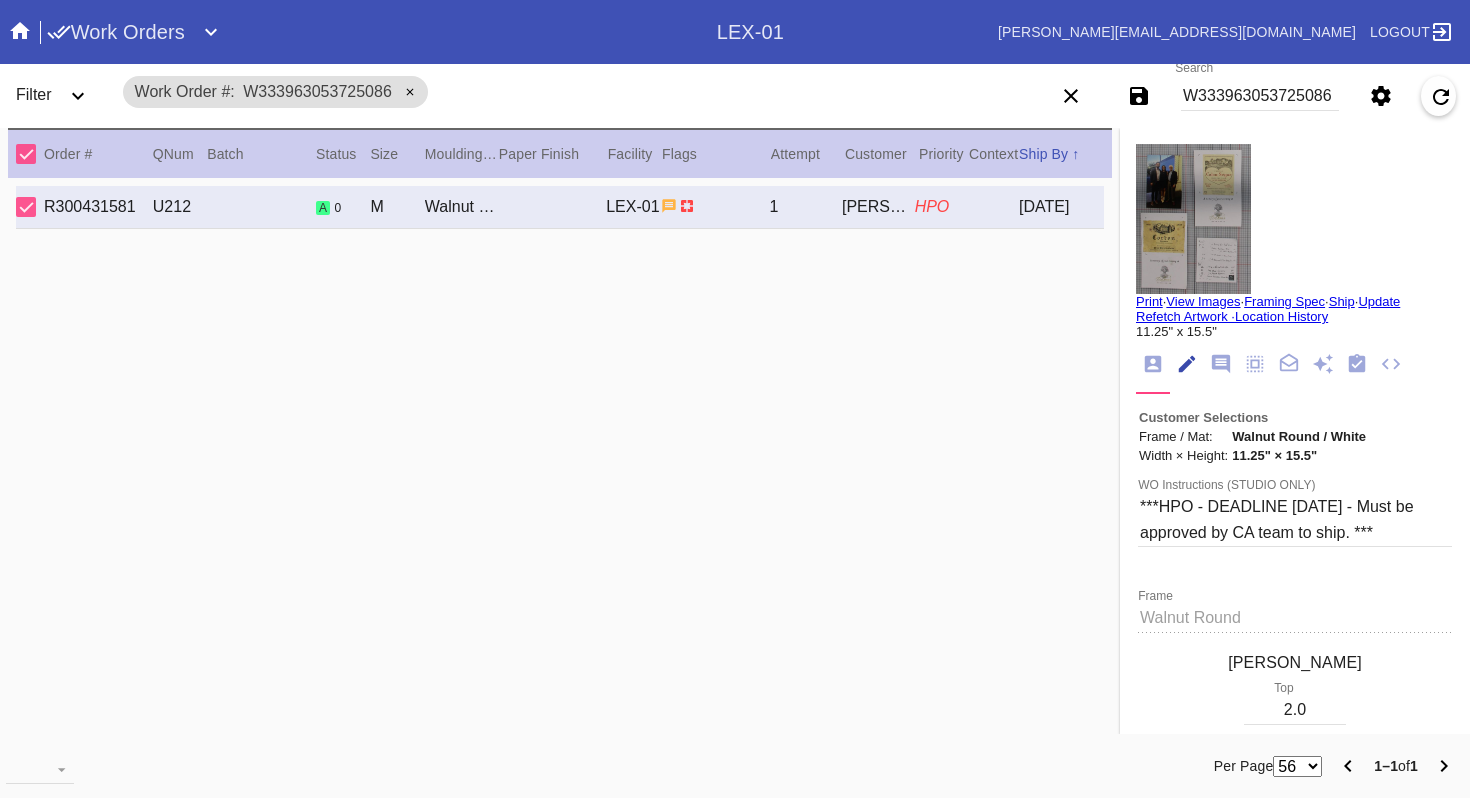 scroll, scrollTop: 73, scrollLeft: 0, axis: vertical 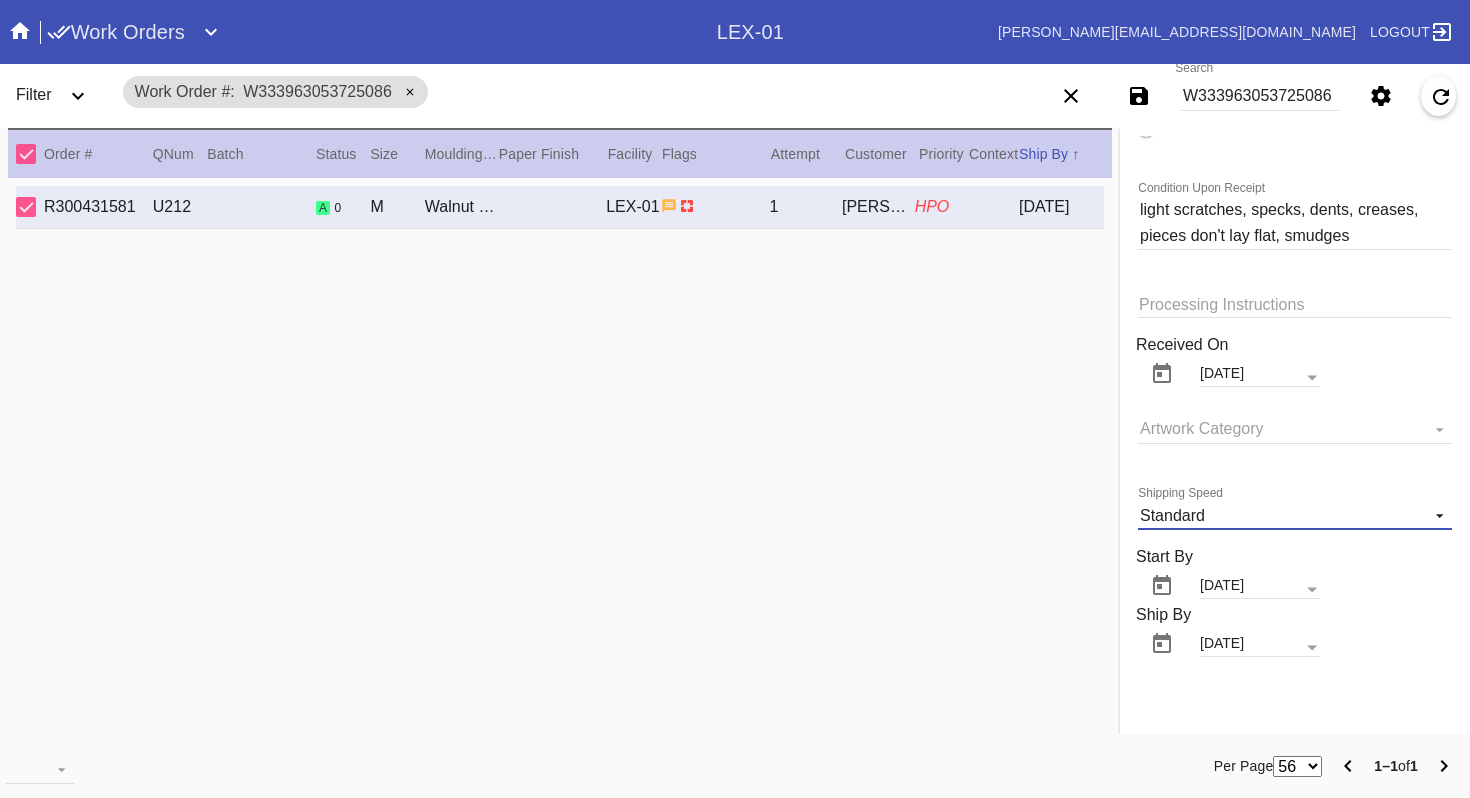 click on "Standard" at bounding box center [1279, 516] 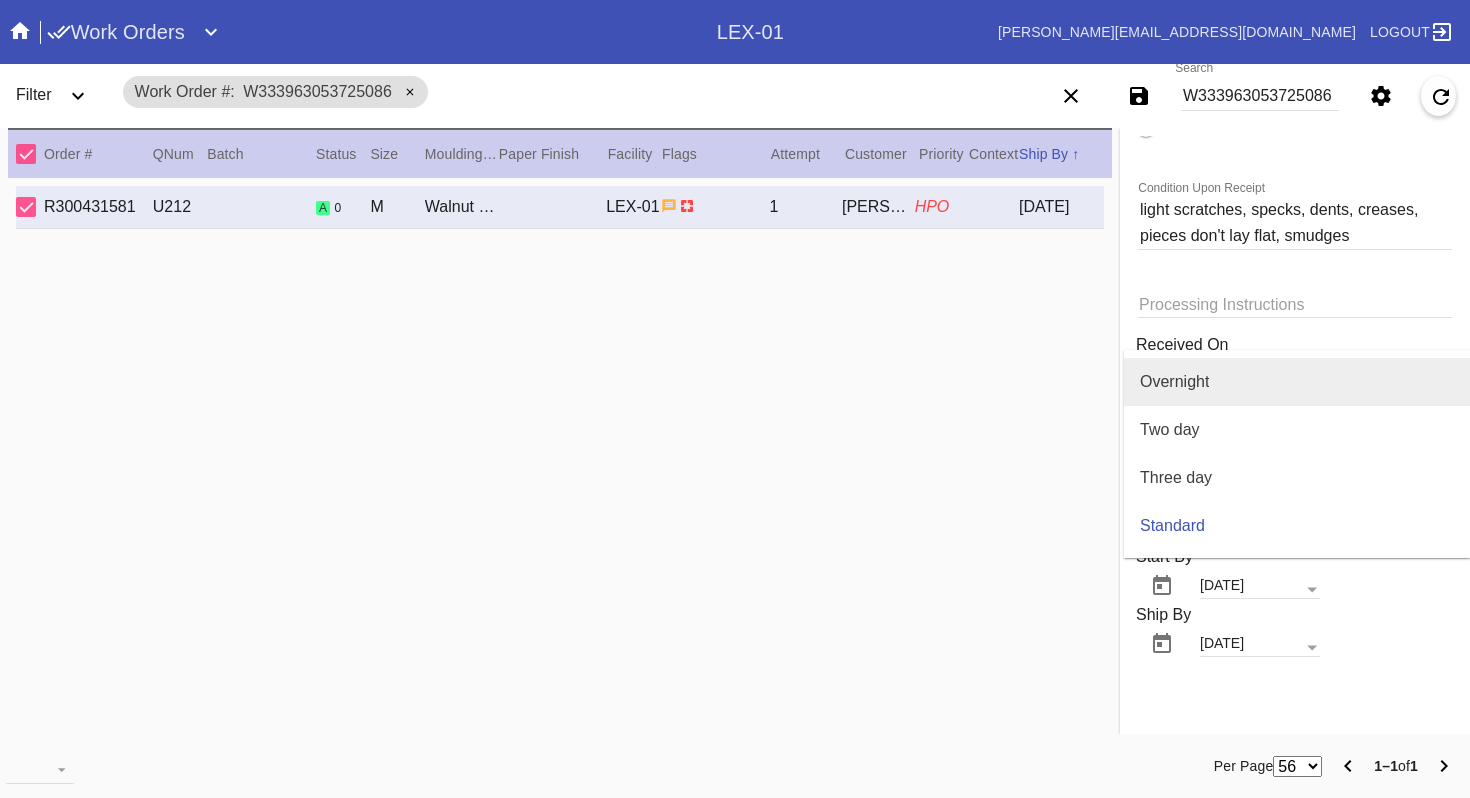 click on "Overnight" at bounding box center [1297, 382] 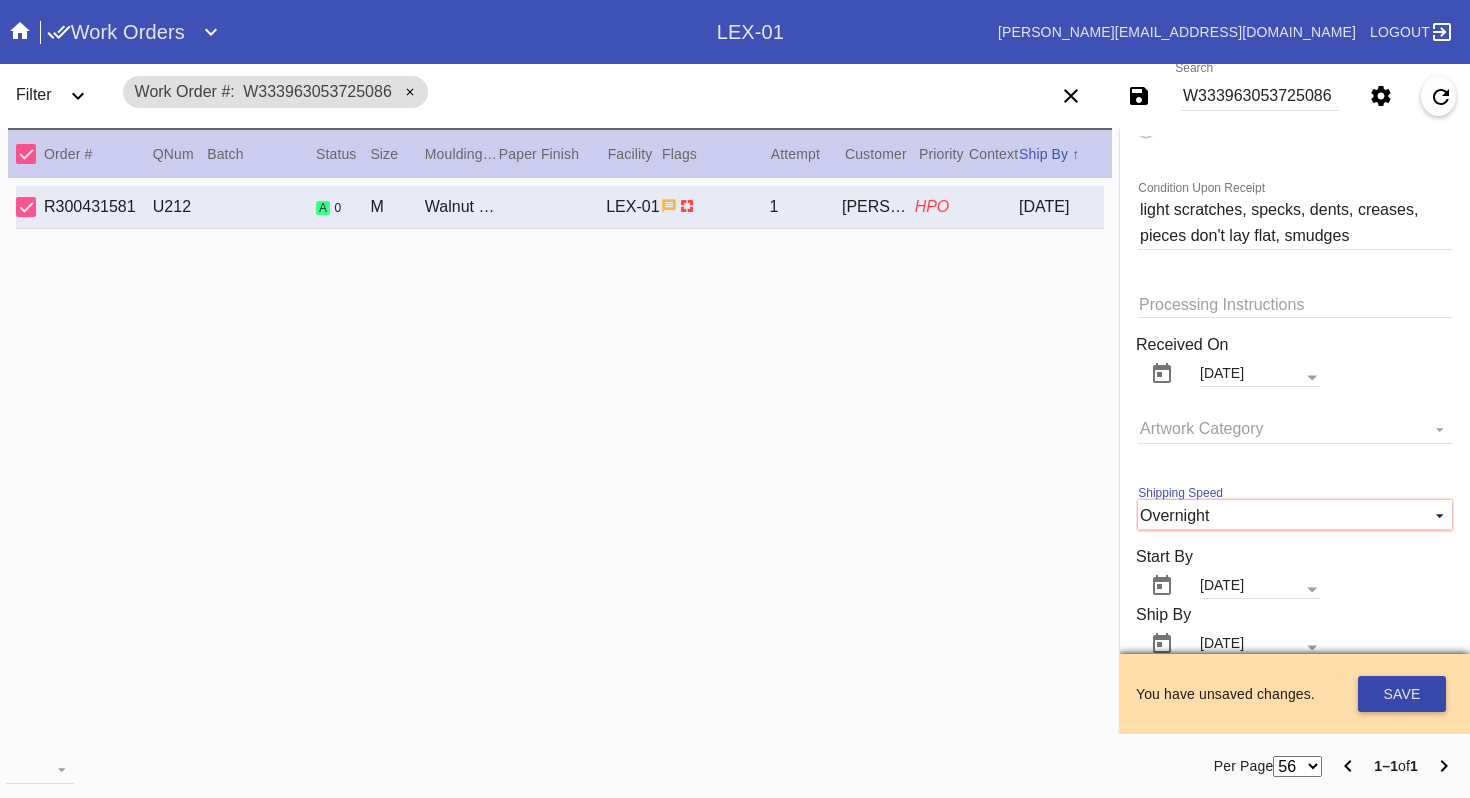 click on "Save" at bounding box center [1402, 694] 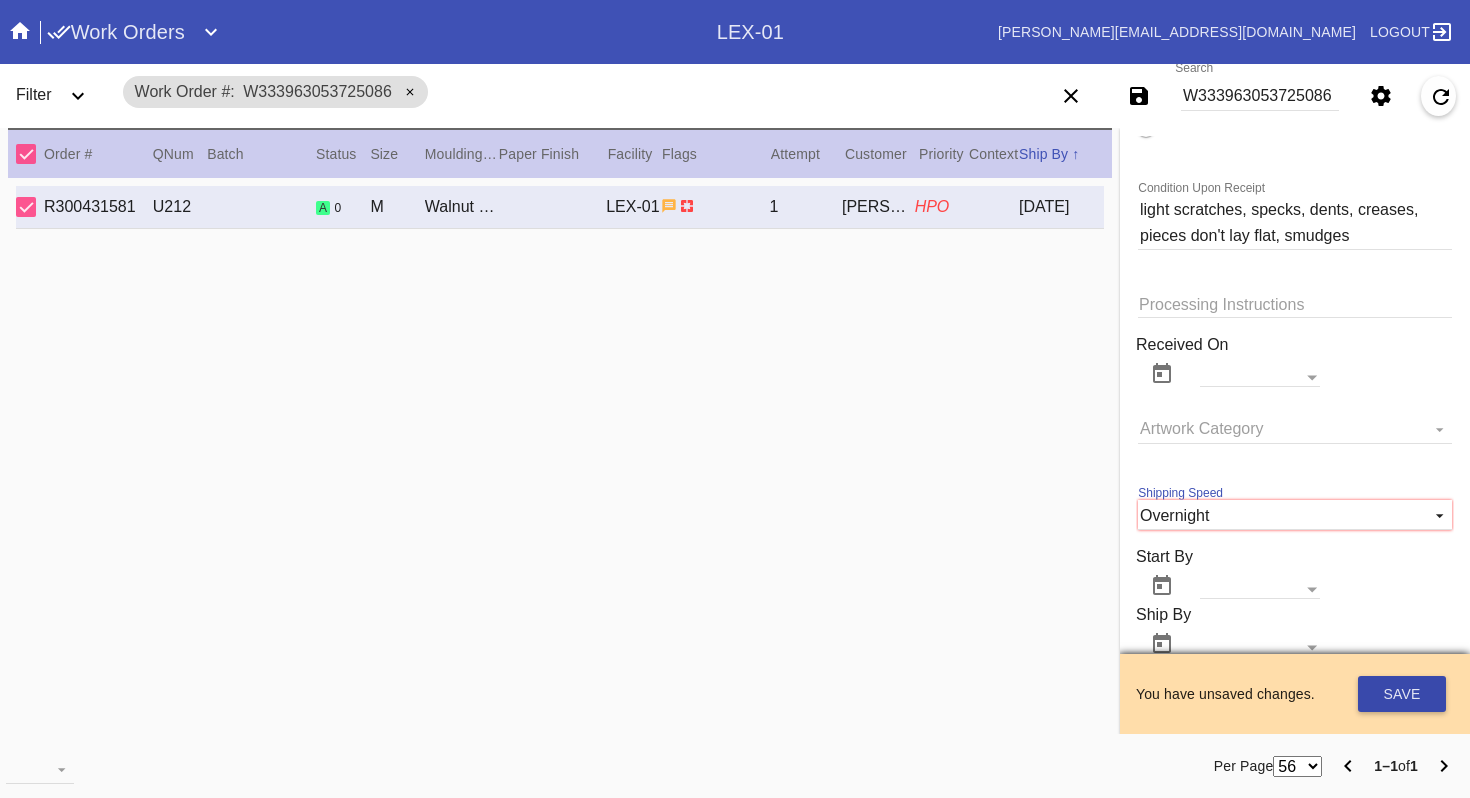 scroll, scrollTop: 1617, scrollLeft: 0, axis: vertical 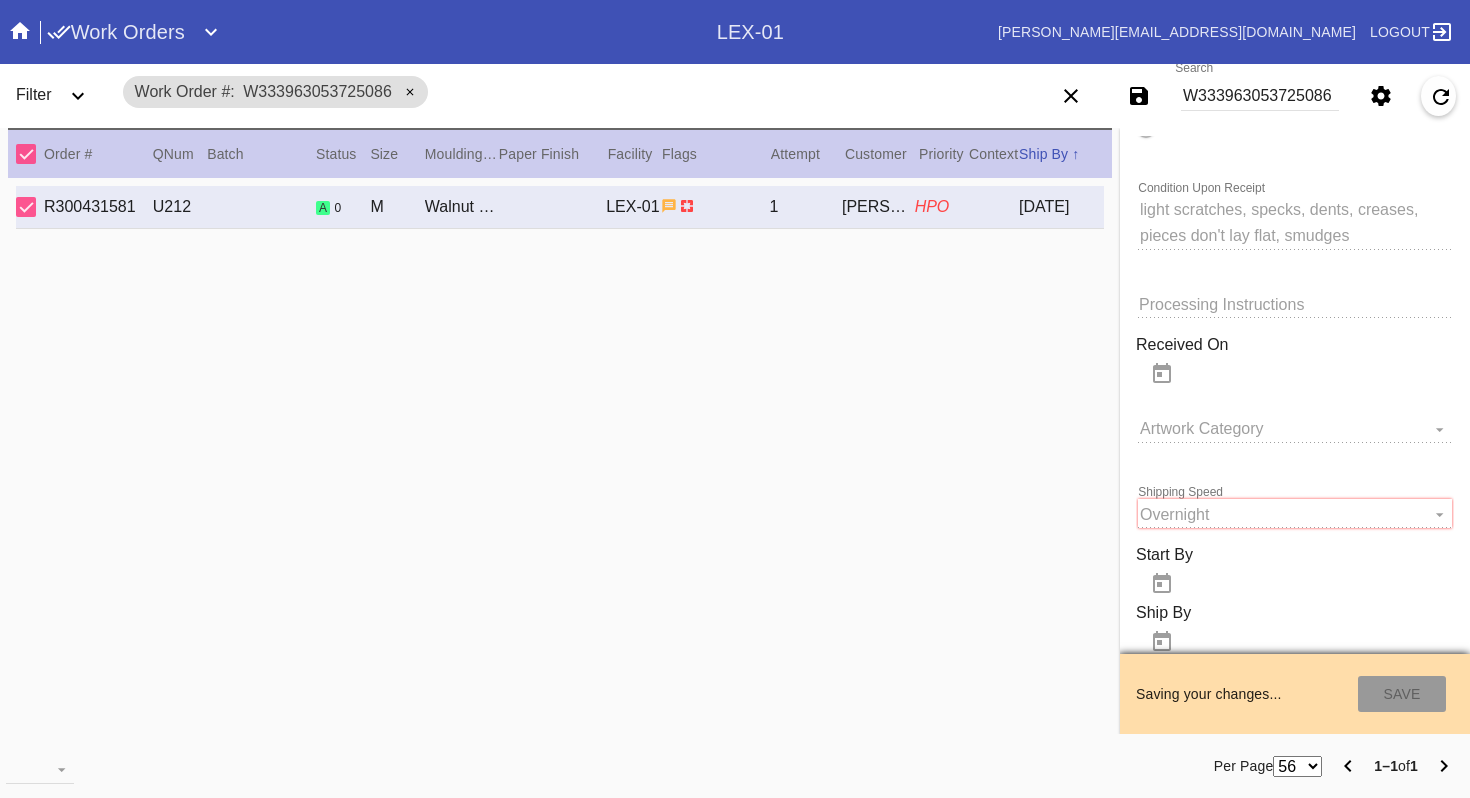 type on "[DATE]" 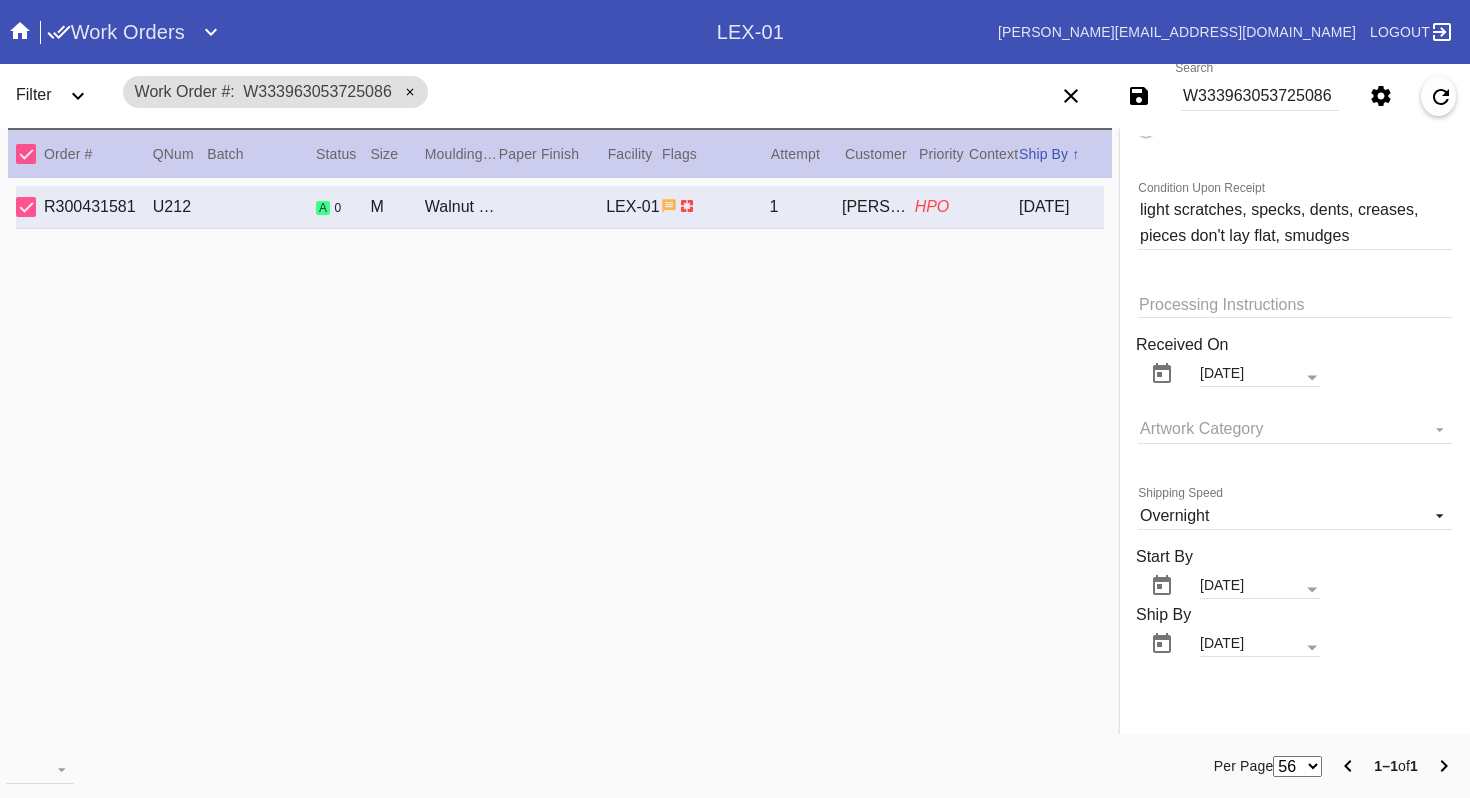 scroll, scrollTop: 0, scrollLeft: 0, axis: both 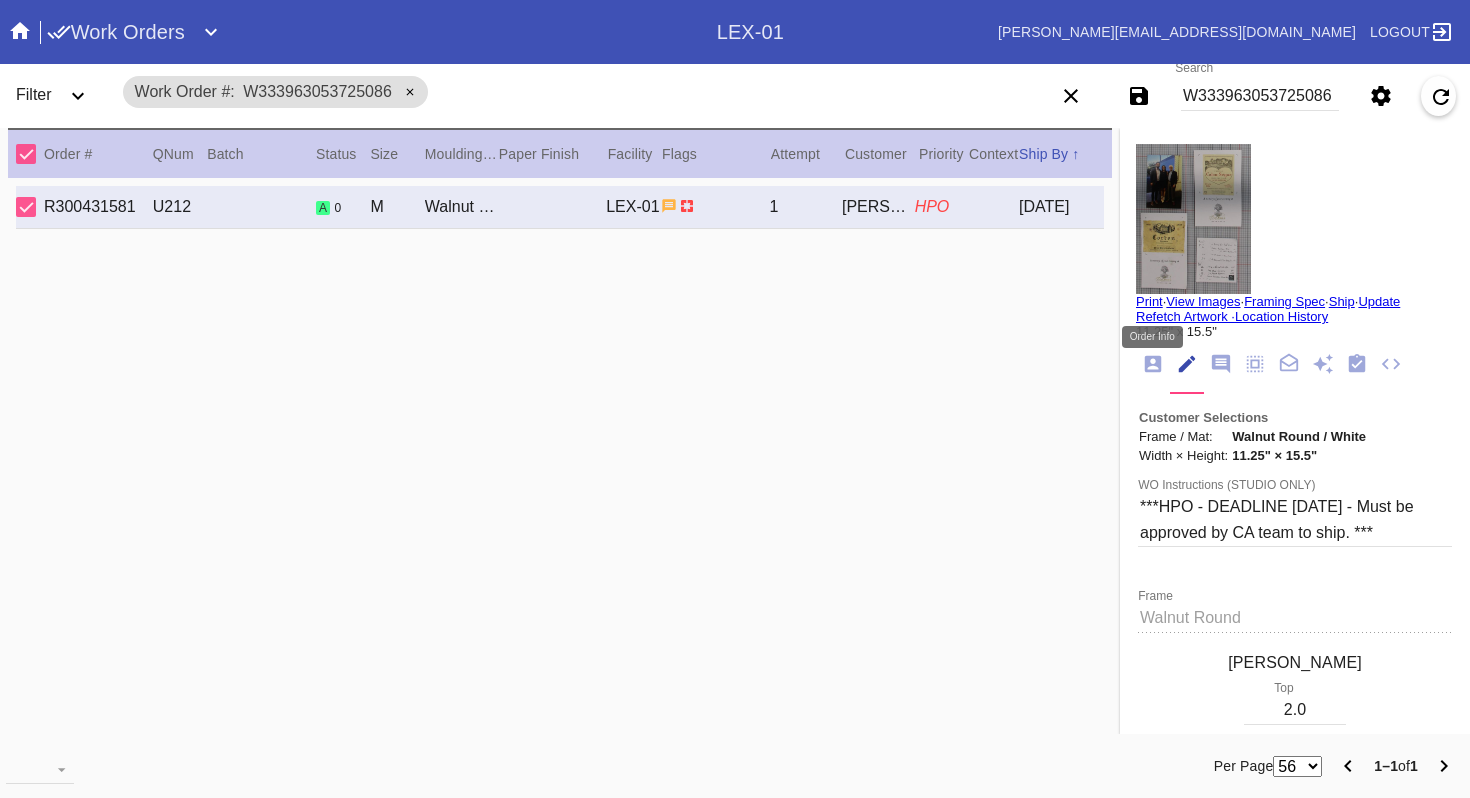 click 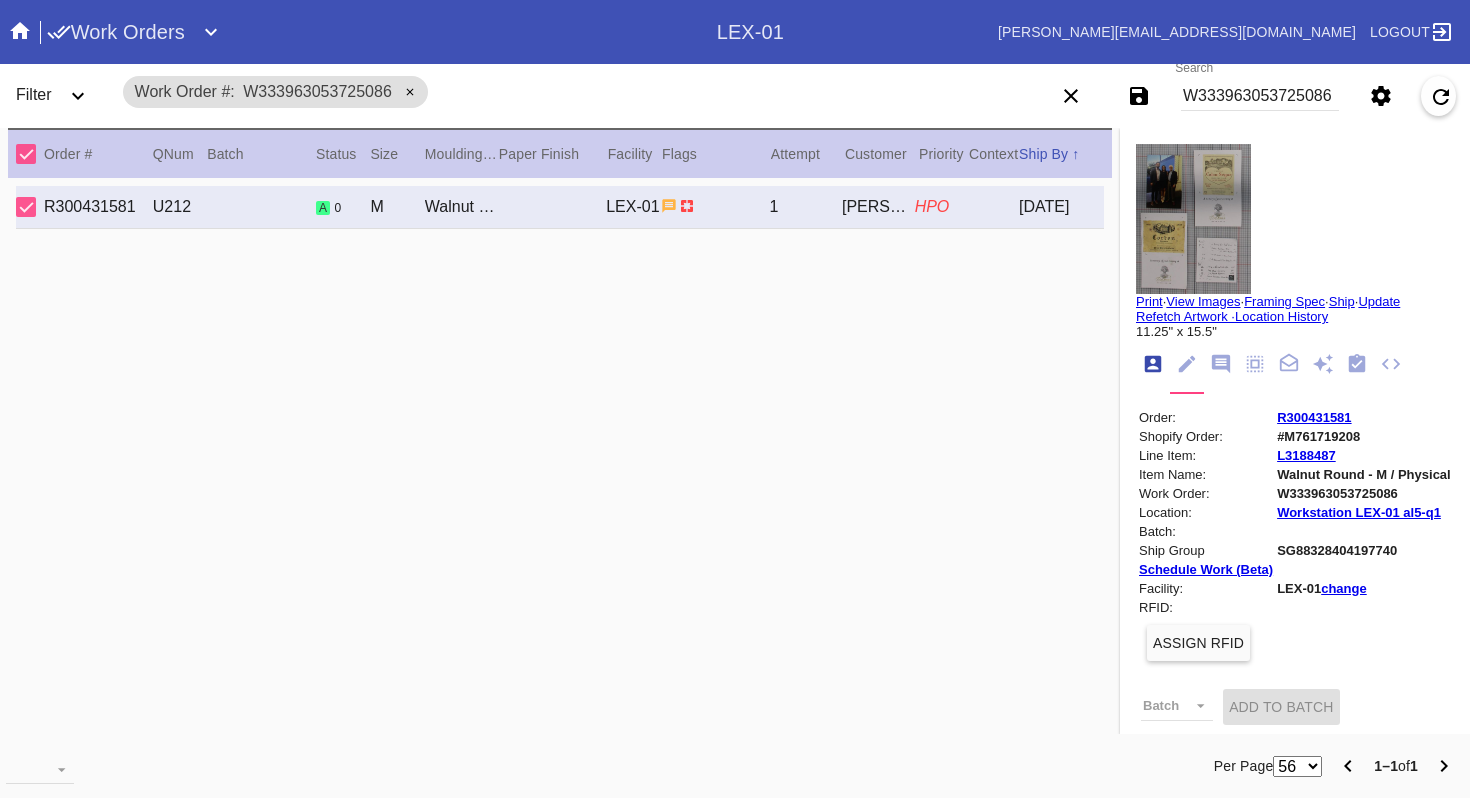 scroll, scrollTop: 24, scrollLeft: 0, axis: vertical 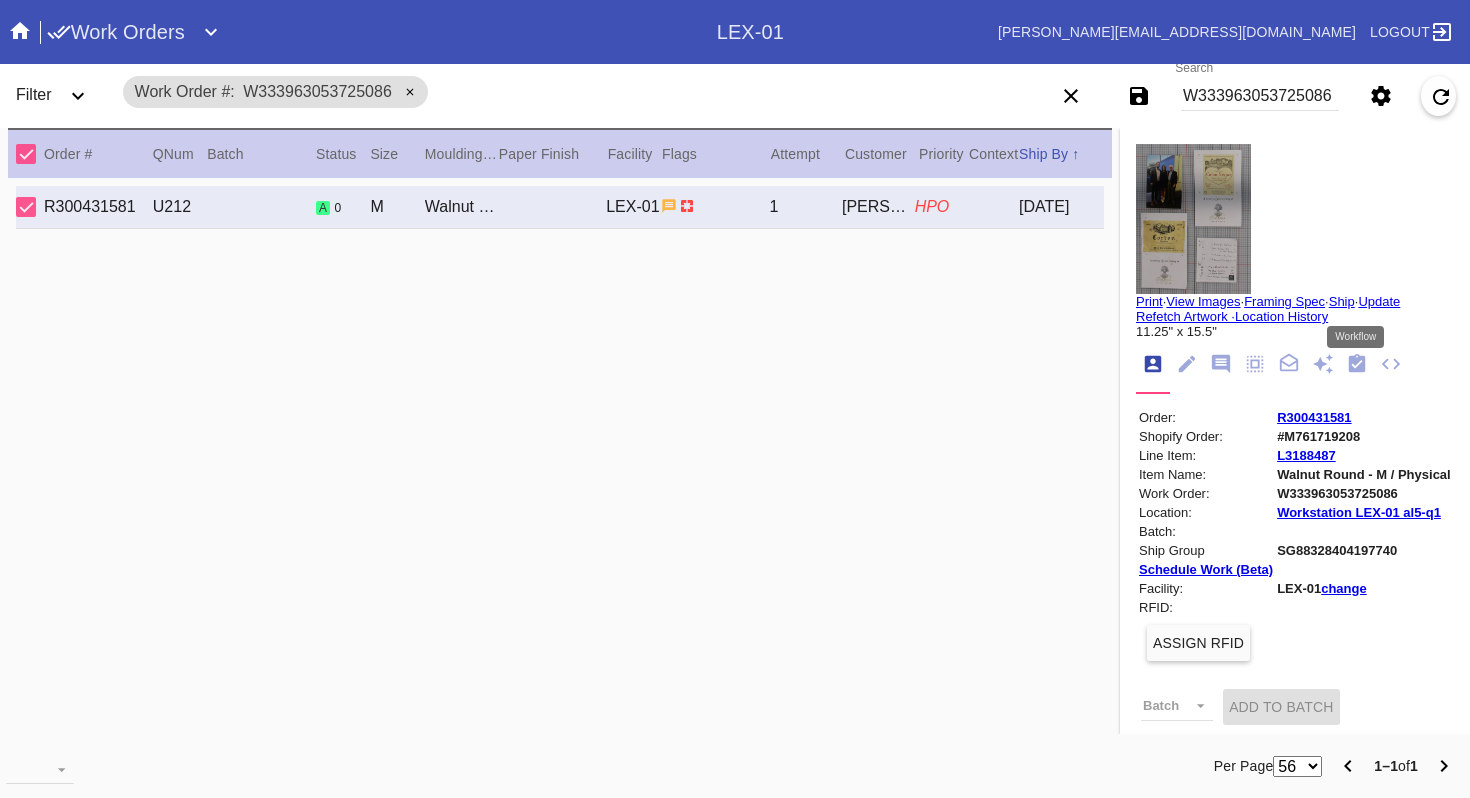 click 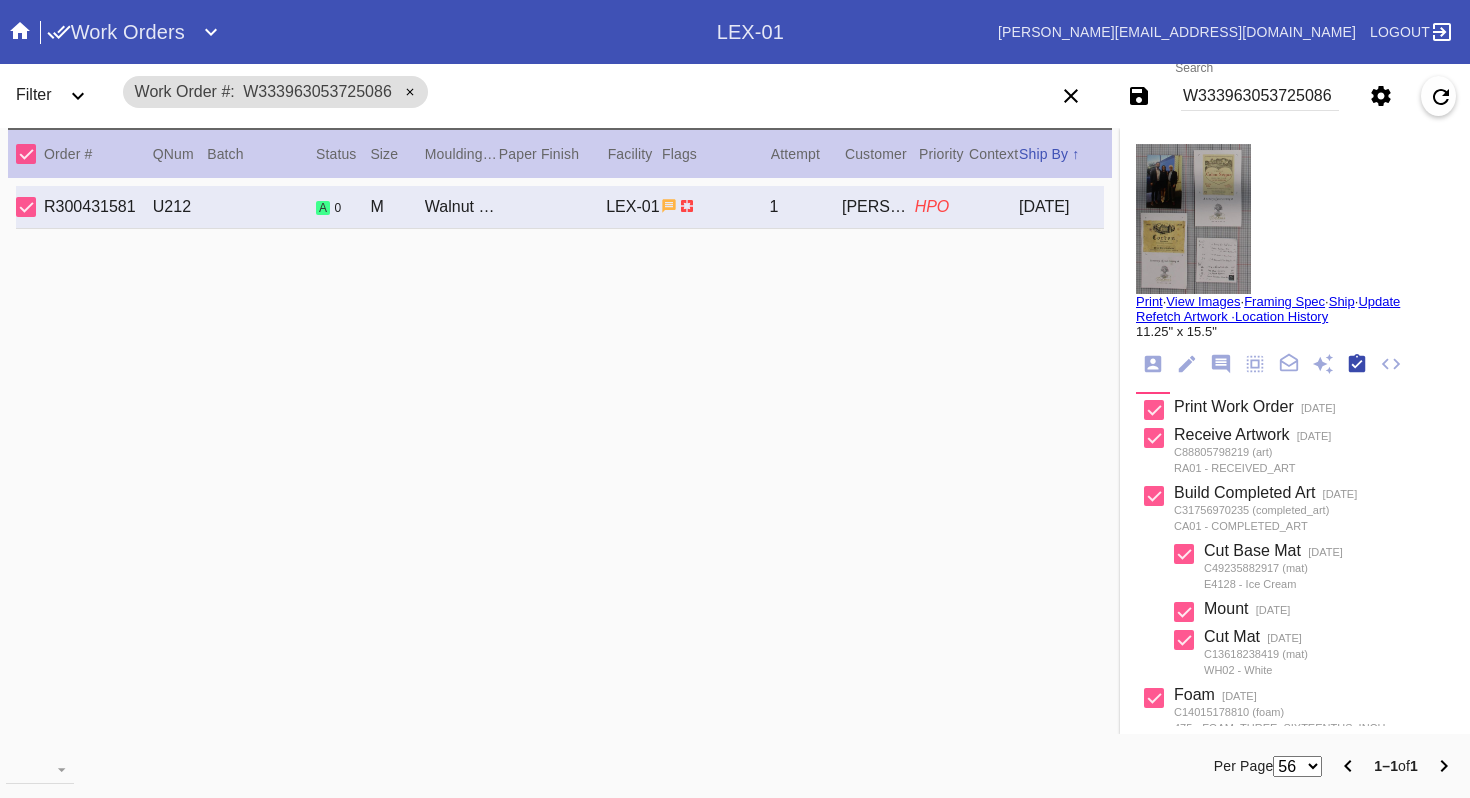 scroll, scrollTop: 320, scrollLeft: 0, axis: vertical 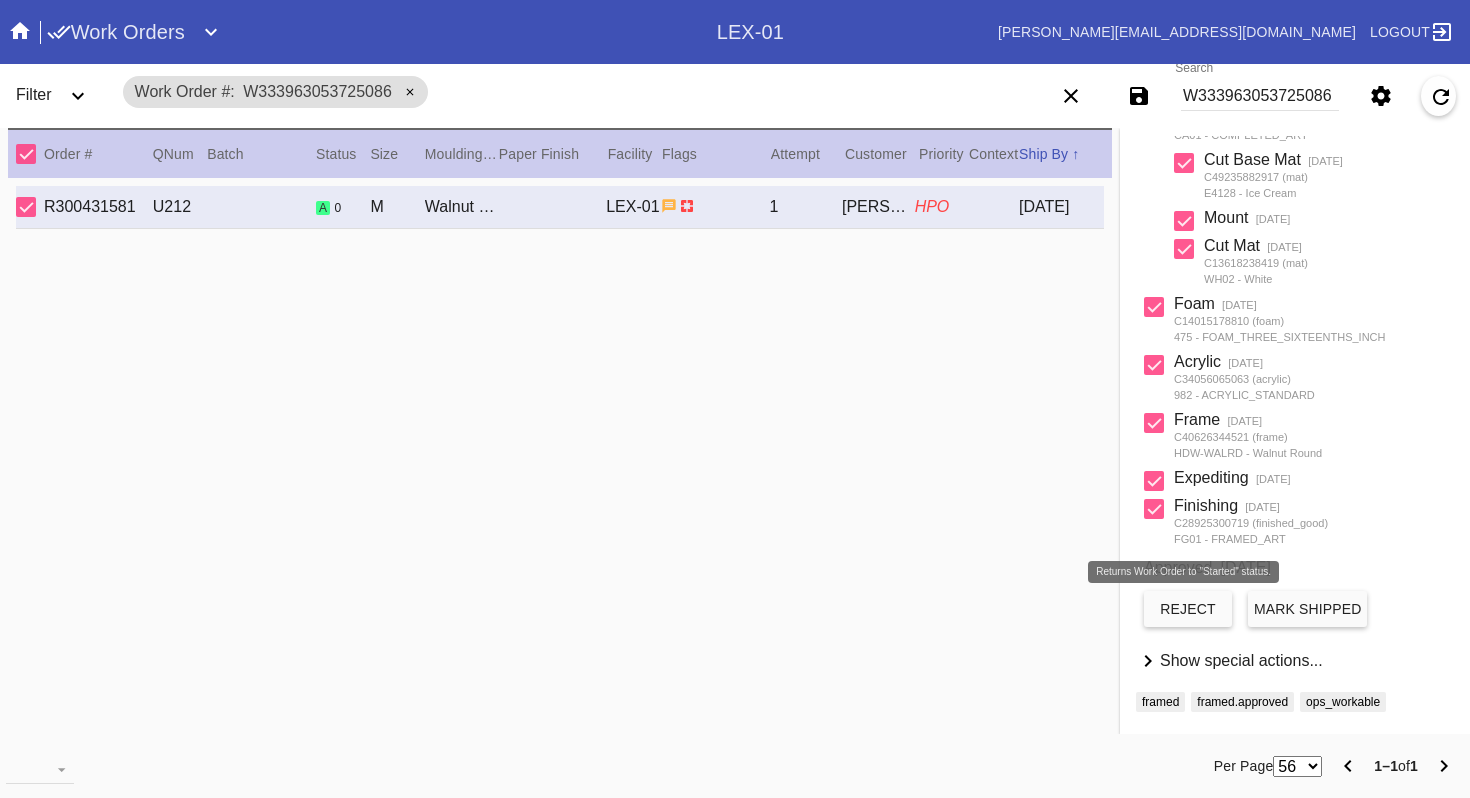 click on "reject" at bounding box center [1188, 609] 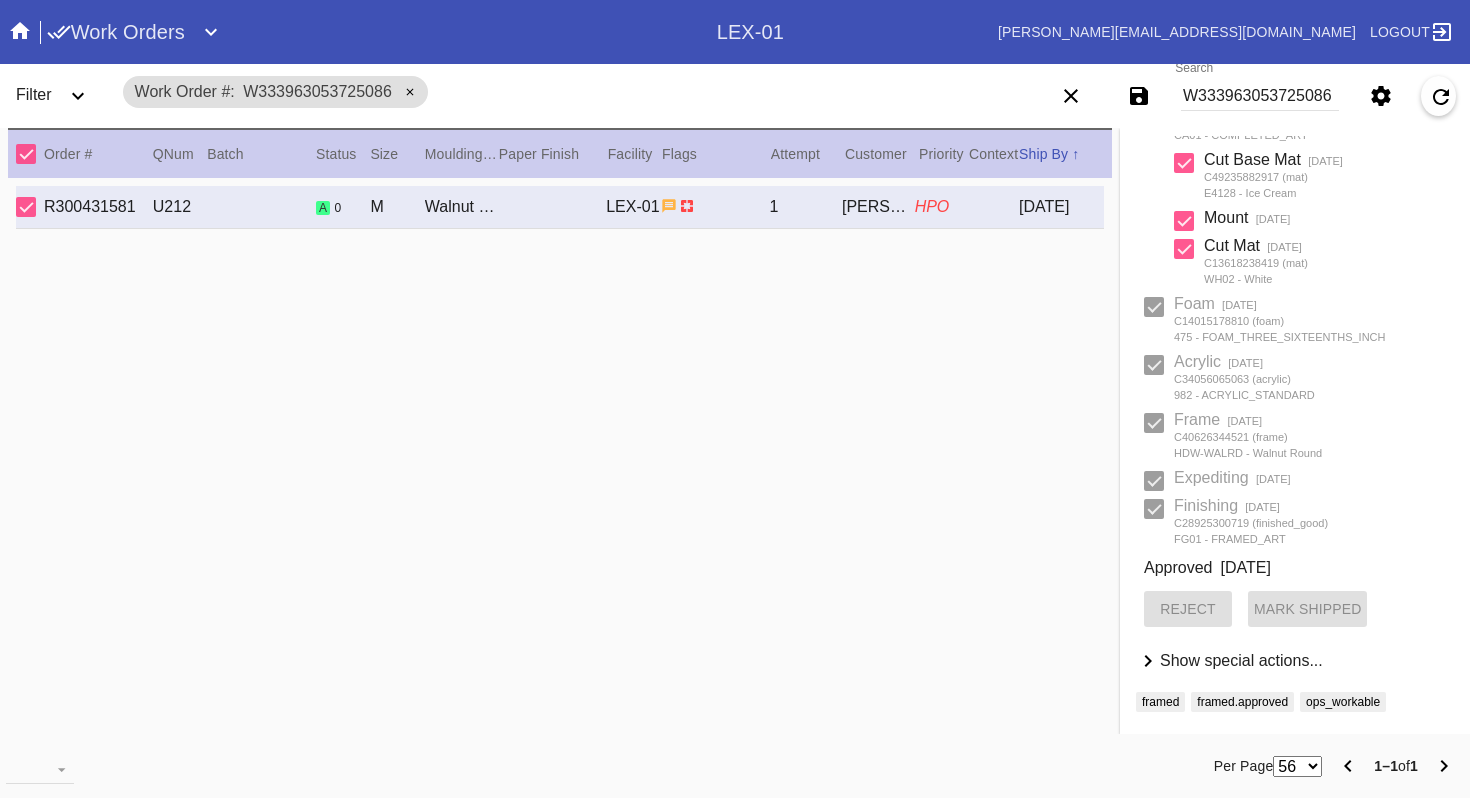 click on "Show special actions..." at bounding box center [1241, 660] 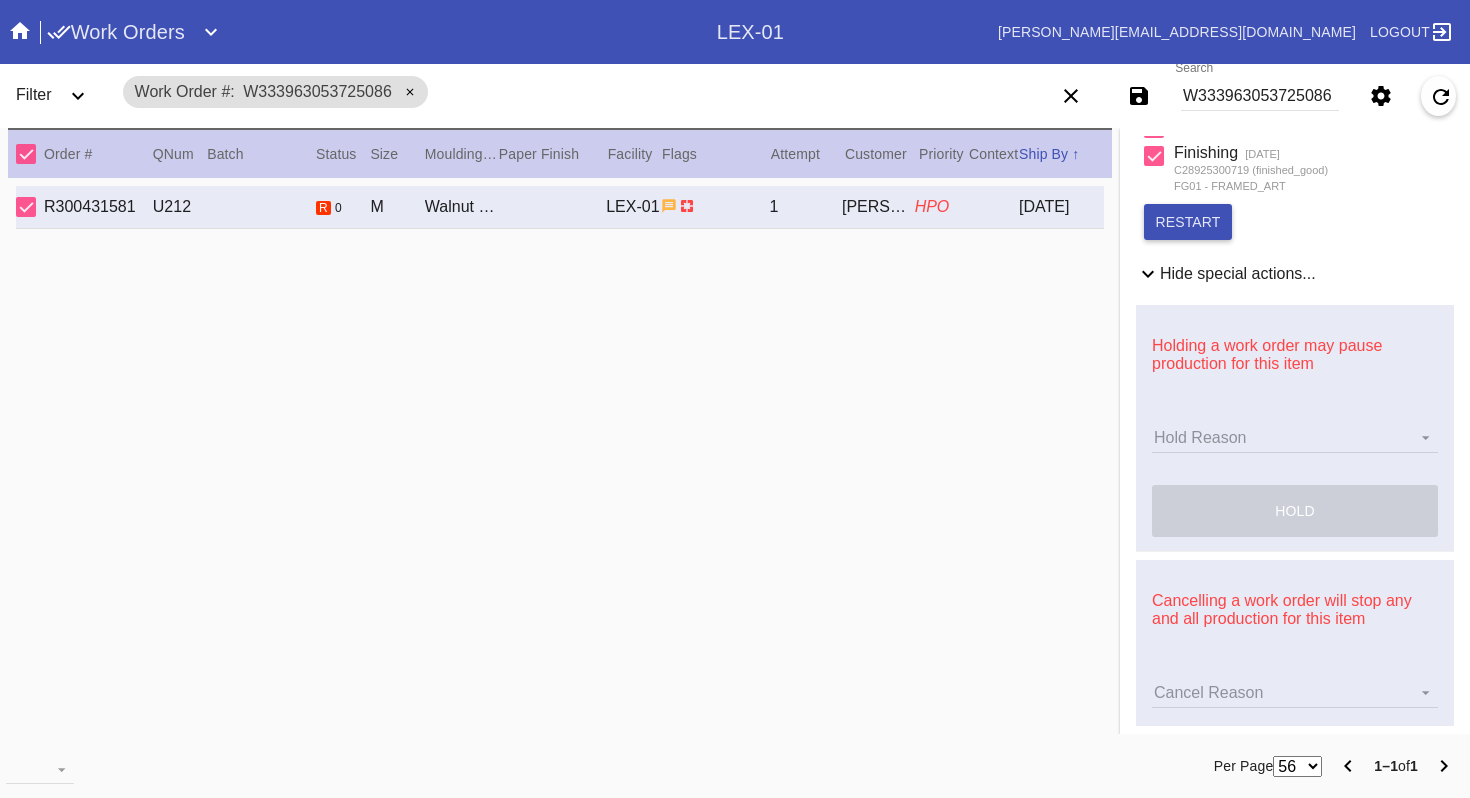 scroll, scrollTop: 758, scrollLeft: 0, axis: vertical 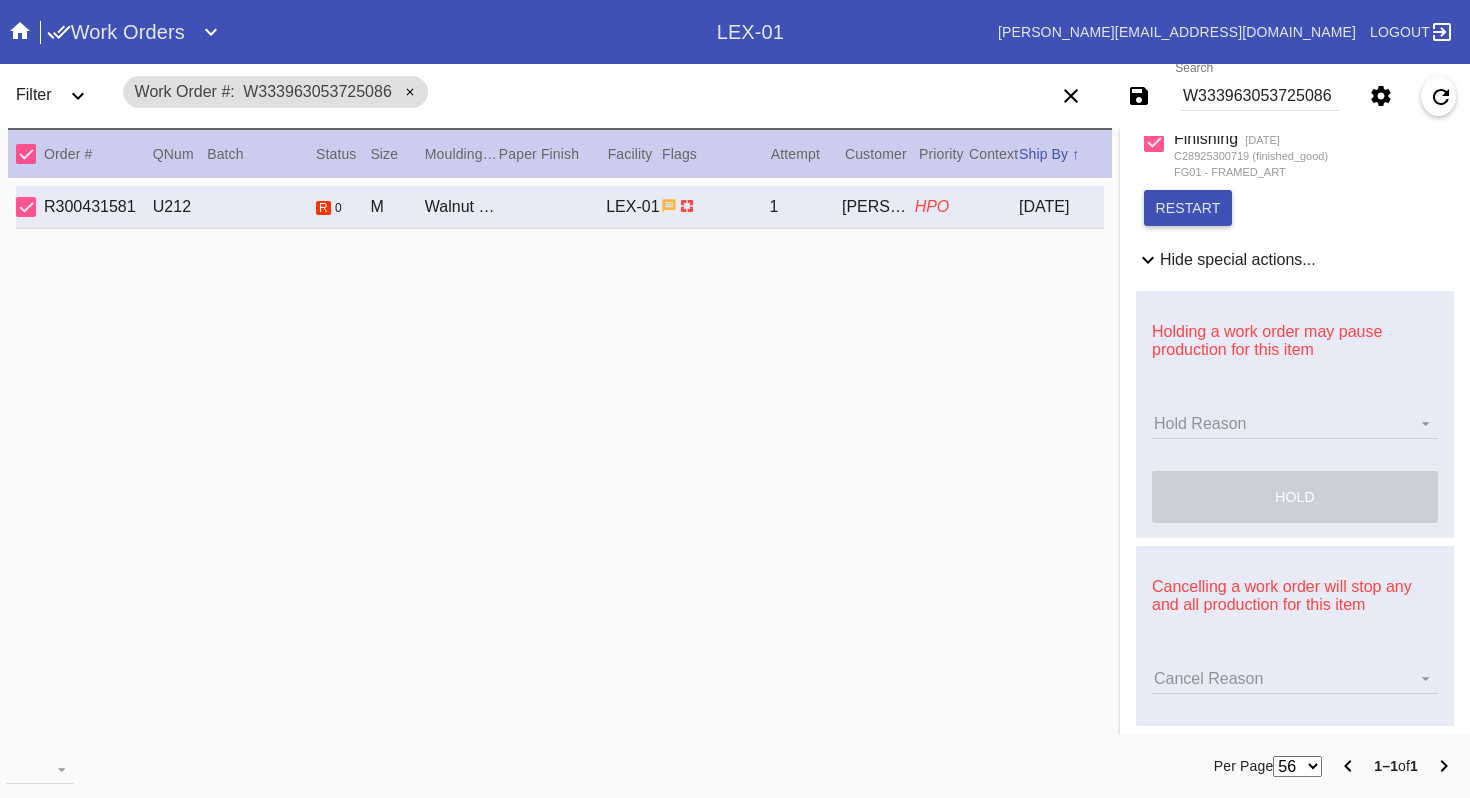 click on "Assemble final product." 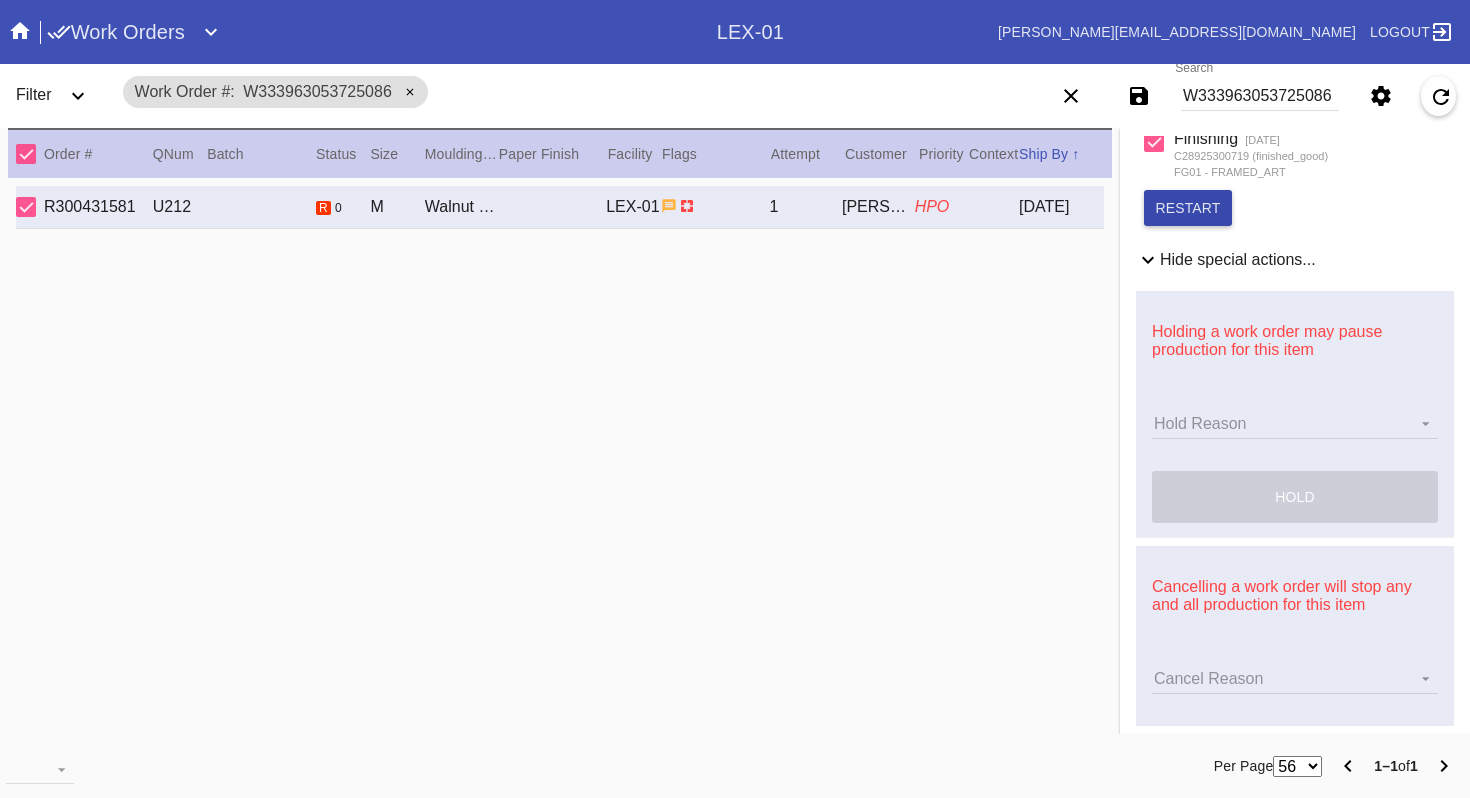 click on "restart" at bounding box center [1188, 208] 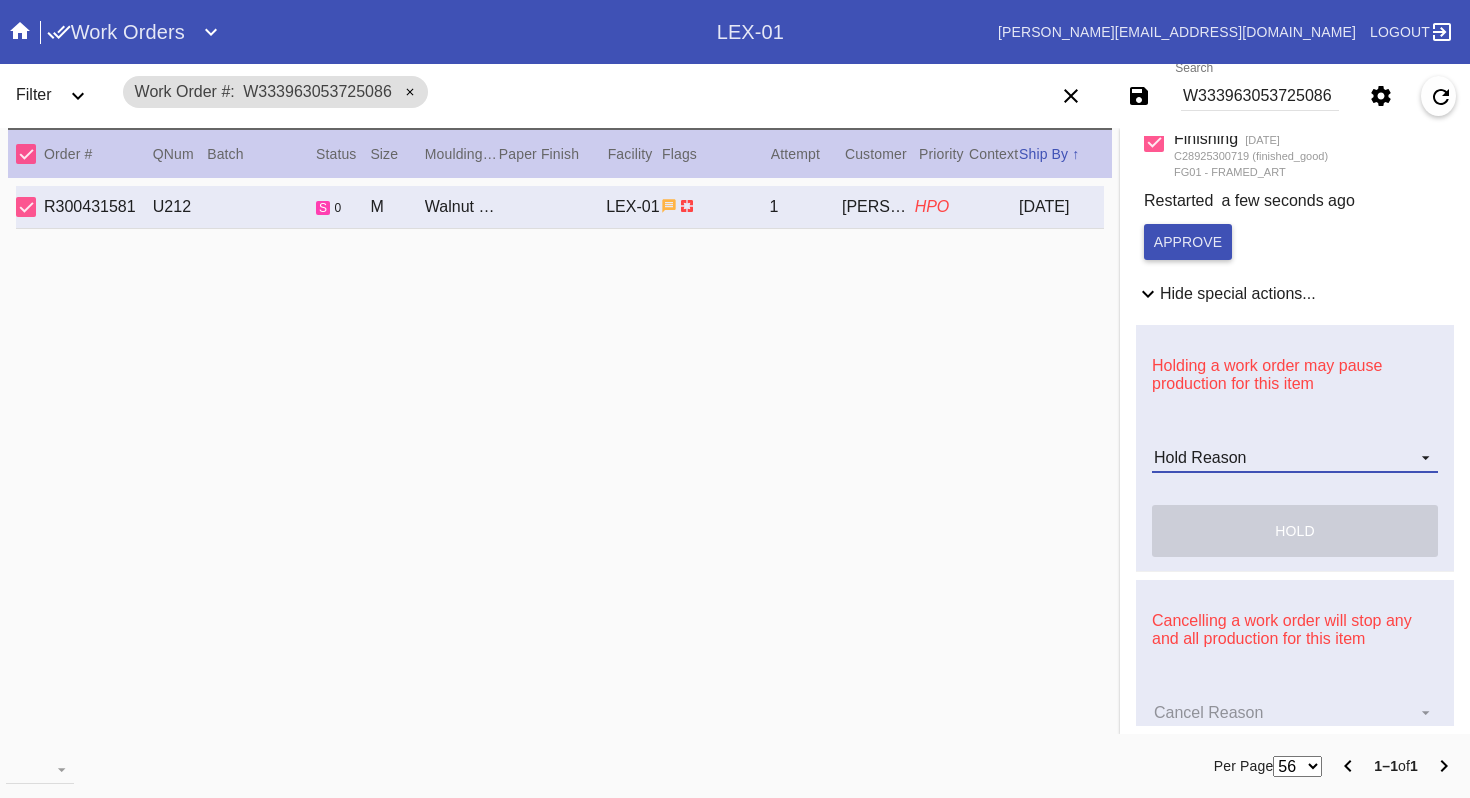 click on "Hold Reason Art Care Review Artwork Damaged F4B/Partnership Facility Out of Stock HPO Hold to Ship Investigation Lost in Studio Multi-Mat Details Not Received Order Change Request Out of Stock Proactive Outreach Pull for Production QA/Customer Approval Question Submitted Ready for Action Ready for Production Repair Replacement Ordered Retail GW Rework Sample Search and Rescue Transit to LEX01 Transit to PHL01 Update Work Order" at bounding box center [1295, 458] 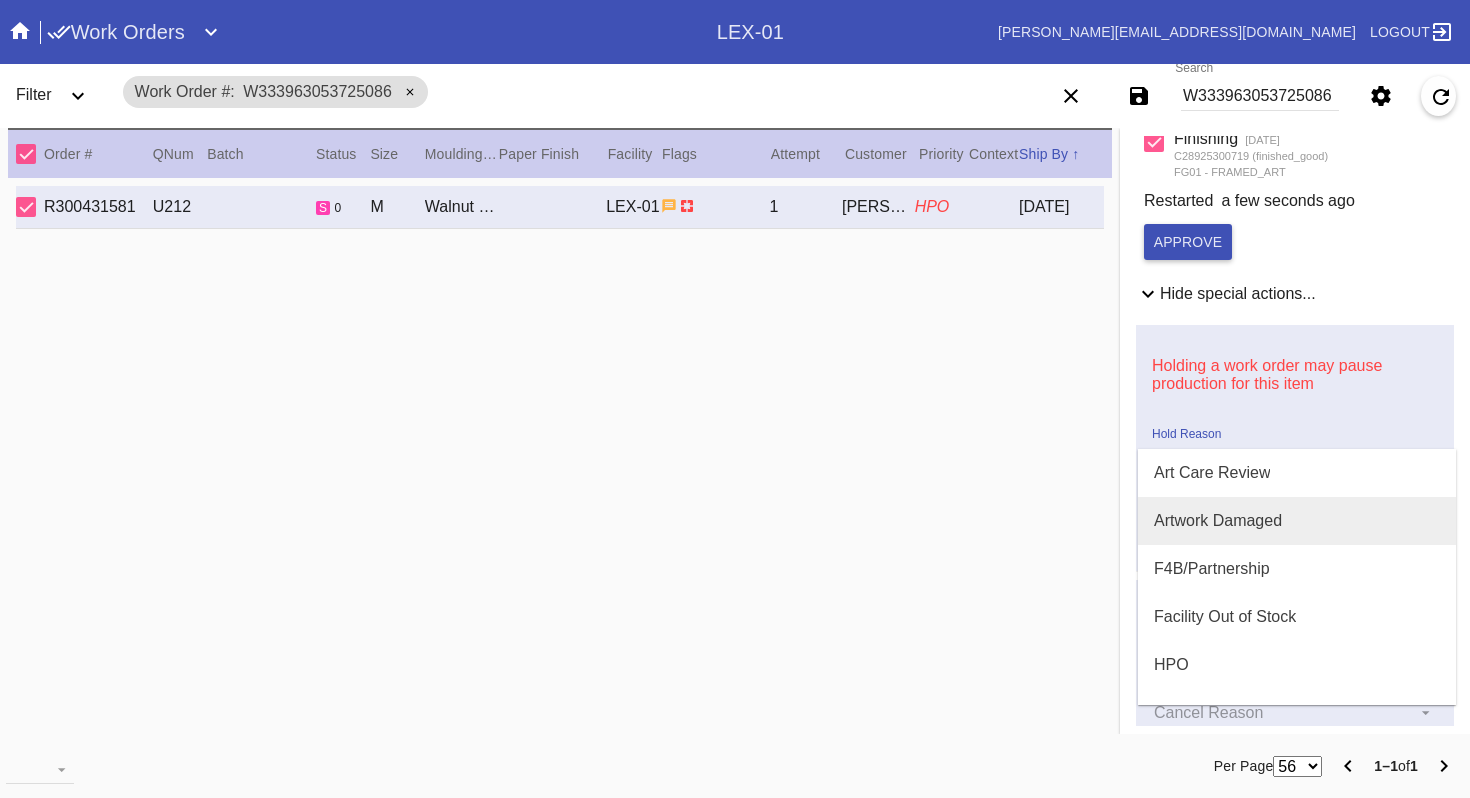 click on "Artwork Damaged" at bounding box center (1218, 521) 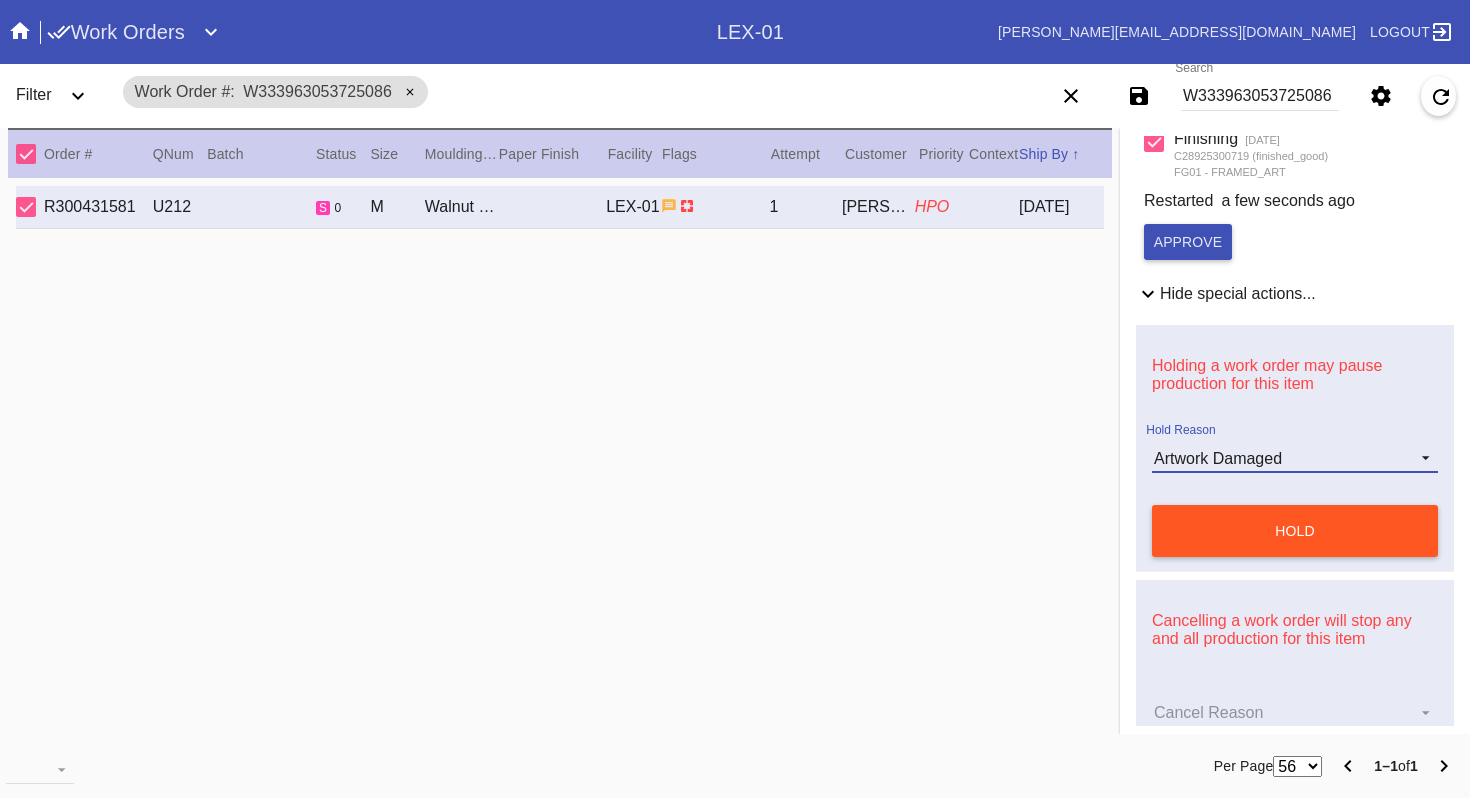 click on "Artwork Damaged" at bounding box center (1218, 458) 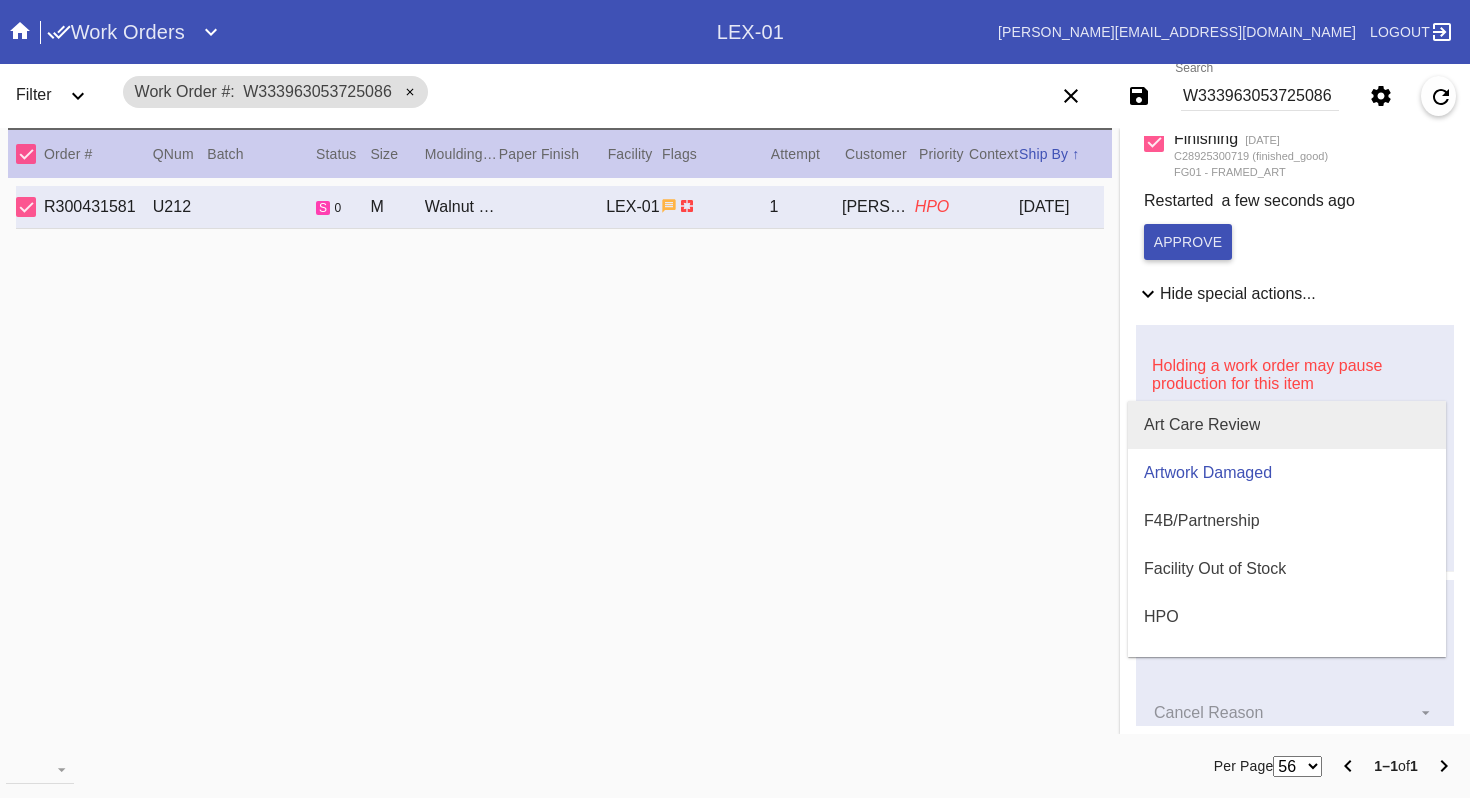 click on "Art Care Review" at bounding box center (1202, 425) 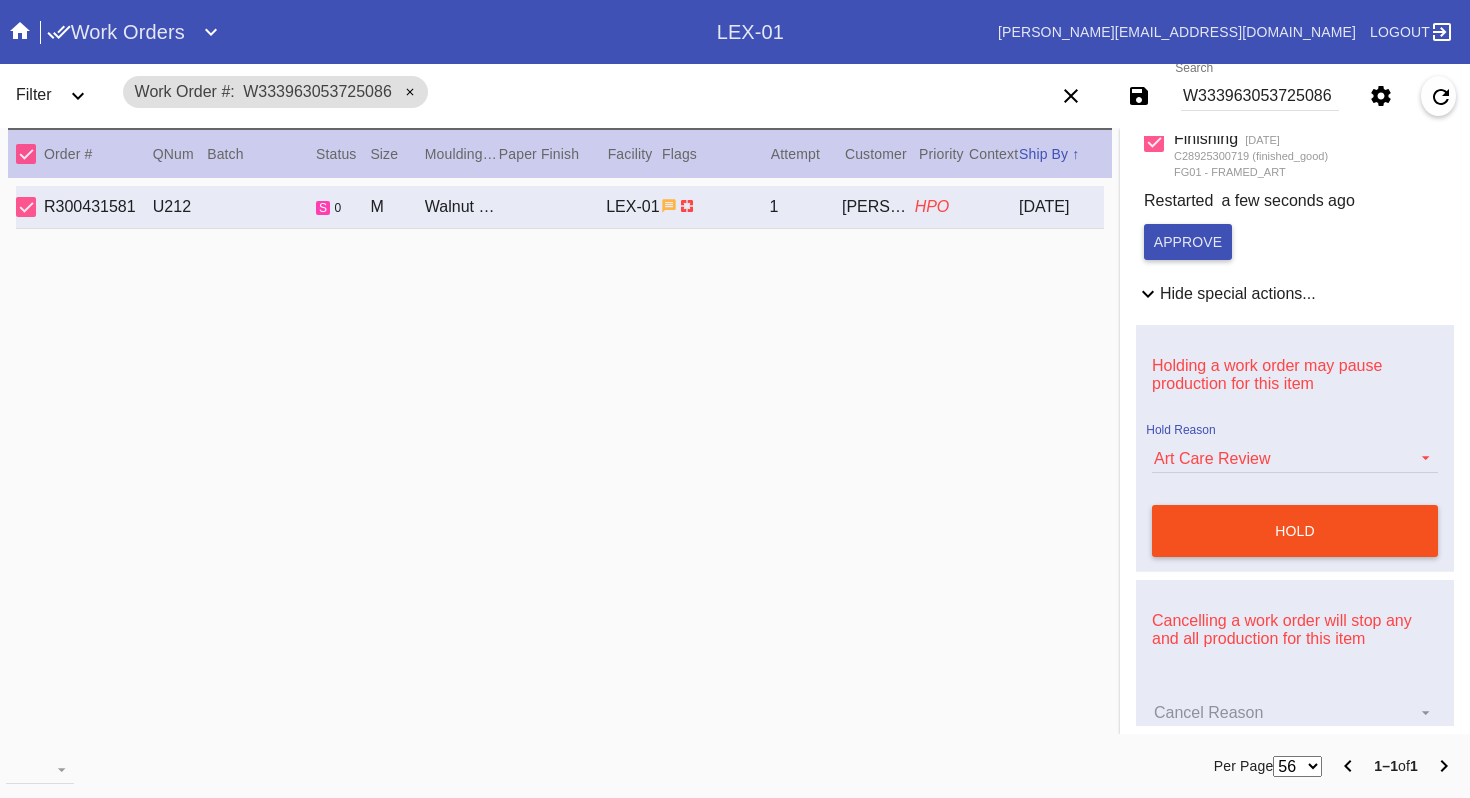 click on "hold" at bounding box center [1295, 531] 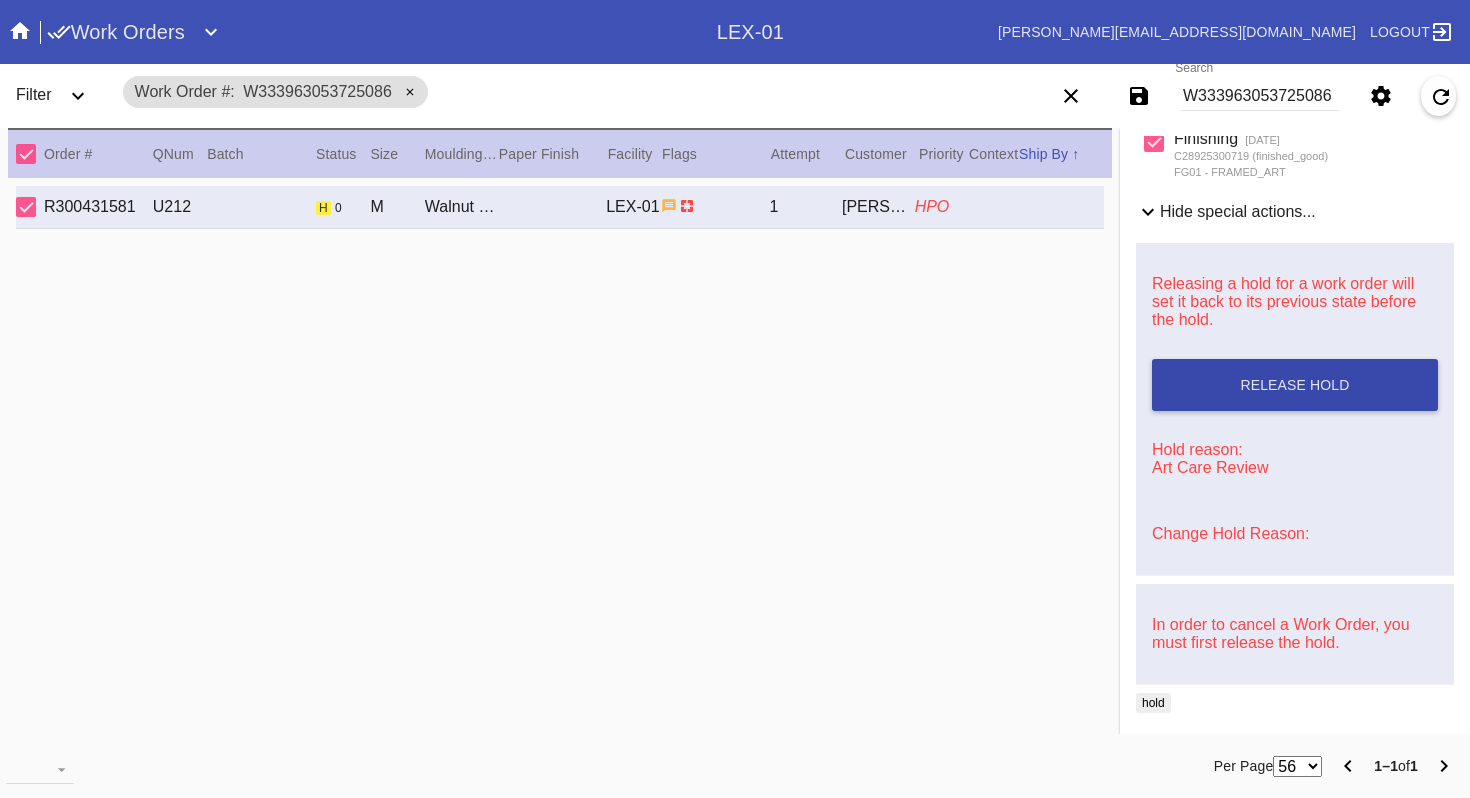 click on "Release Hold" at bounding box center (1294, 385) 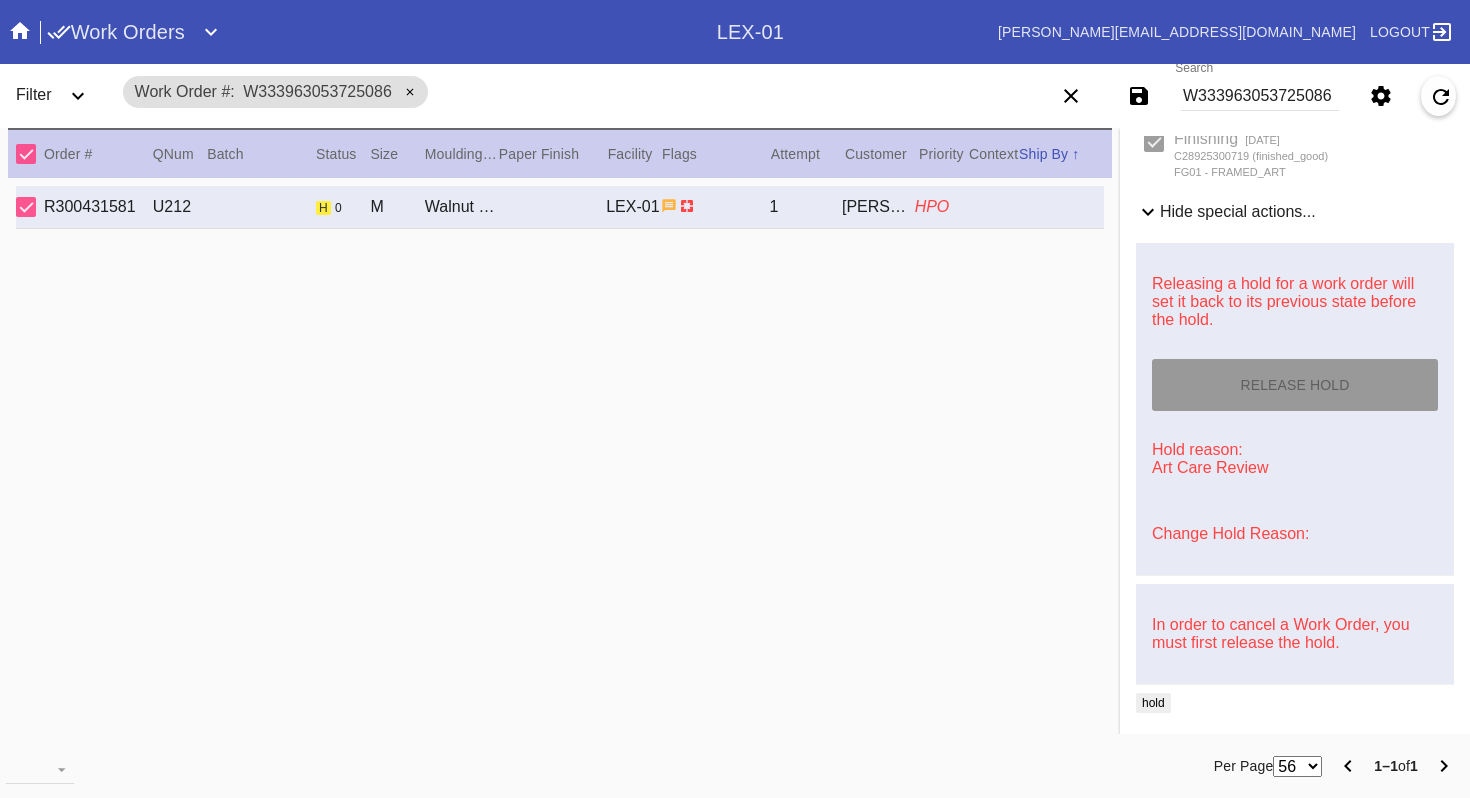 type on "[DATE]" 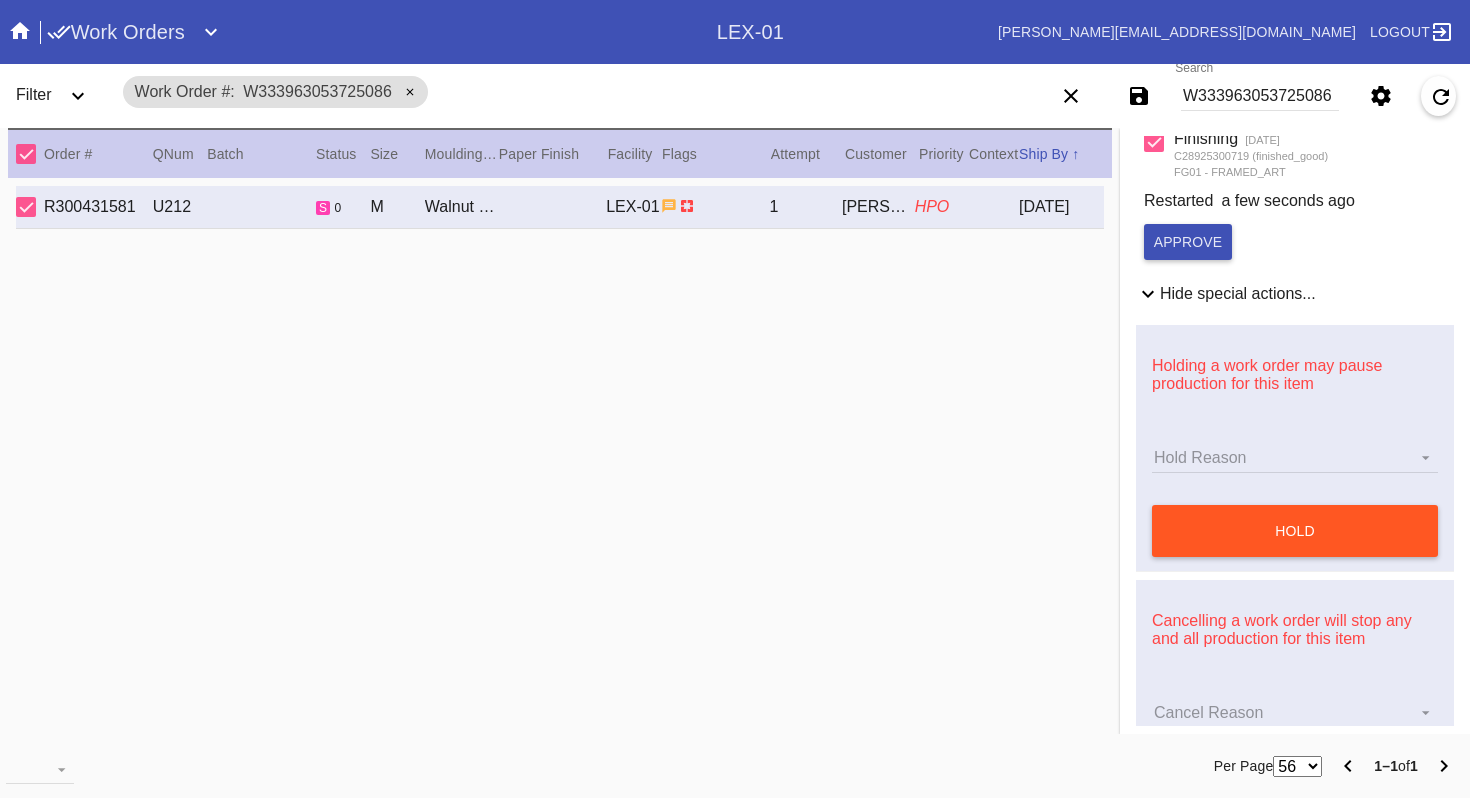 scroll, scrollTop: 0, scrollLeft: 0, axis: both 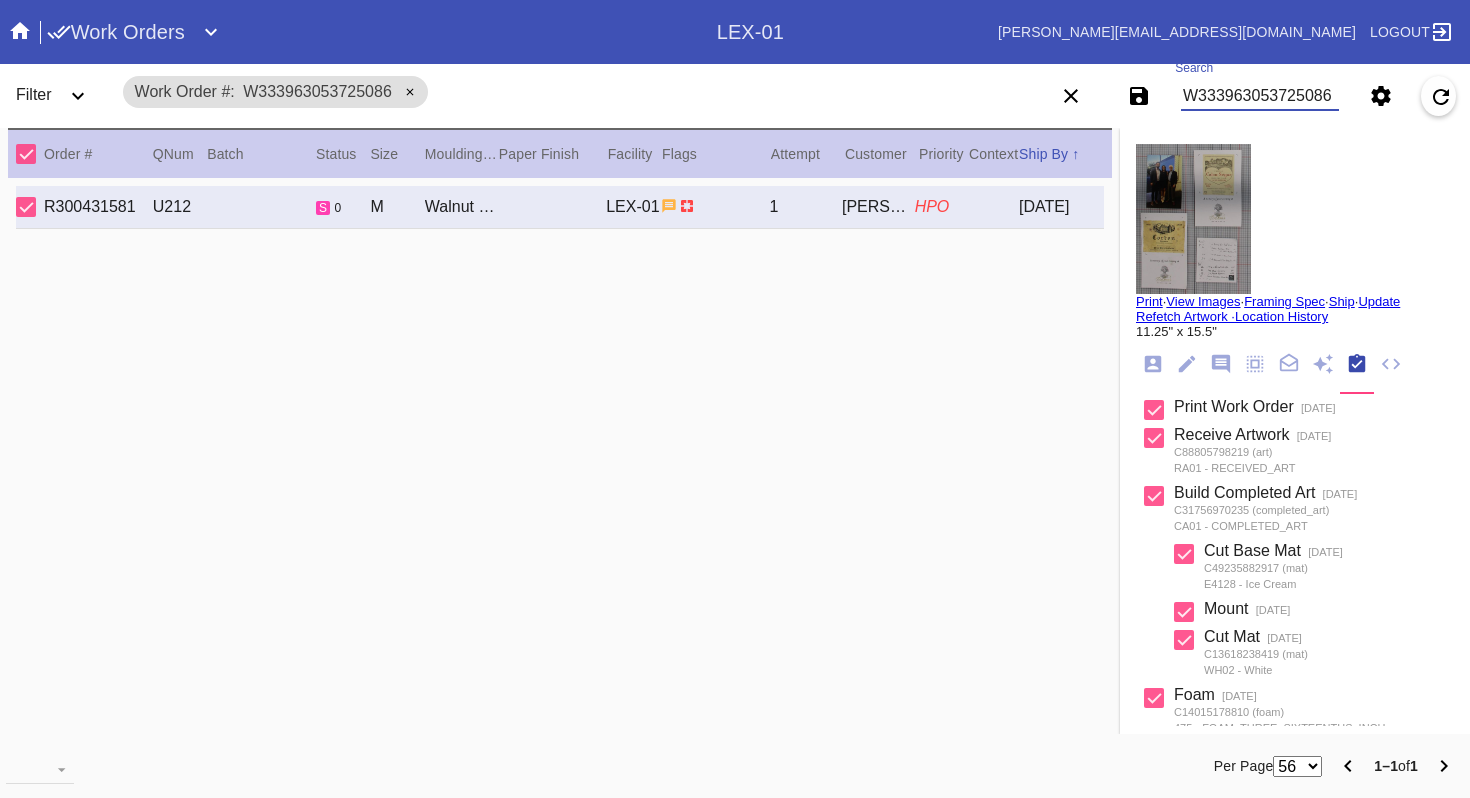 click on "W333963053725086" at bounding box center [1260, 96] 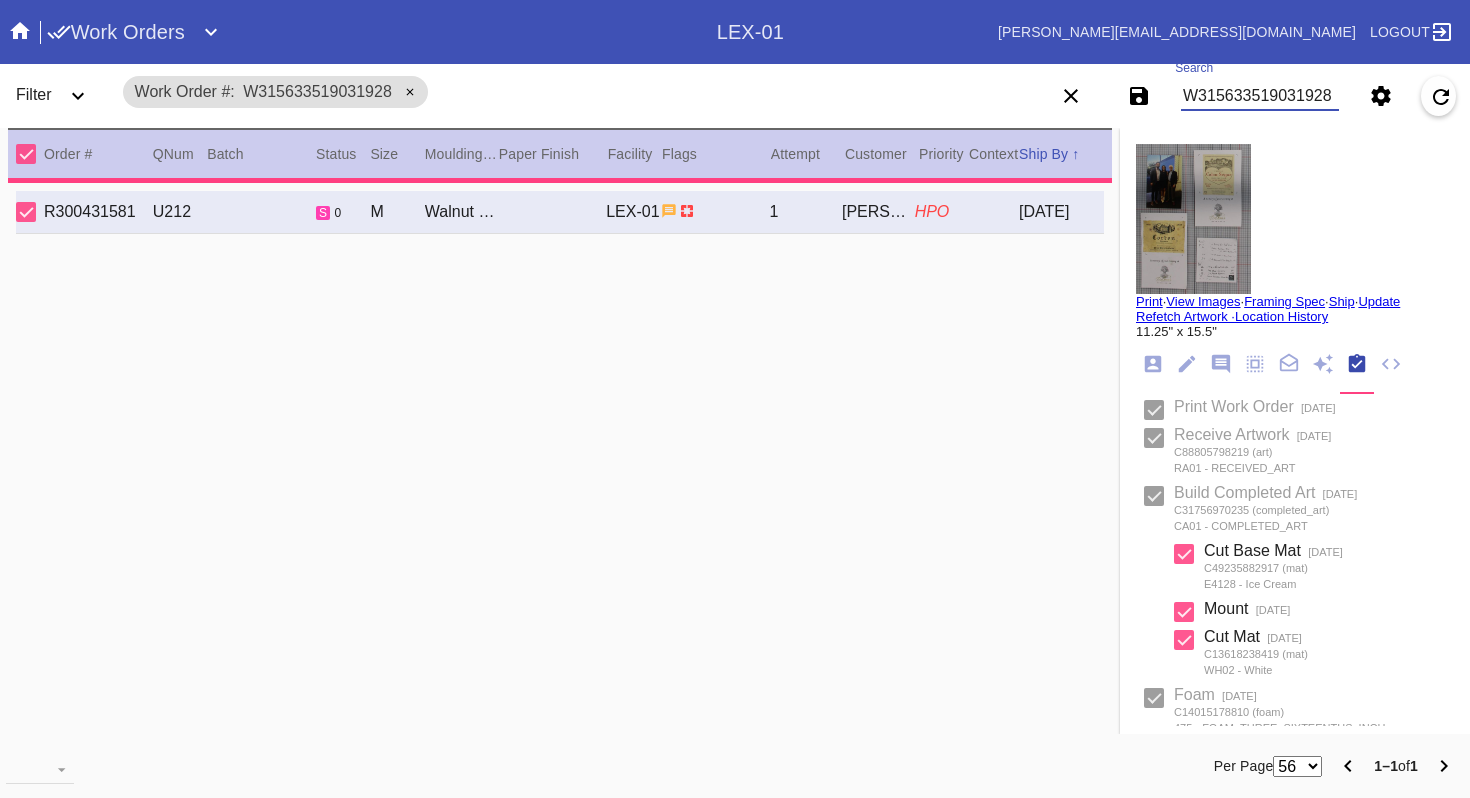 type on "***HPO - DEADLINE [DATE] - Must be approved by CA team to ship. ***" 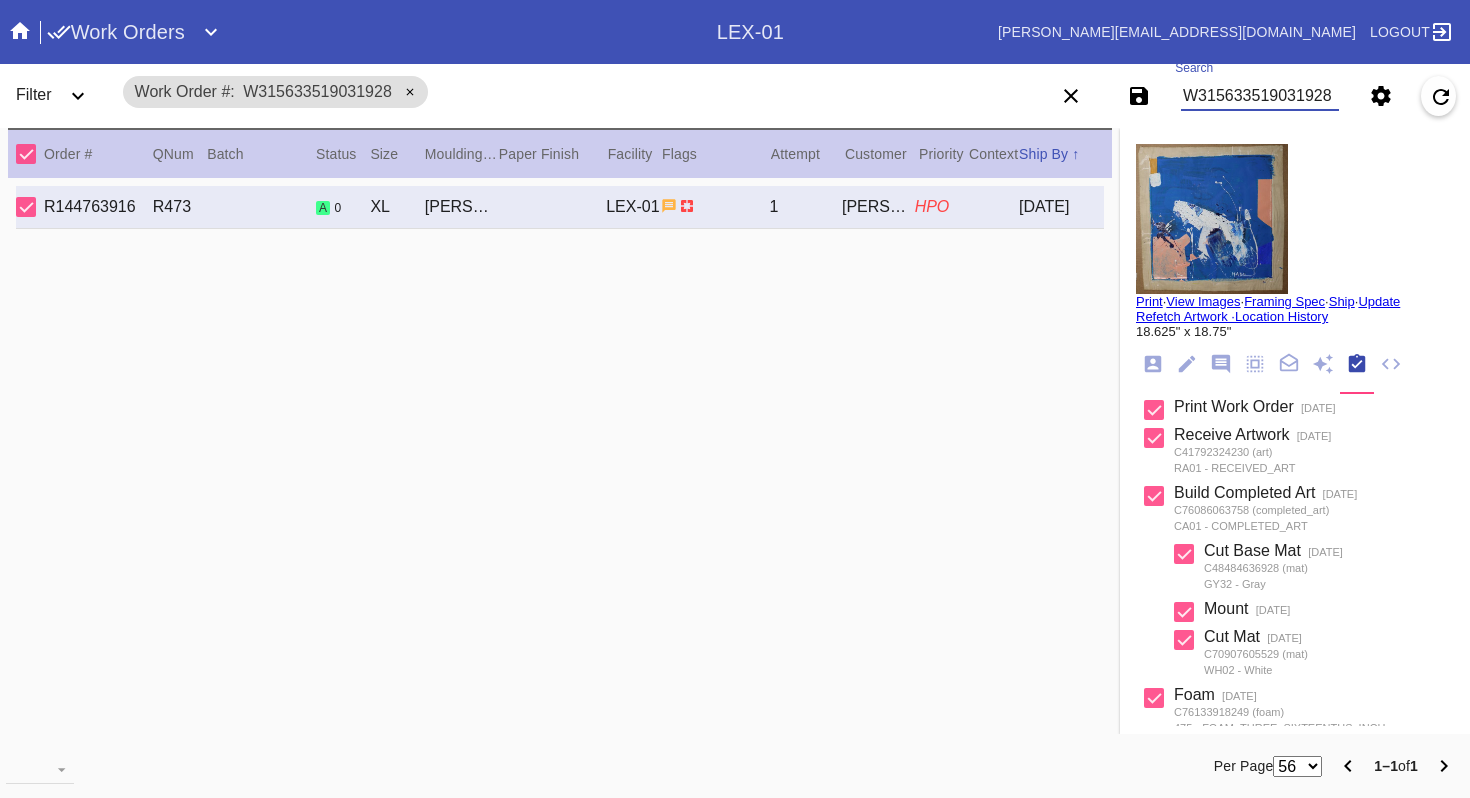 type on "W315633519031928" 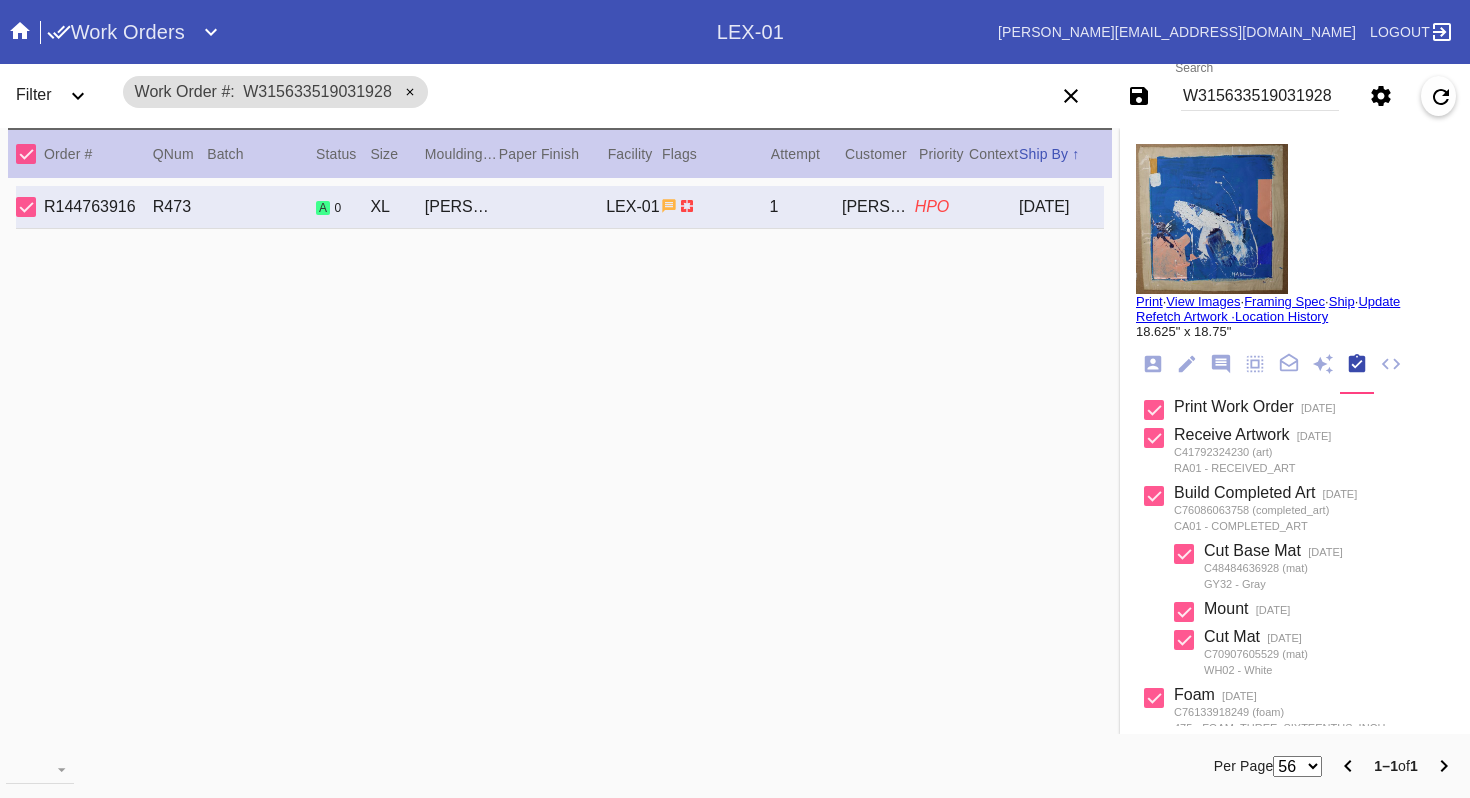 click 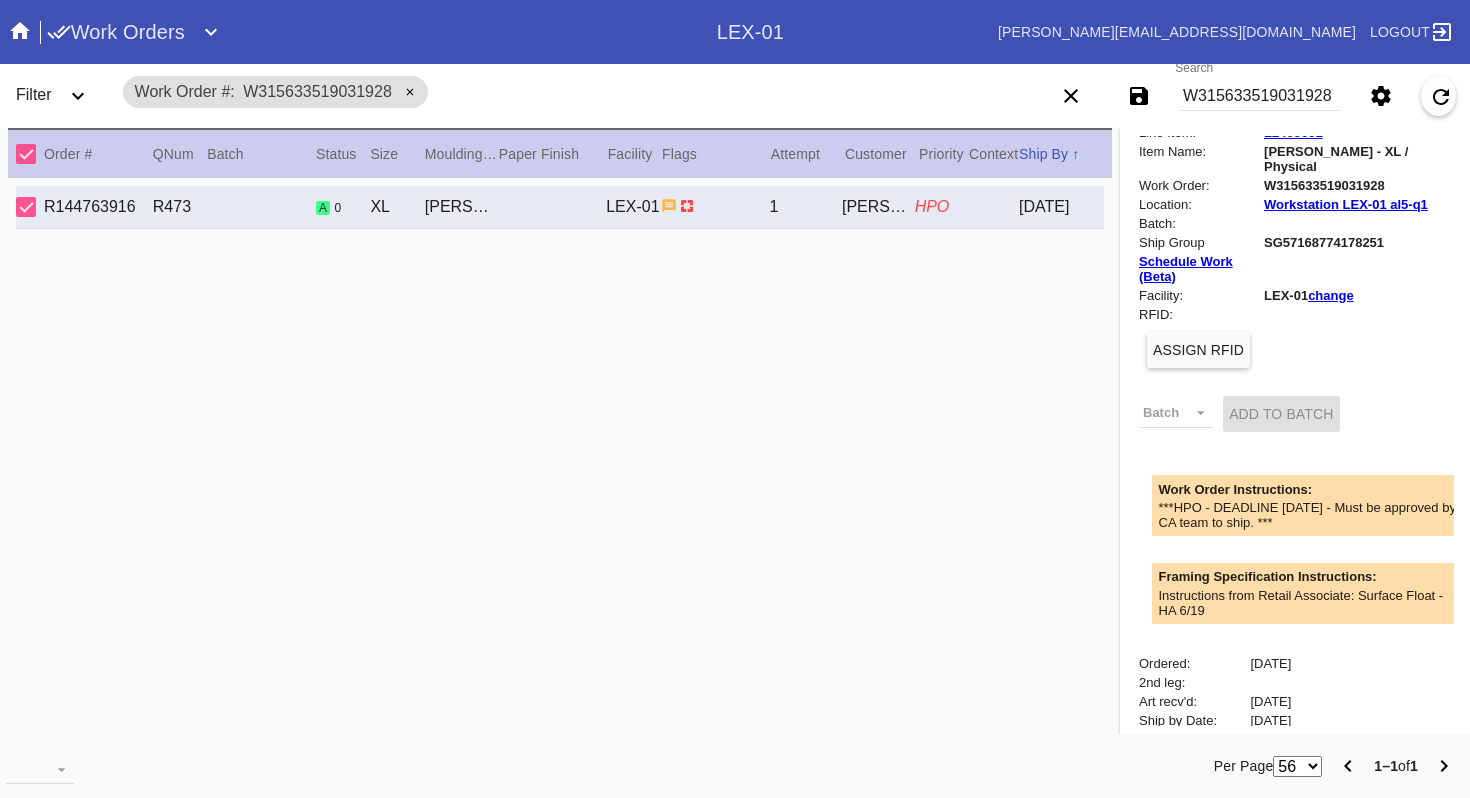 scroll, scrollTop: 689, scrollLeft: 0, axis: vertical 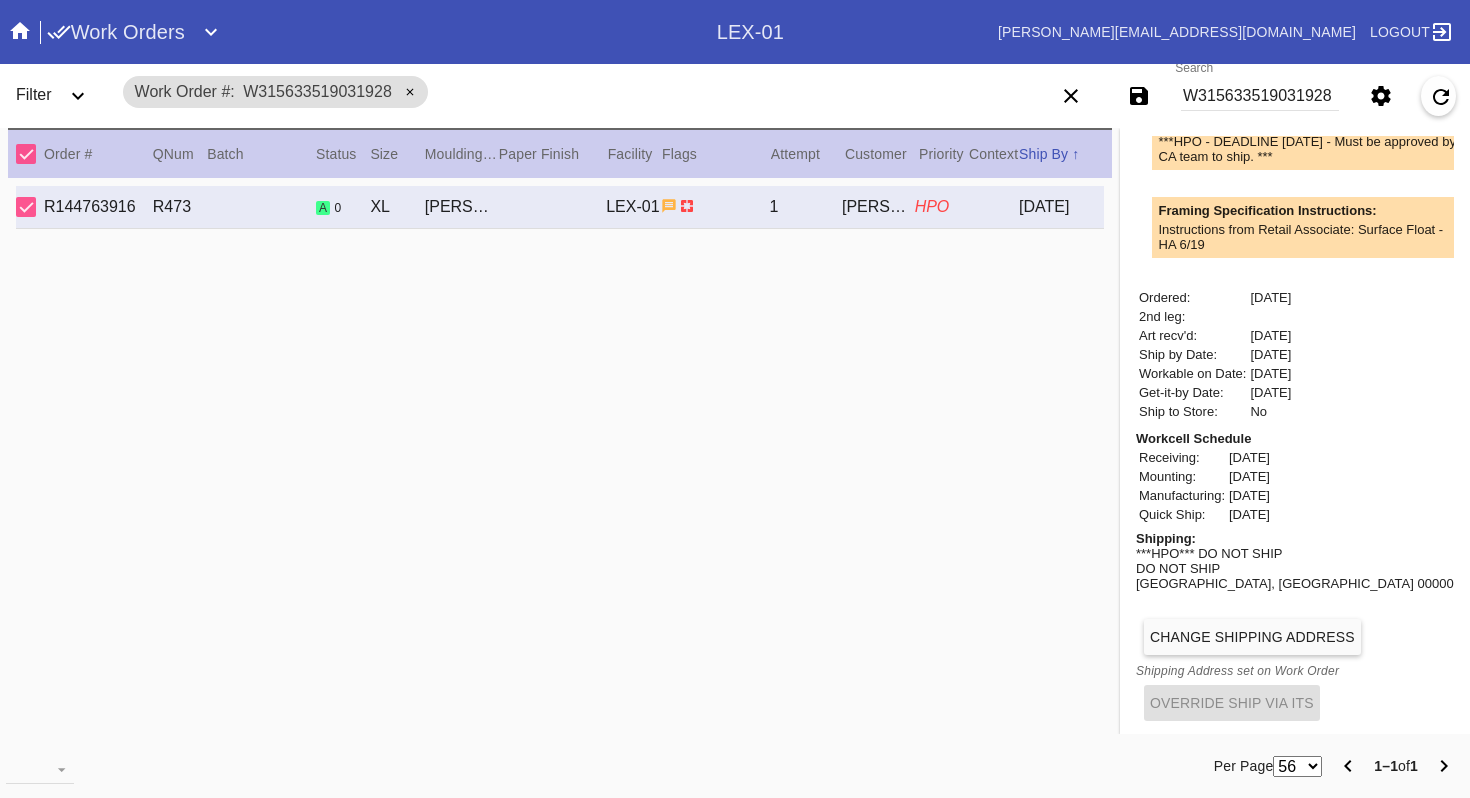 click on "Change Shipping Address" at bounding box center [1252, 637] 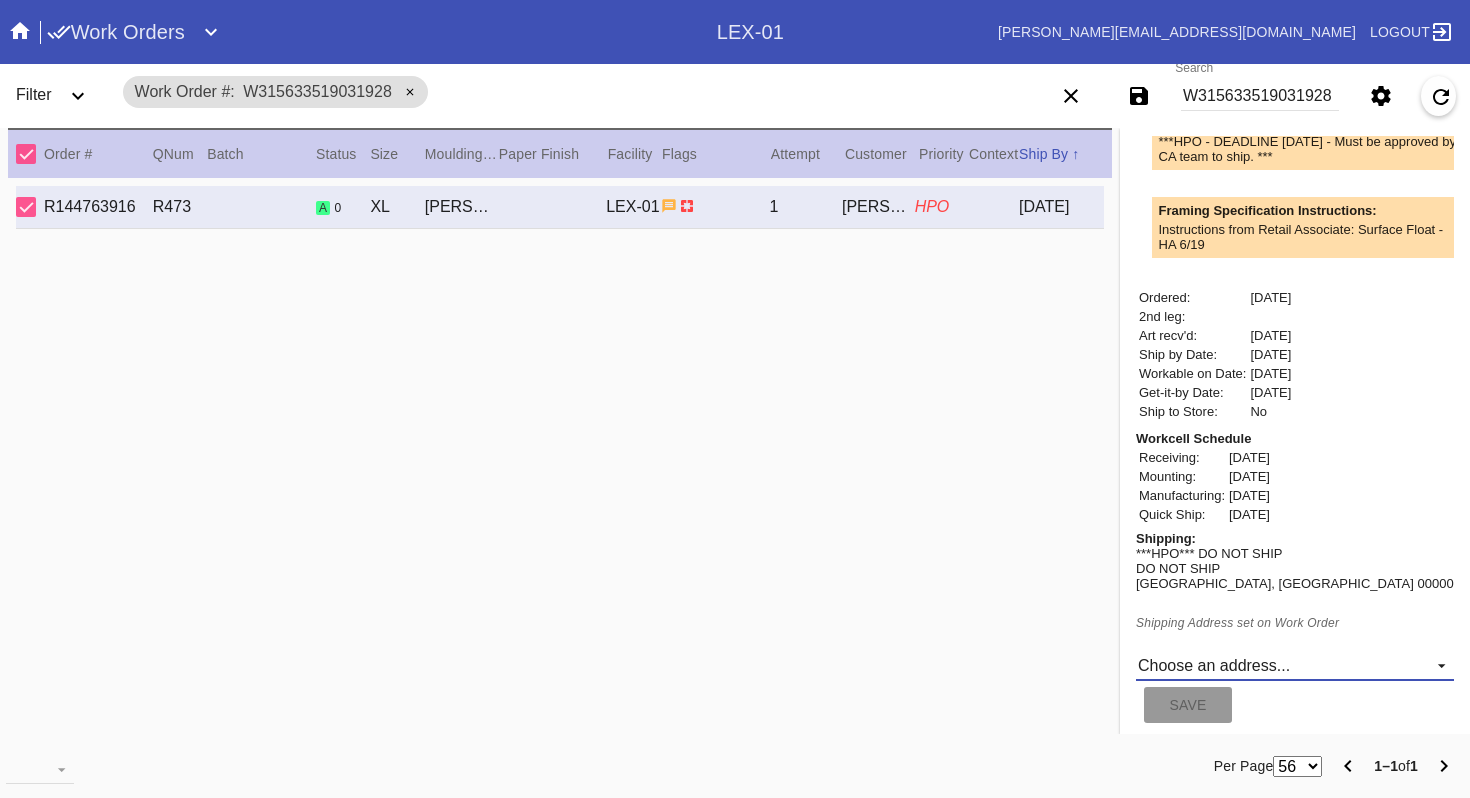 click on "Choose an address... [STREET_ADDRESS] New address..." at bounding box center (1295, 666) 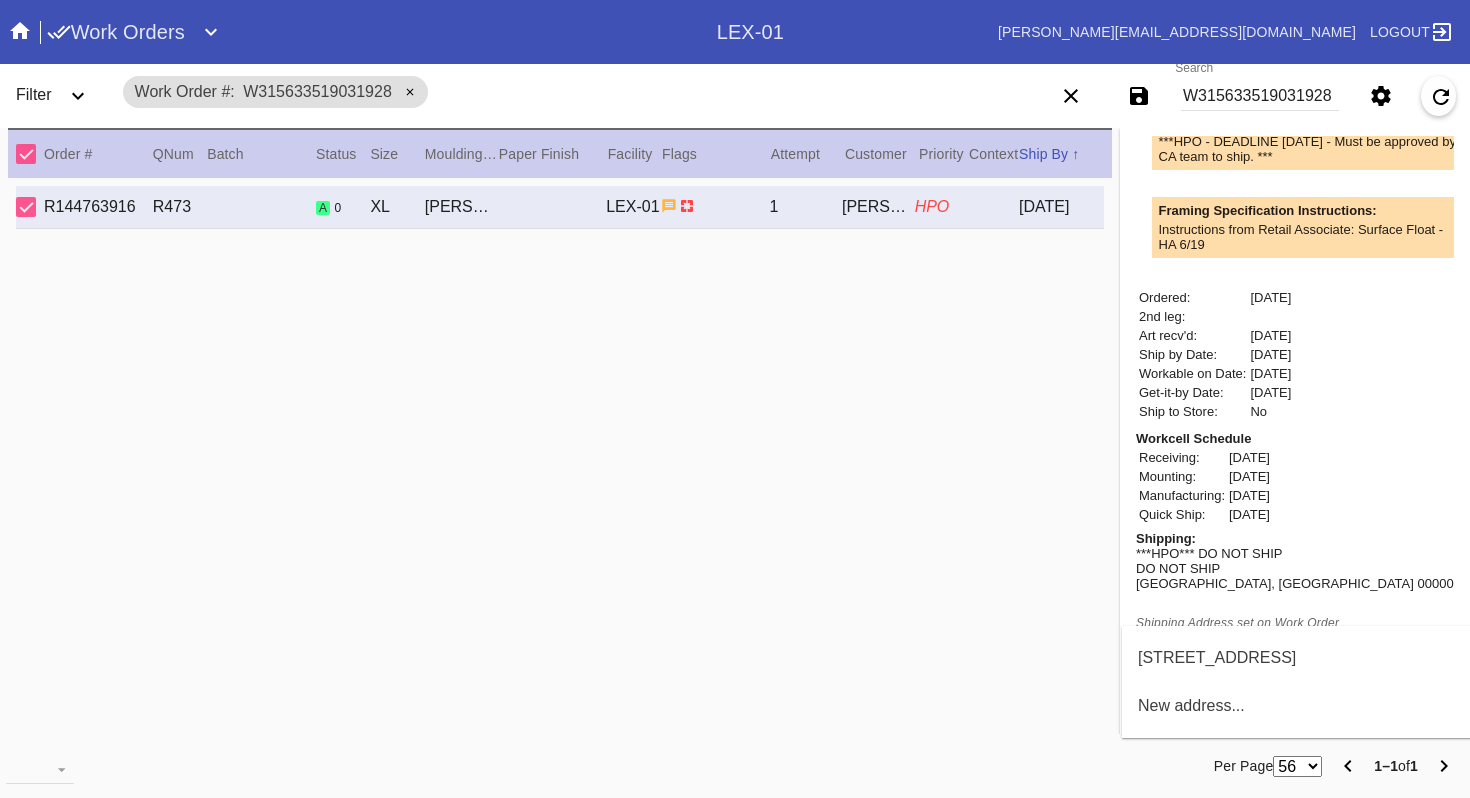 click on "[STREET_ADDRESS]" at bounding box center [1217, 658] 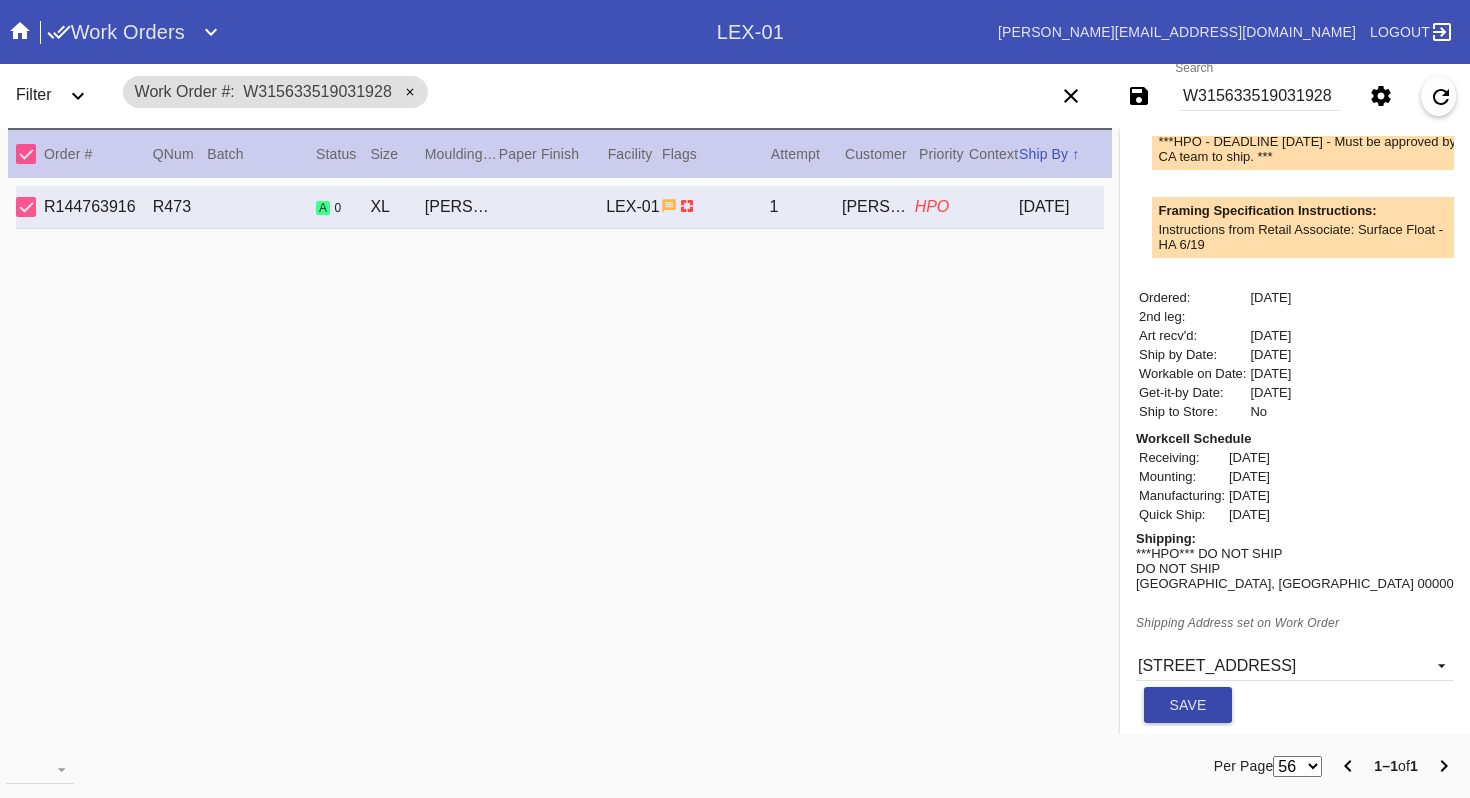 click on "Save" at bounding box center [1188, 705] 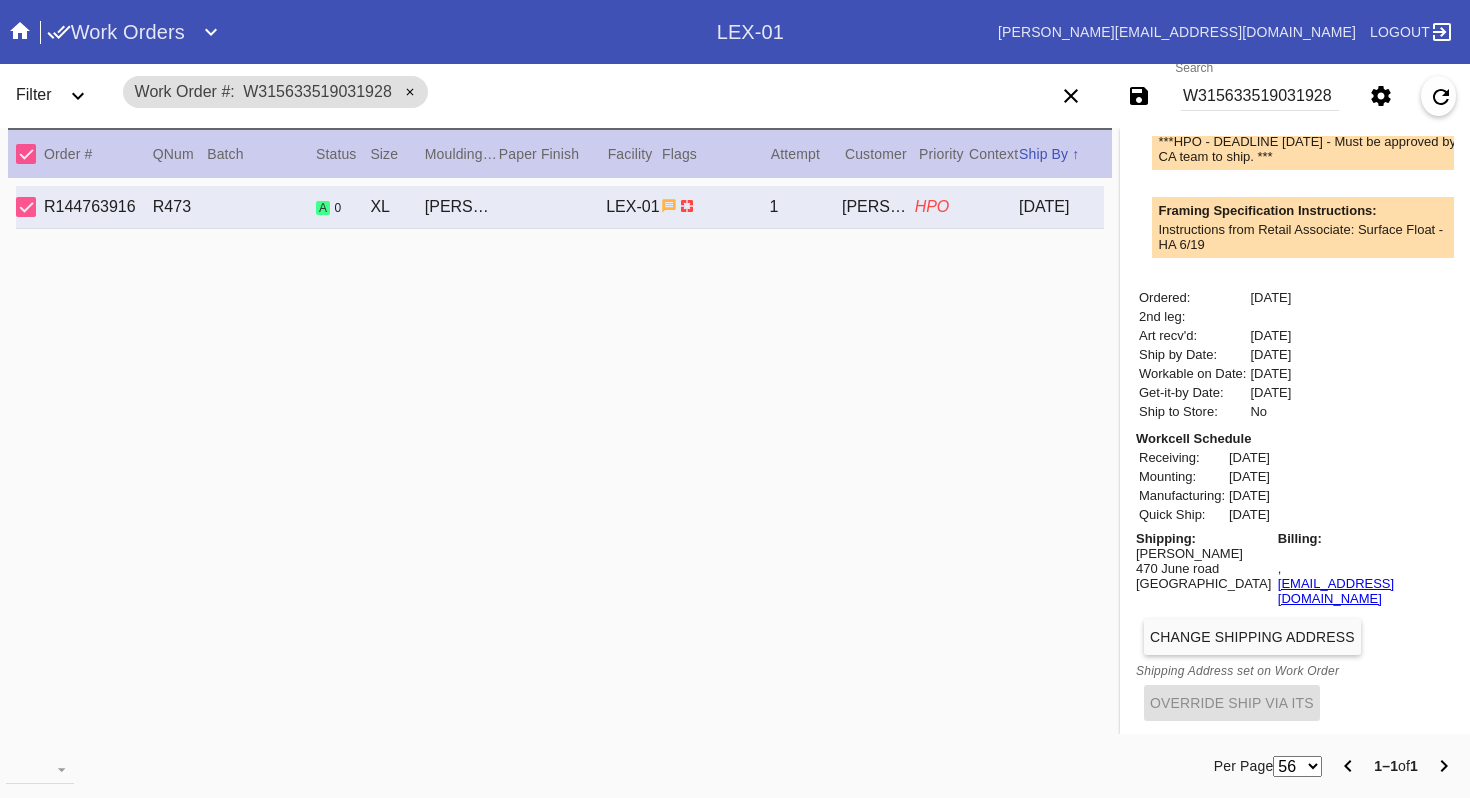 scroll, scrollTop: 0, scrollLeft: 0, axis: both 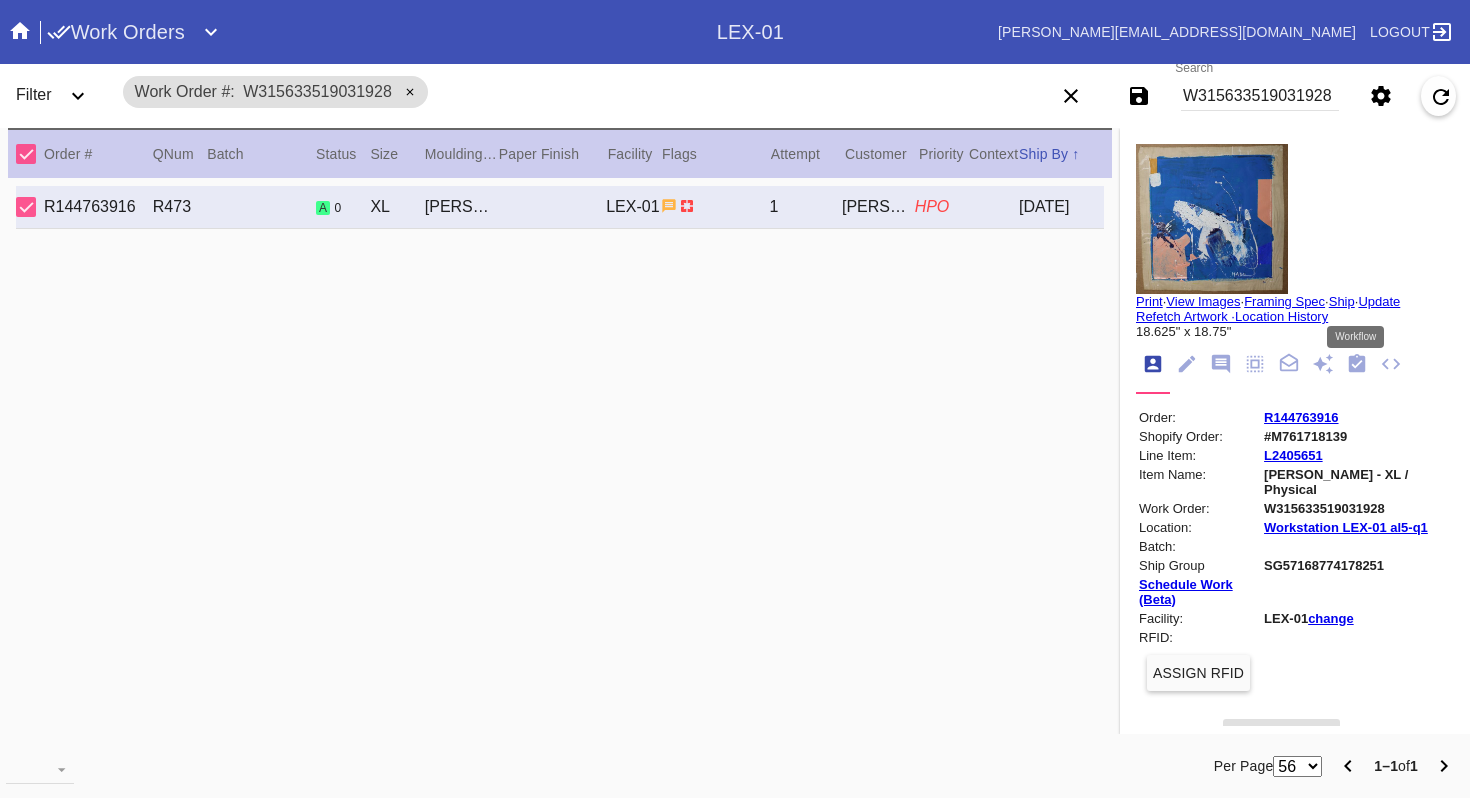 click 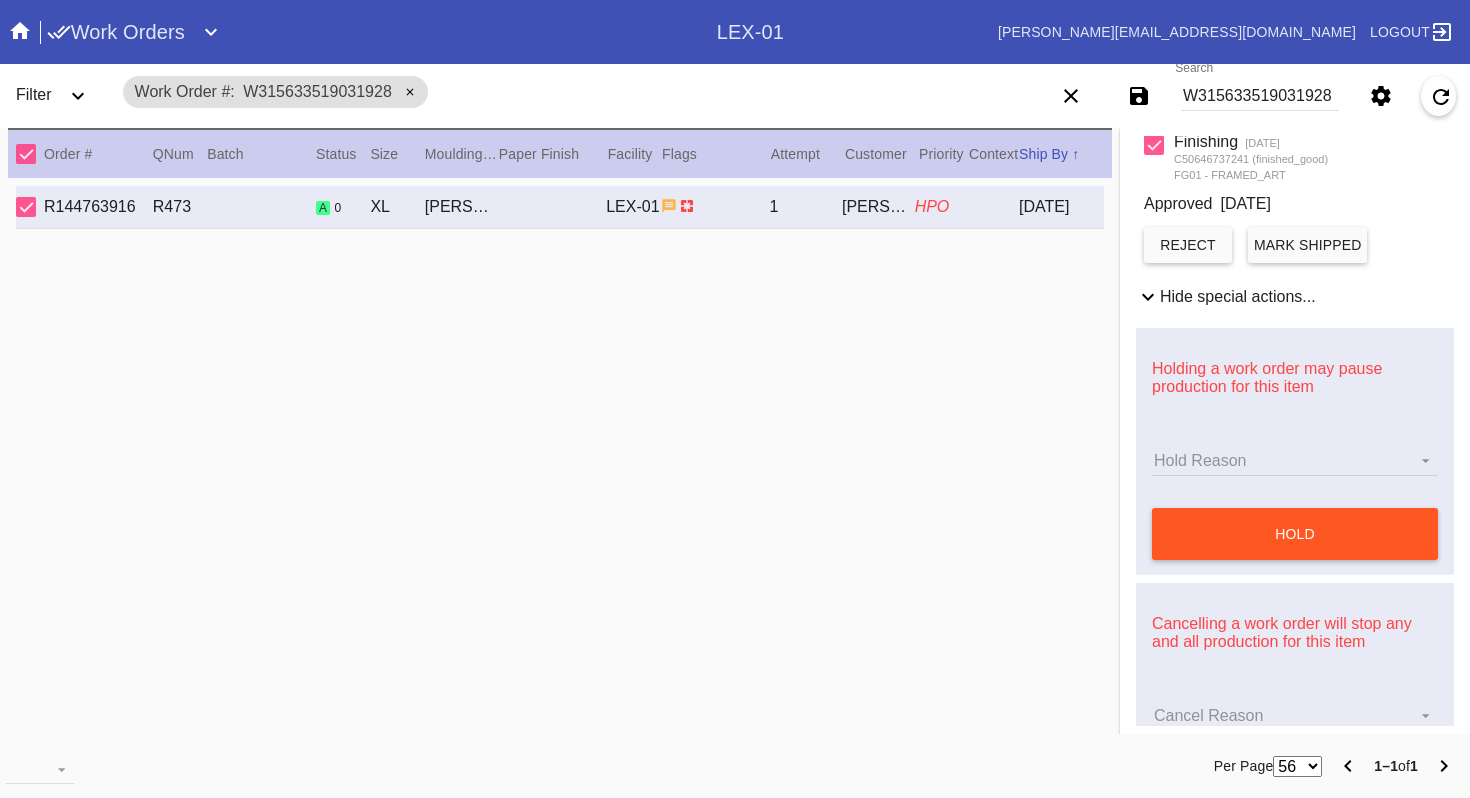 scroll, scrollTop: 736, scrollLeft: 0, axis: vertical 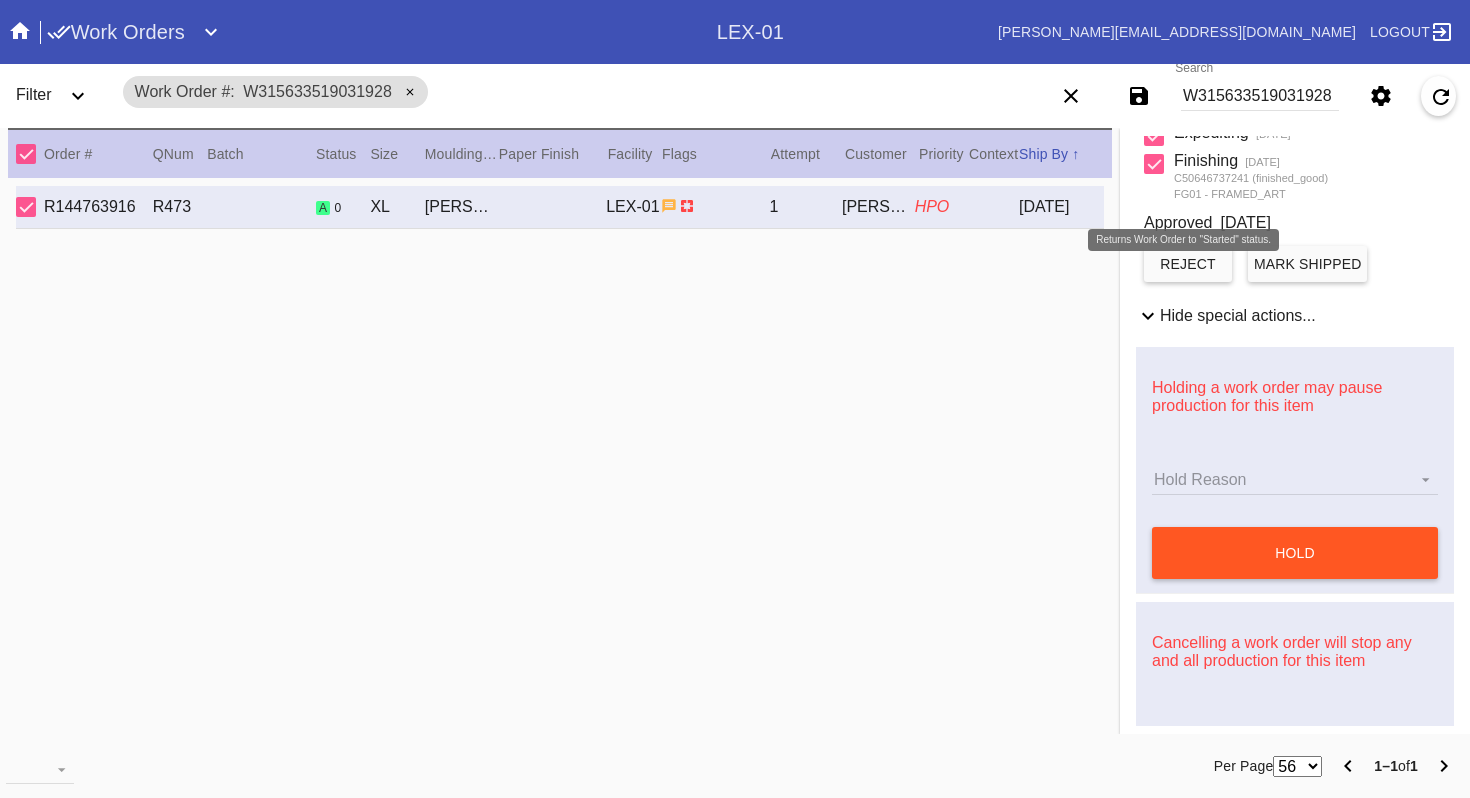 click on "reject" at bounding box center (1188, 264) 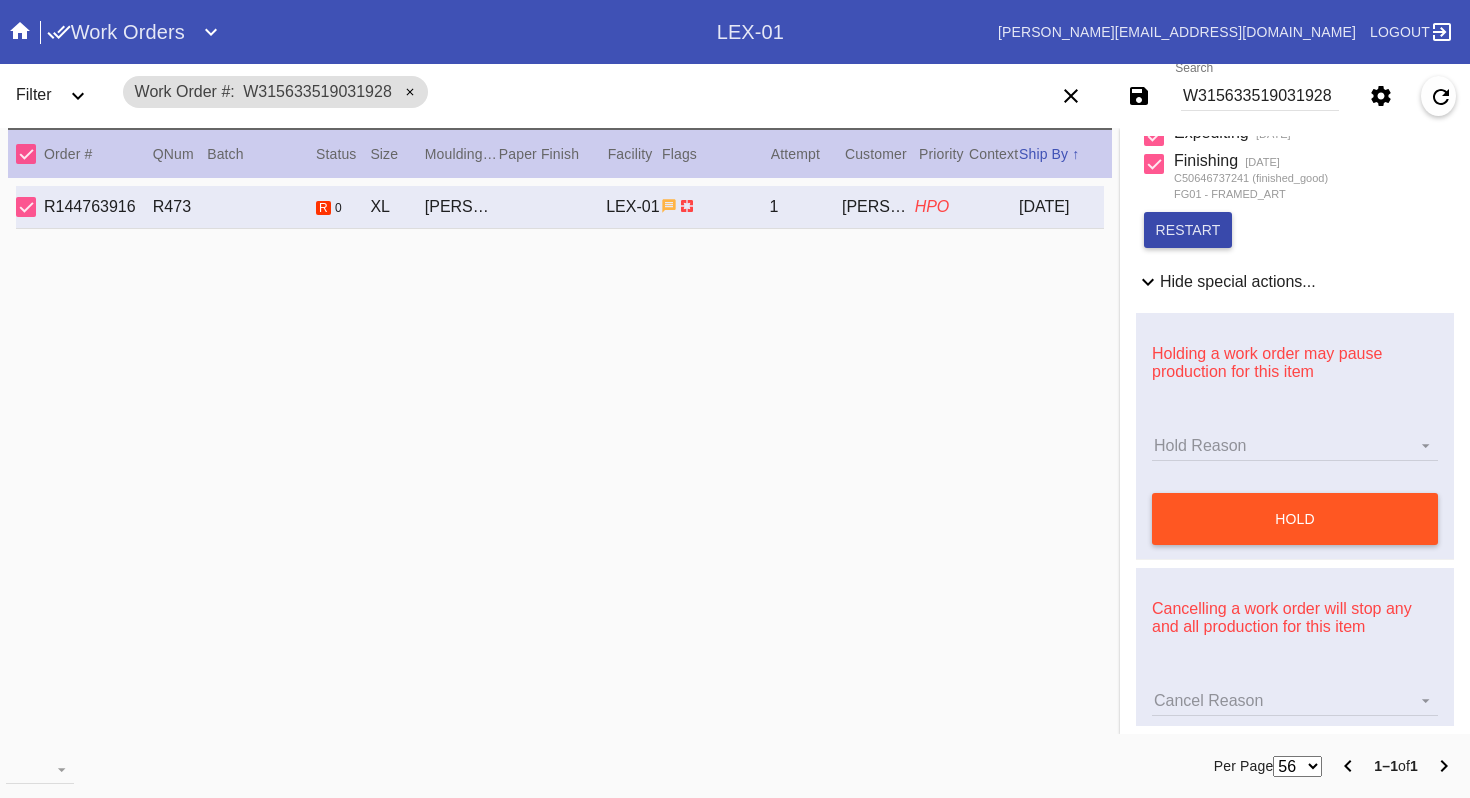 click on "restart" at bounding box center (1188, 230) 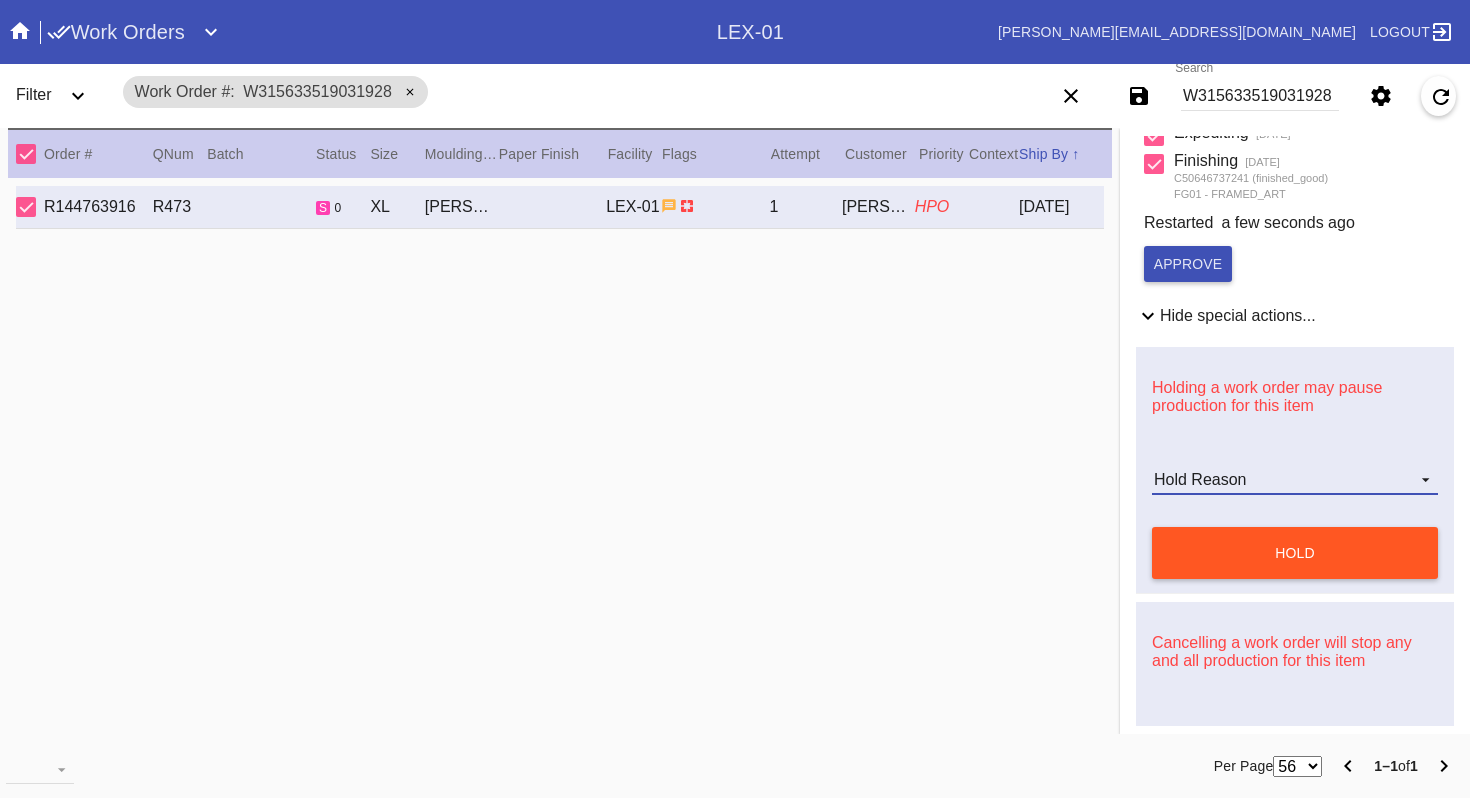 click on "Hold Reason" at bounding box center [1295, 480] 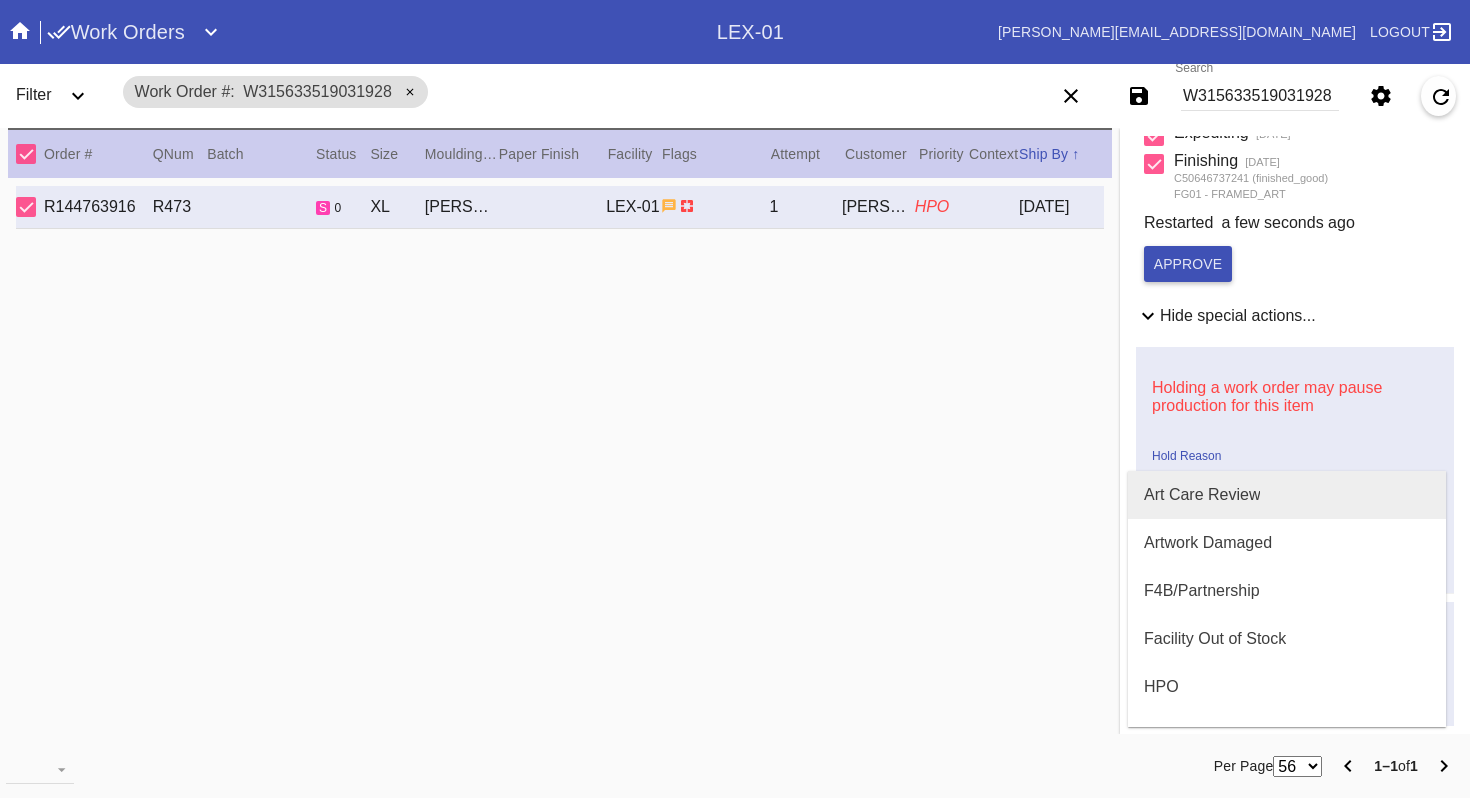 click on "Art Care Review" at bounding box center [1202, 495] 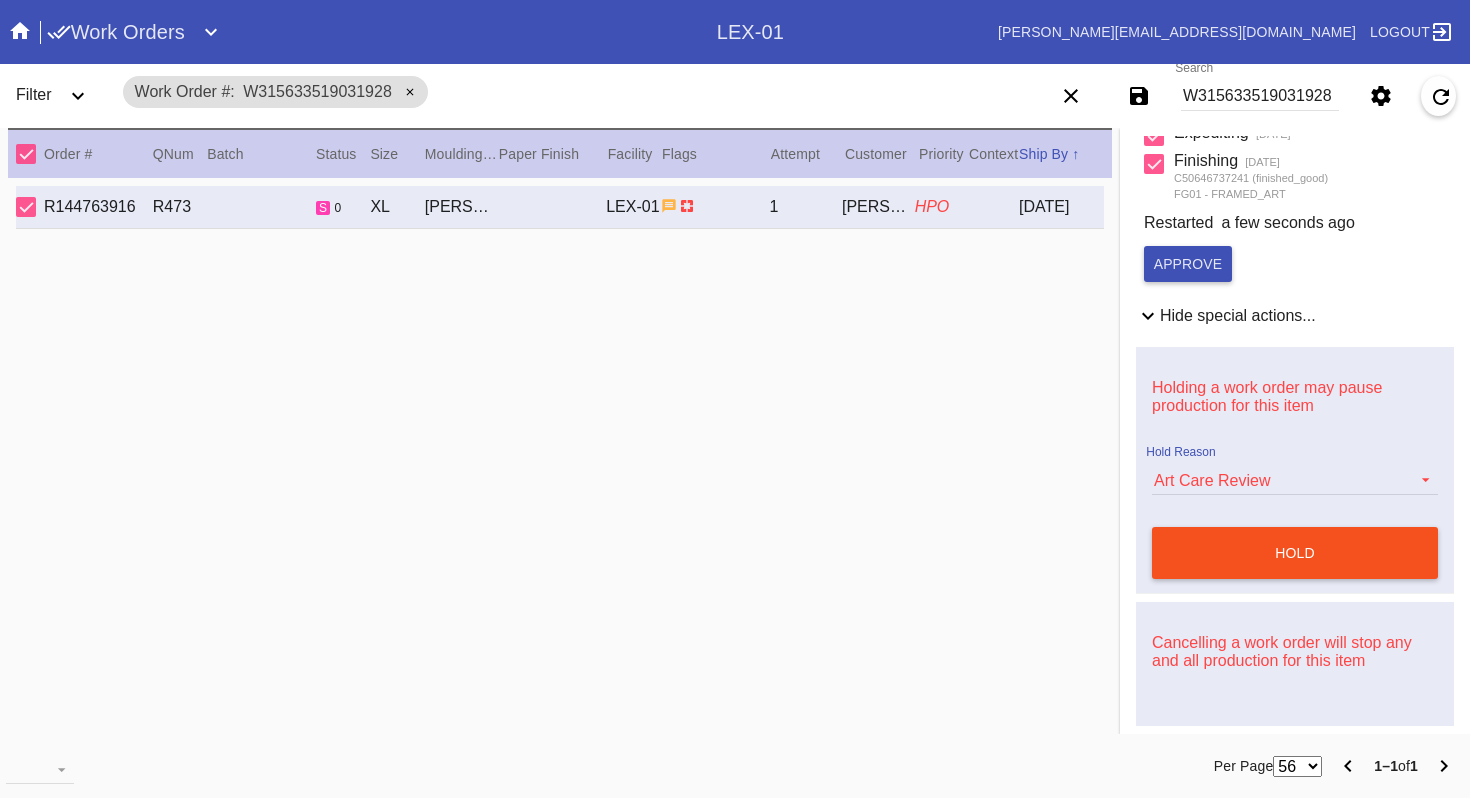 click on "hold" at bounding box center [1295, 553] 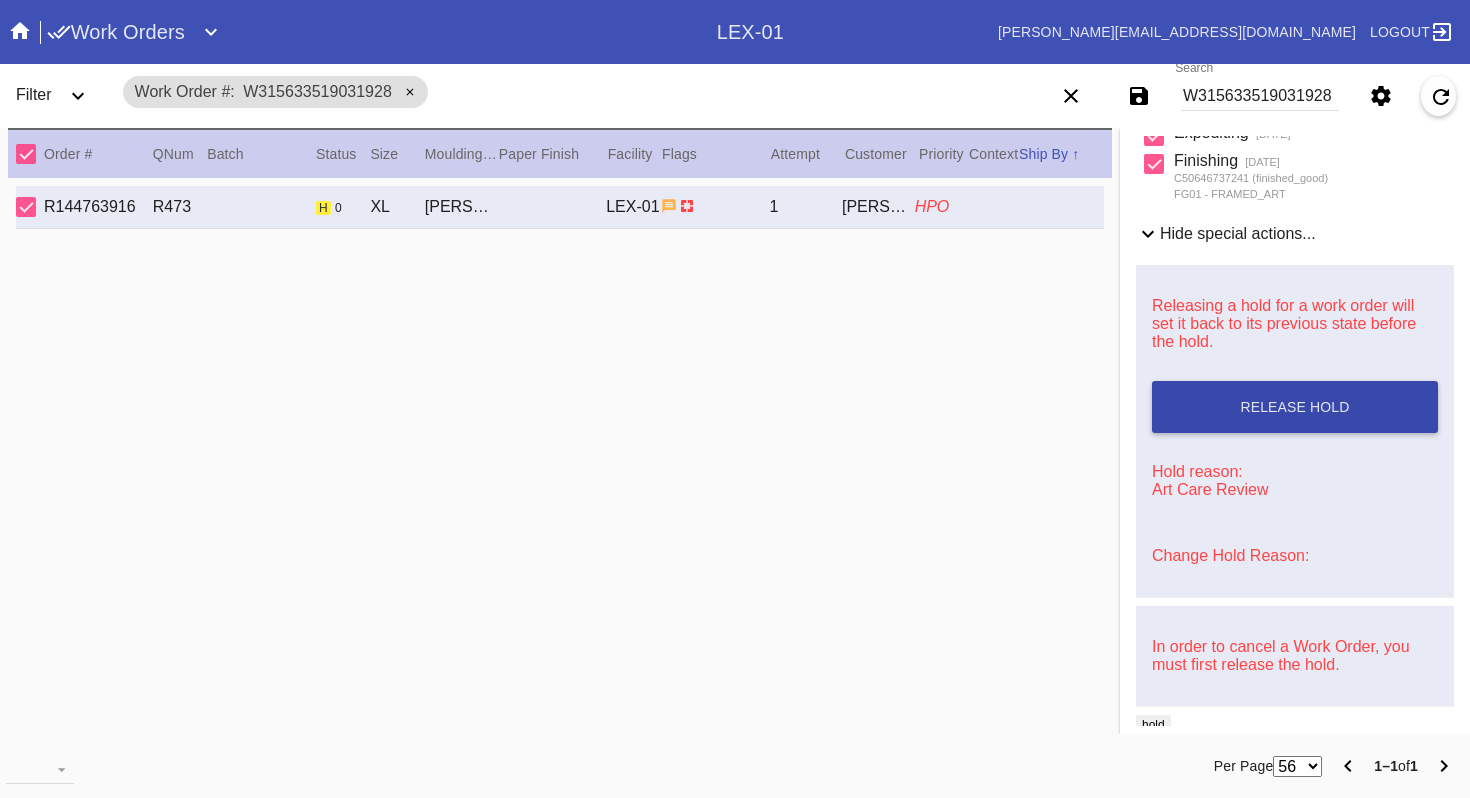 click on "Release Hold" at bounding box center [1294, 407] 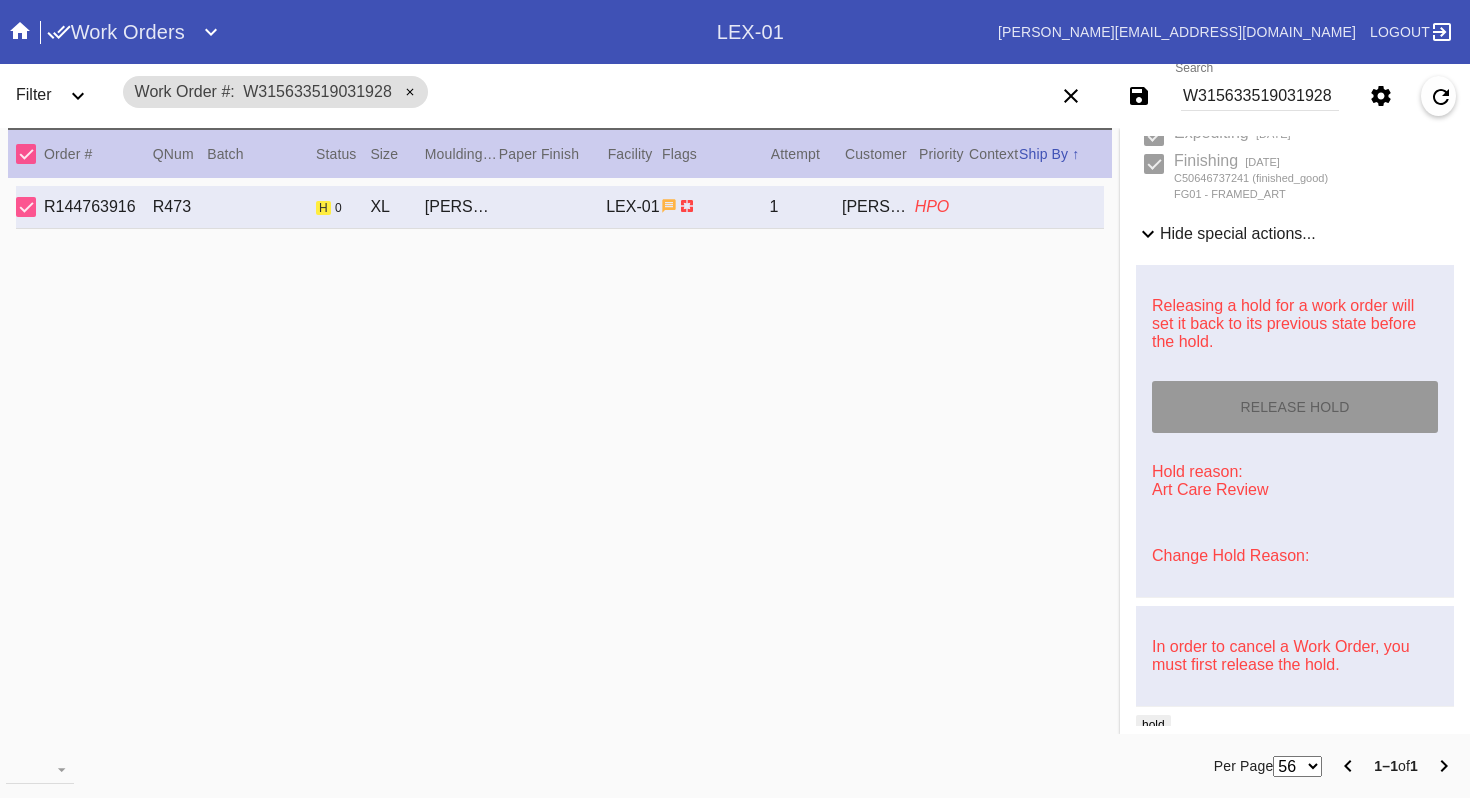 scroll, scrollTop: 0, scrollLeft: 0, axis: both 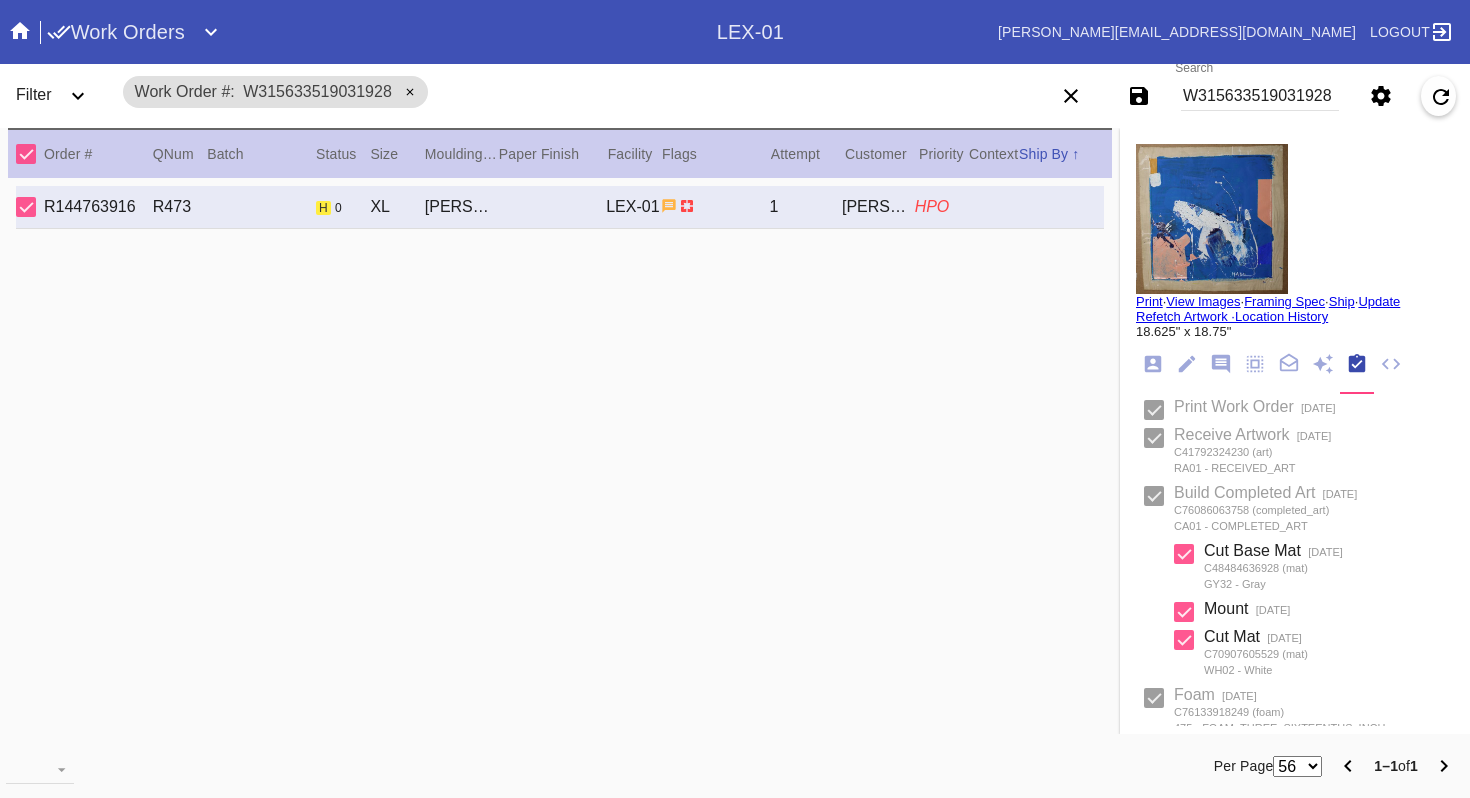type on "[DATE]" 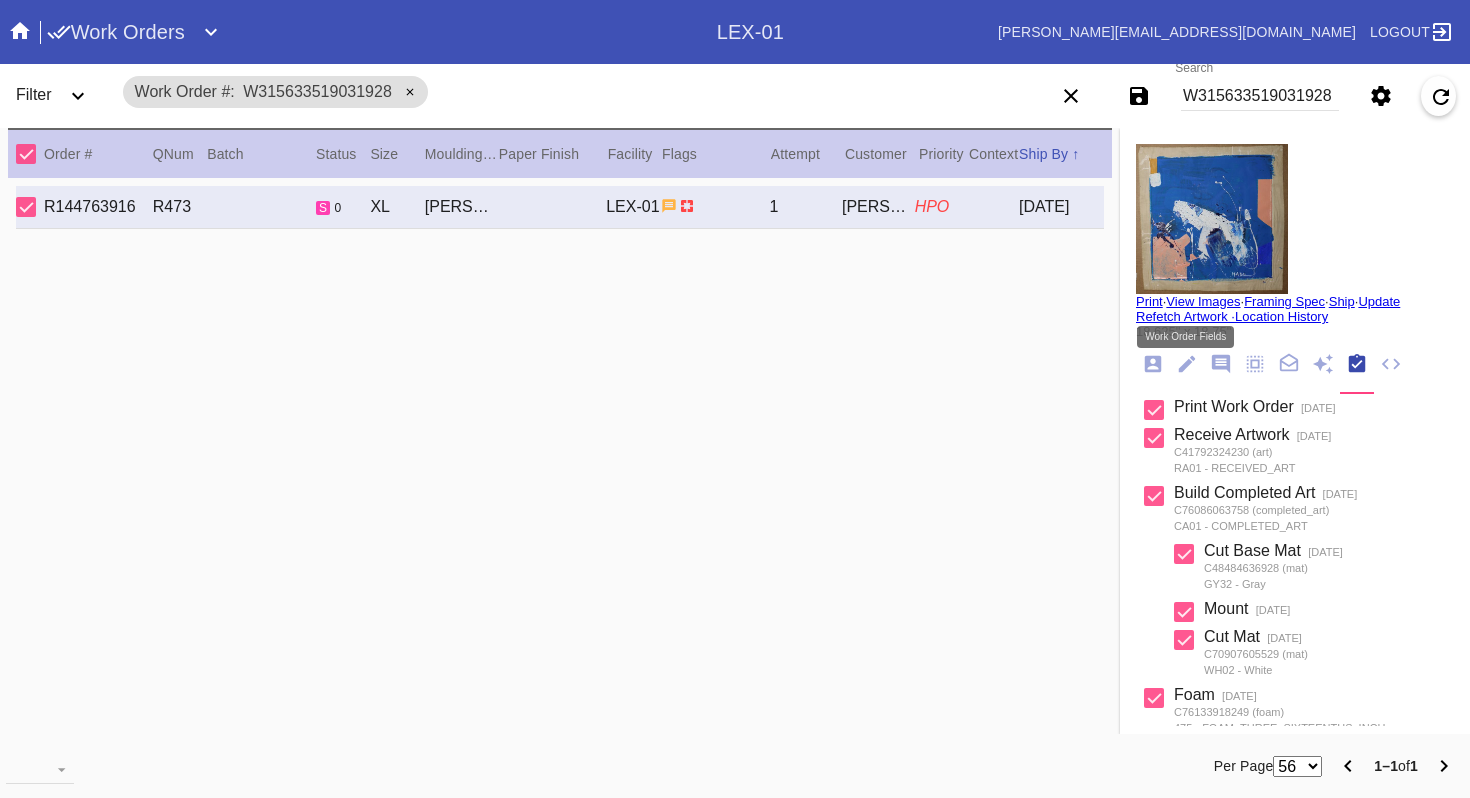 click 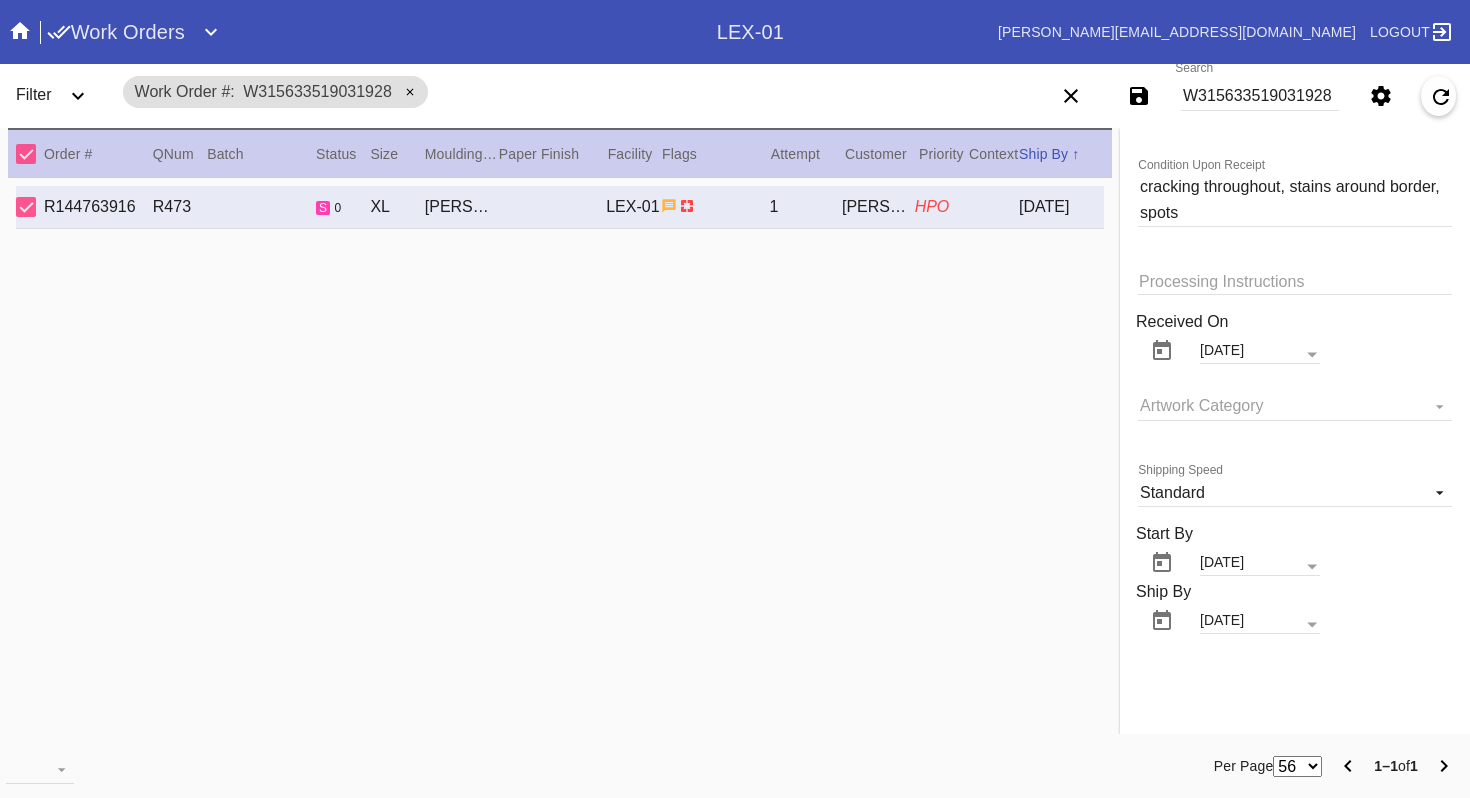 scroll, scrollTop: 1654, scrollLeft: 0, axis: vertical 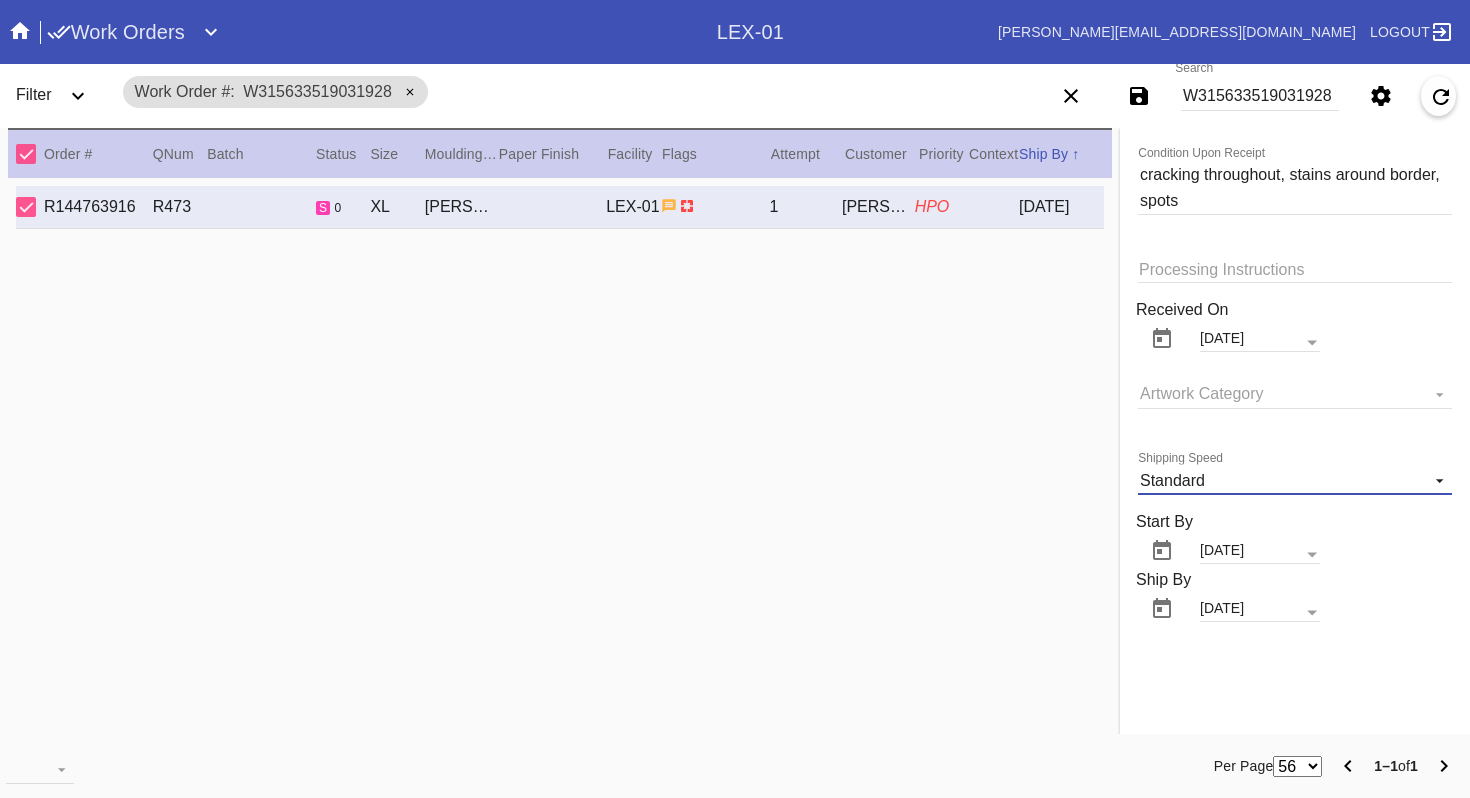 click on "Standard" at bounding box center [1279, 481] 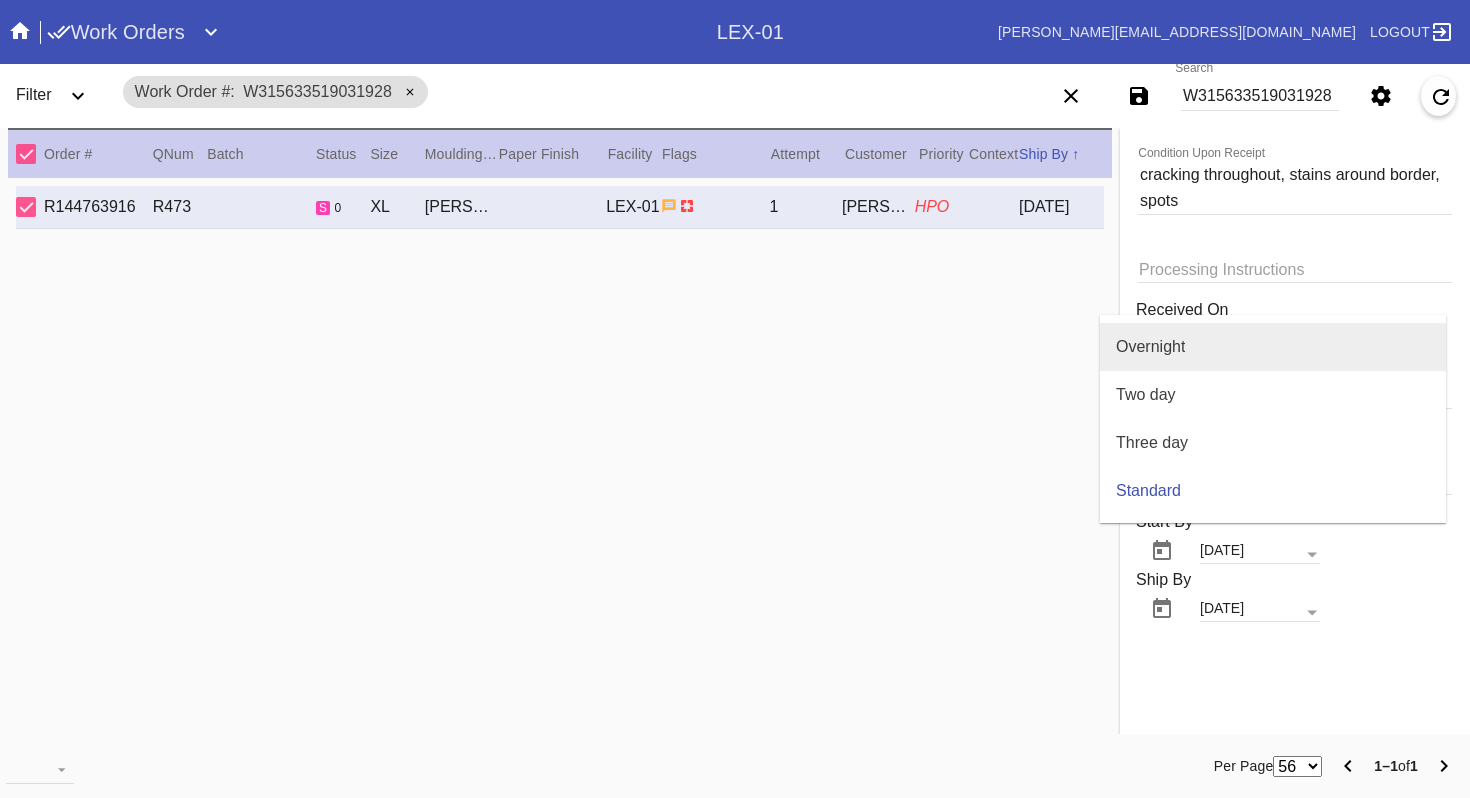 click on "Overnight" at bounding box center [1273, 347] 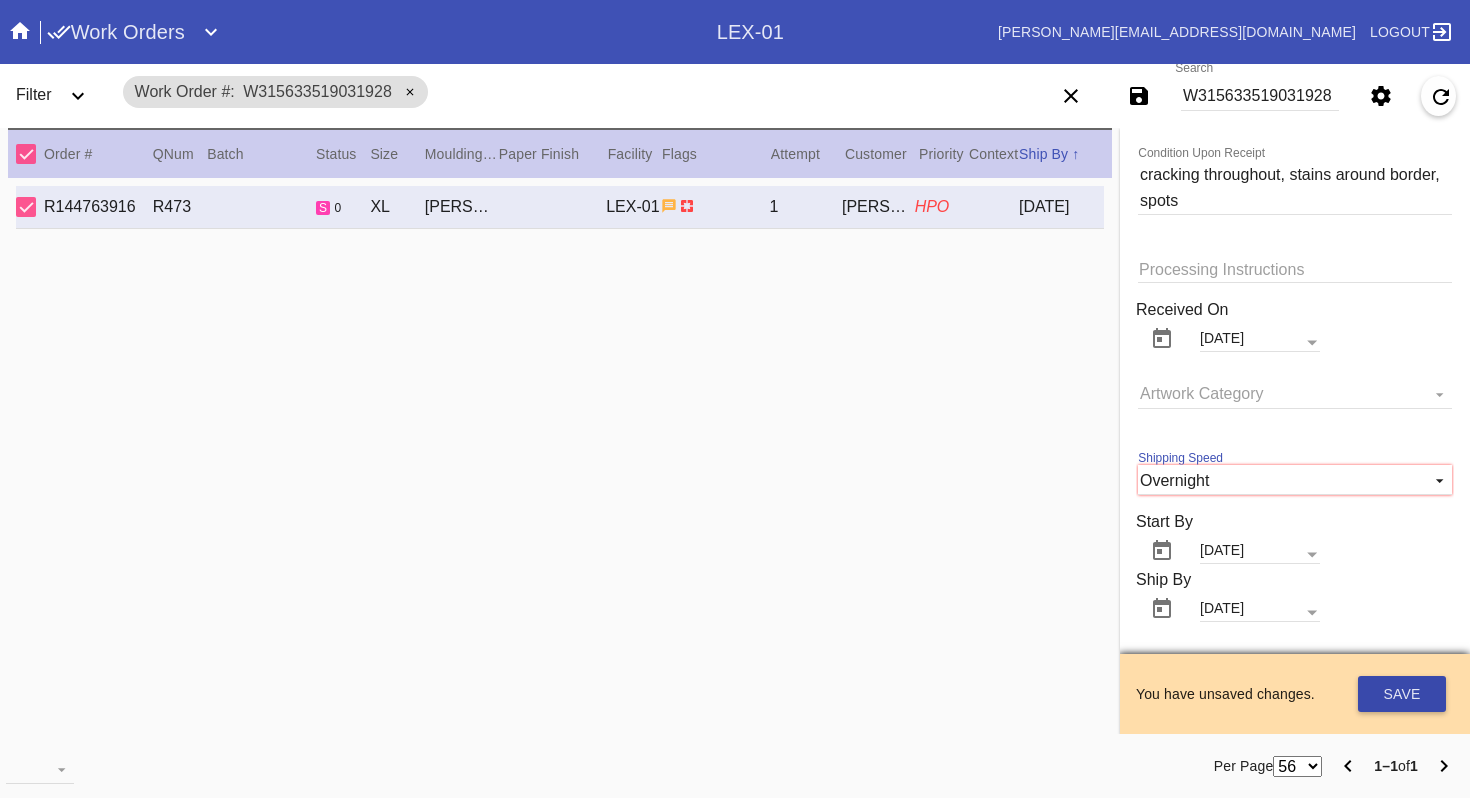 click on "Save" at bounding box center (1402, 694) 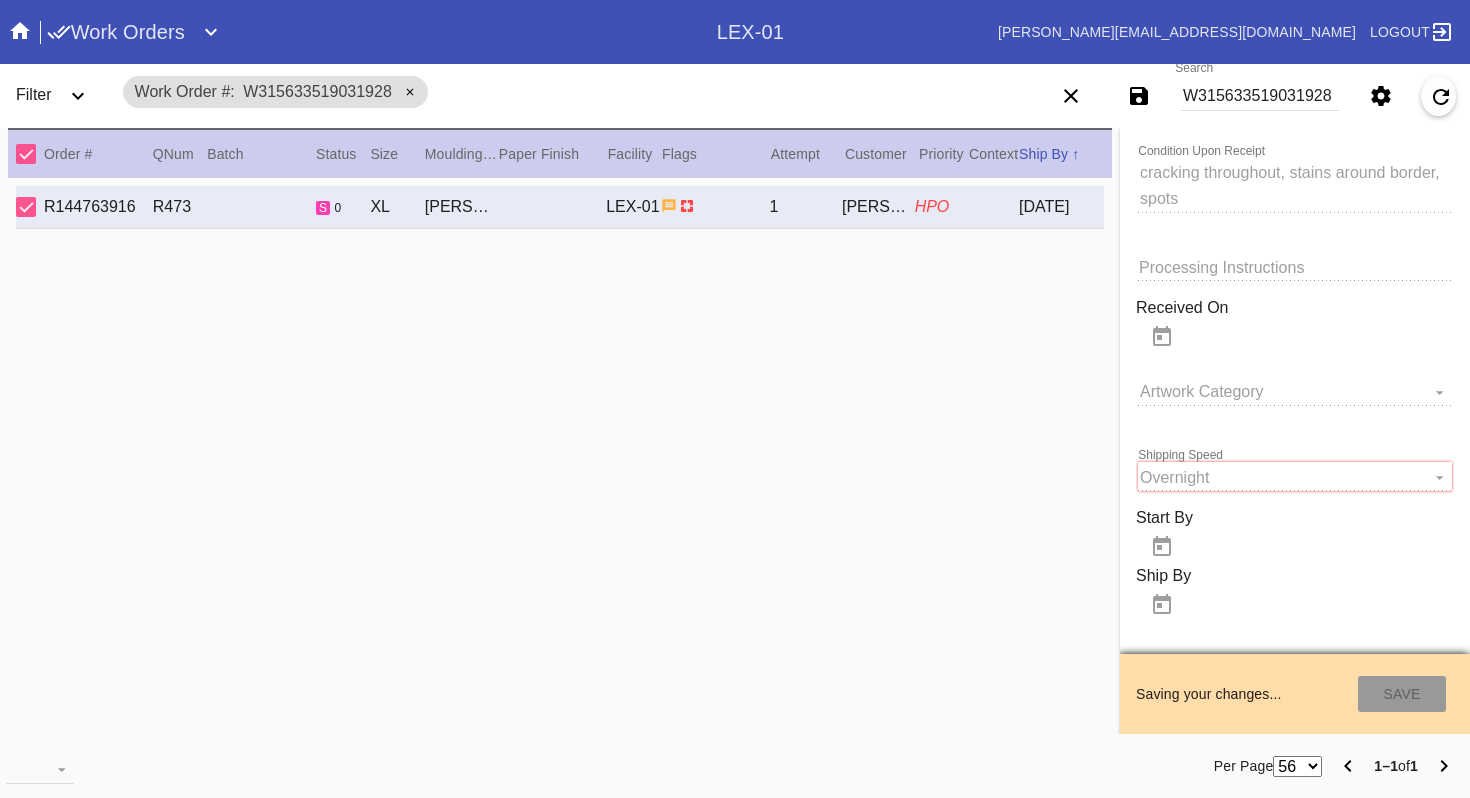 scroll, scrollTop: 1652, scrollLeft: 0, axis: vertical 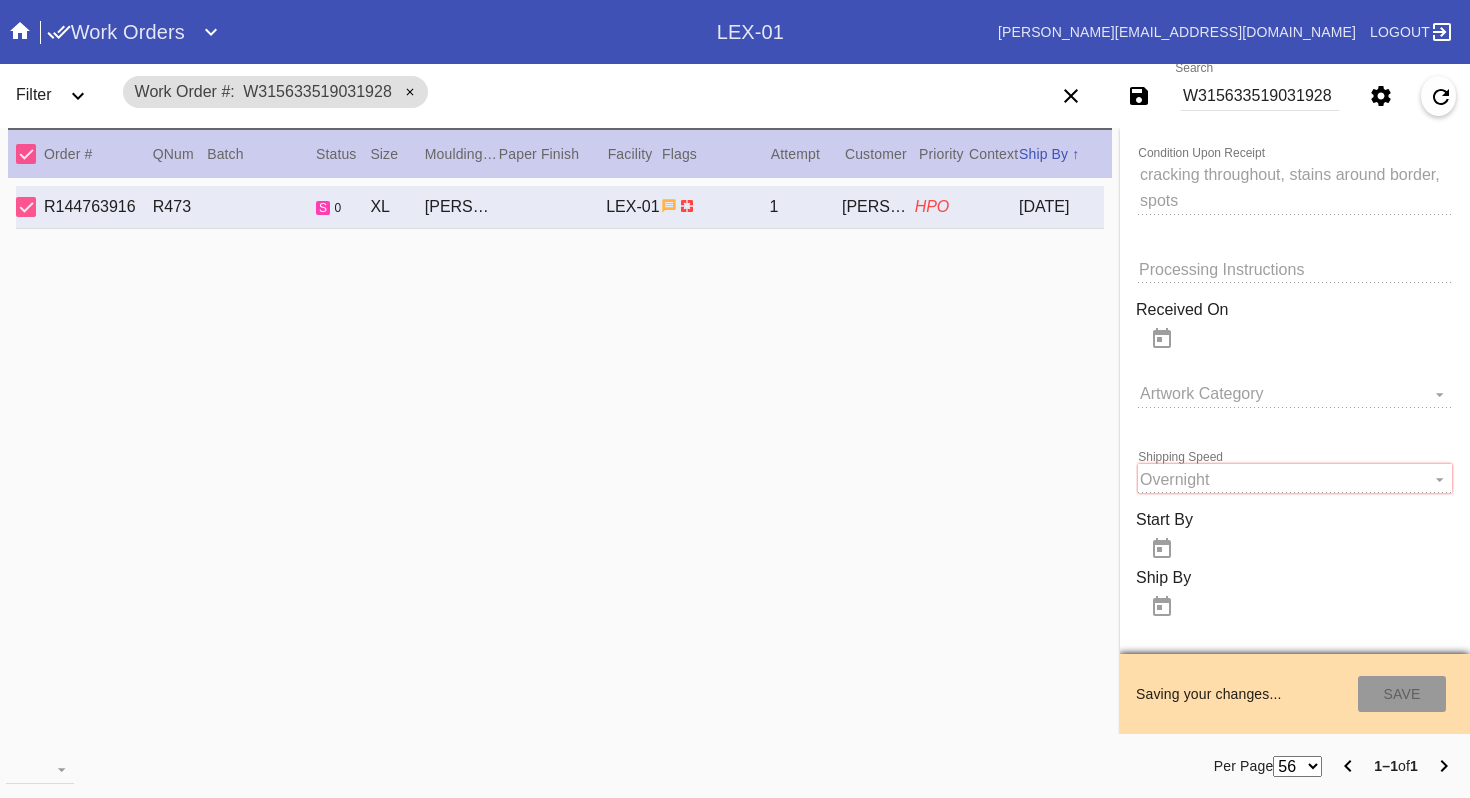 type on "[DATE]" 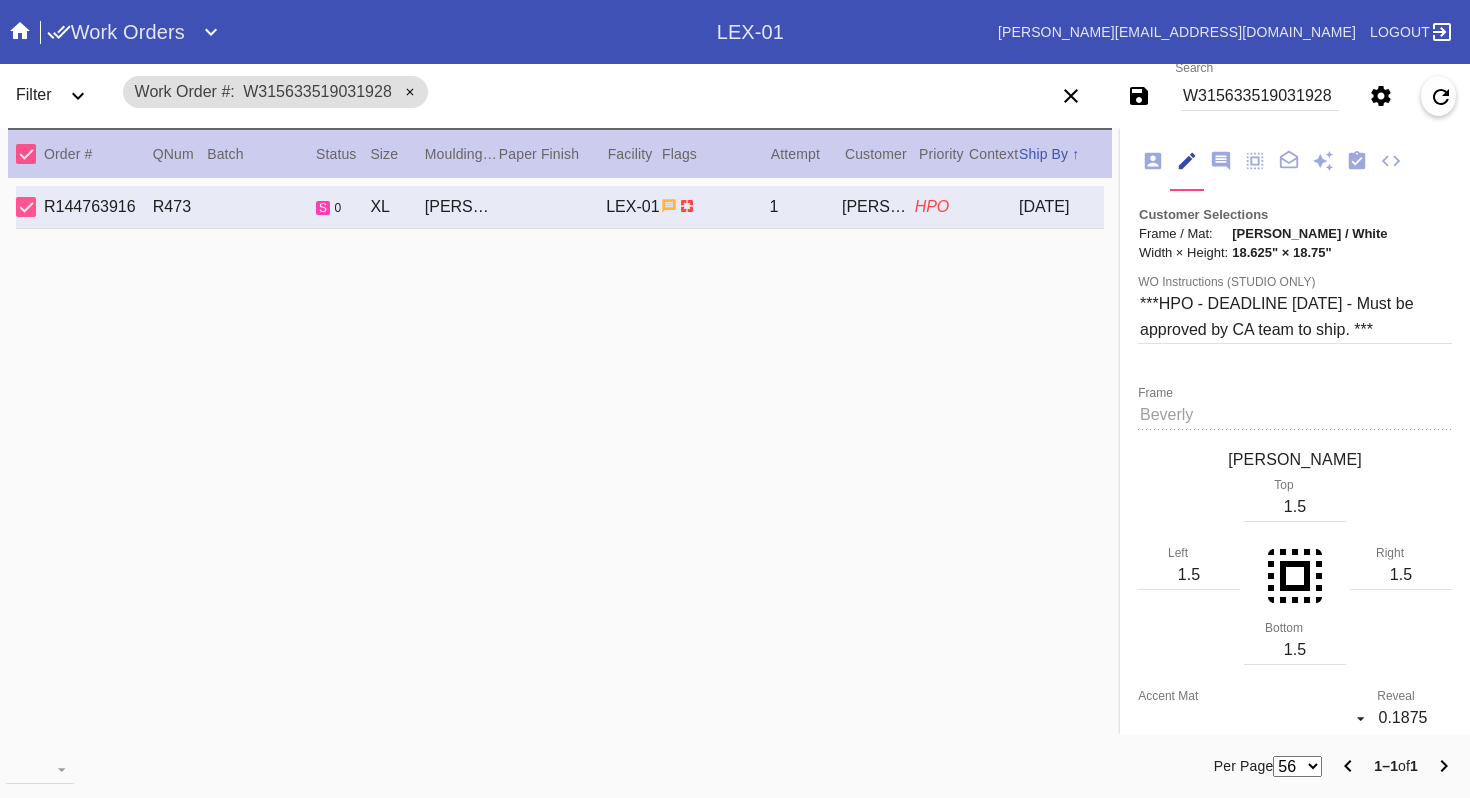 scroll, scrollTop: 0, scrollLeft: 0, axis: both 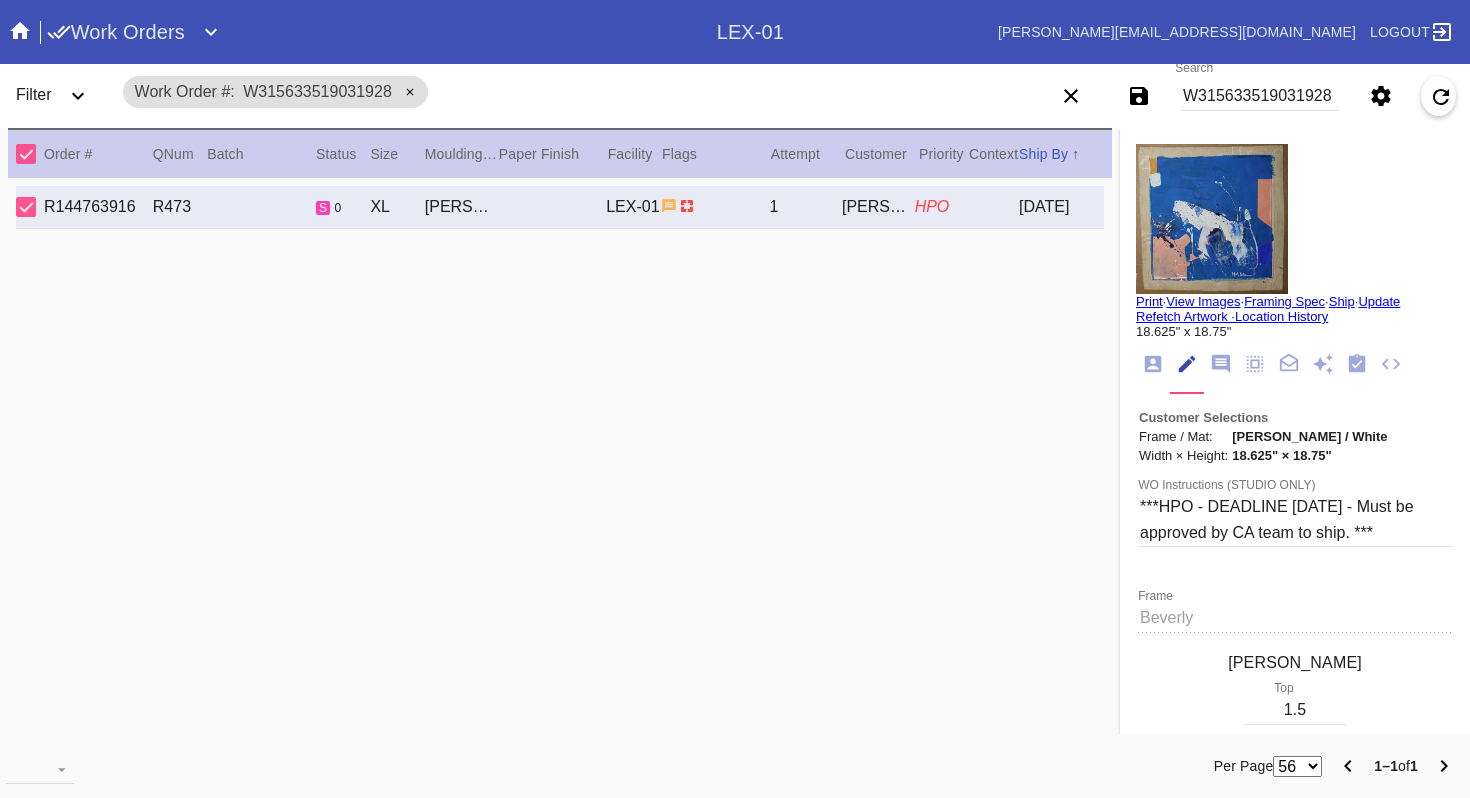 click on "W315633519031928" at bounding box center (1260, 96) 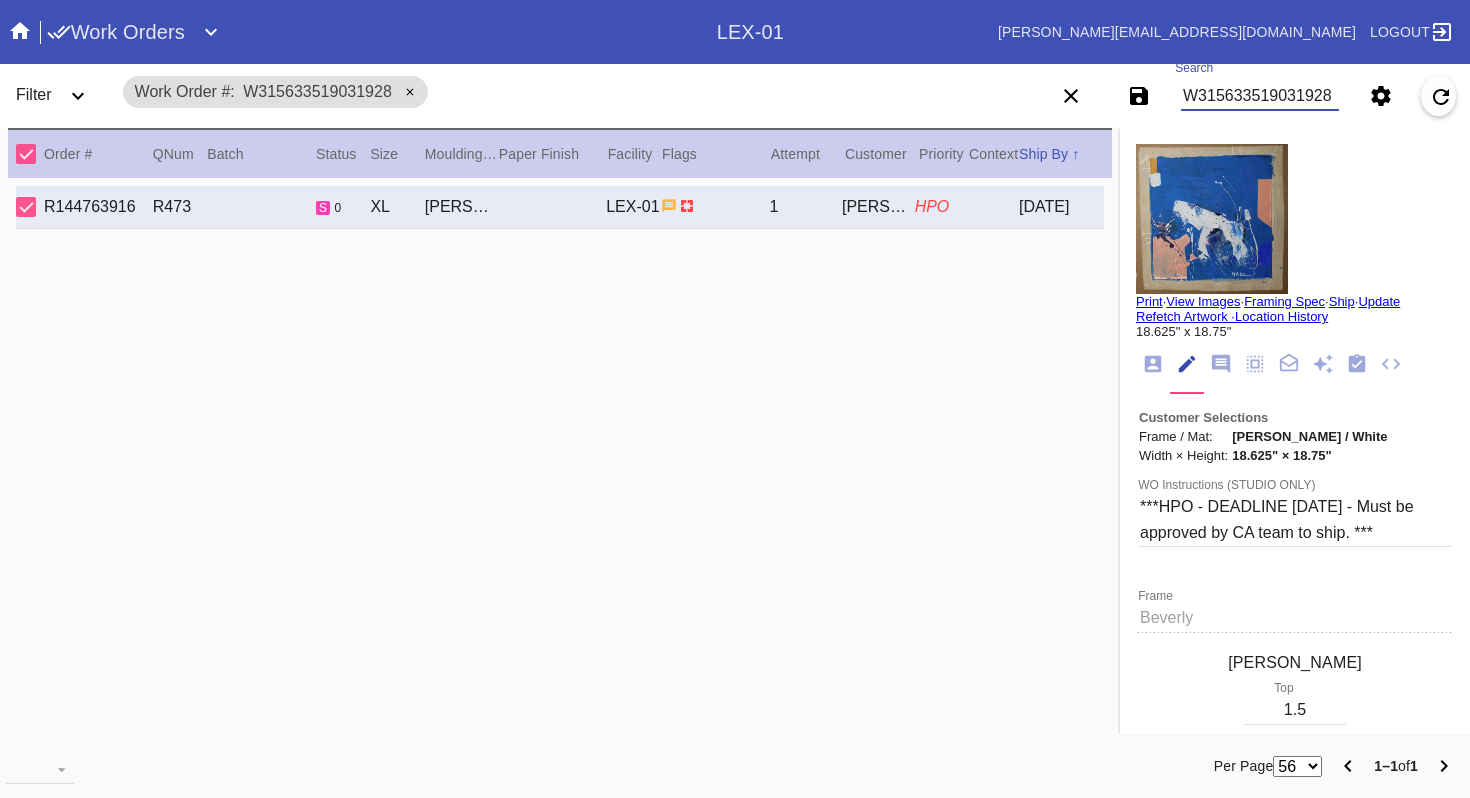 click on "W315633519031928" at bounding box center (1260, 96) 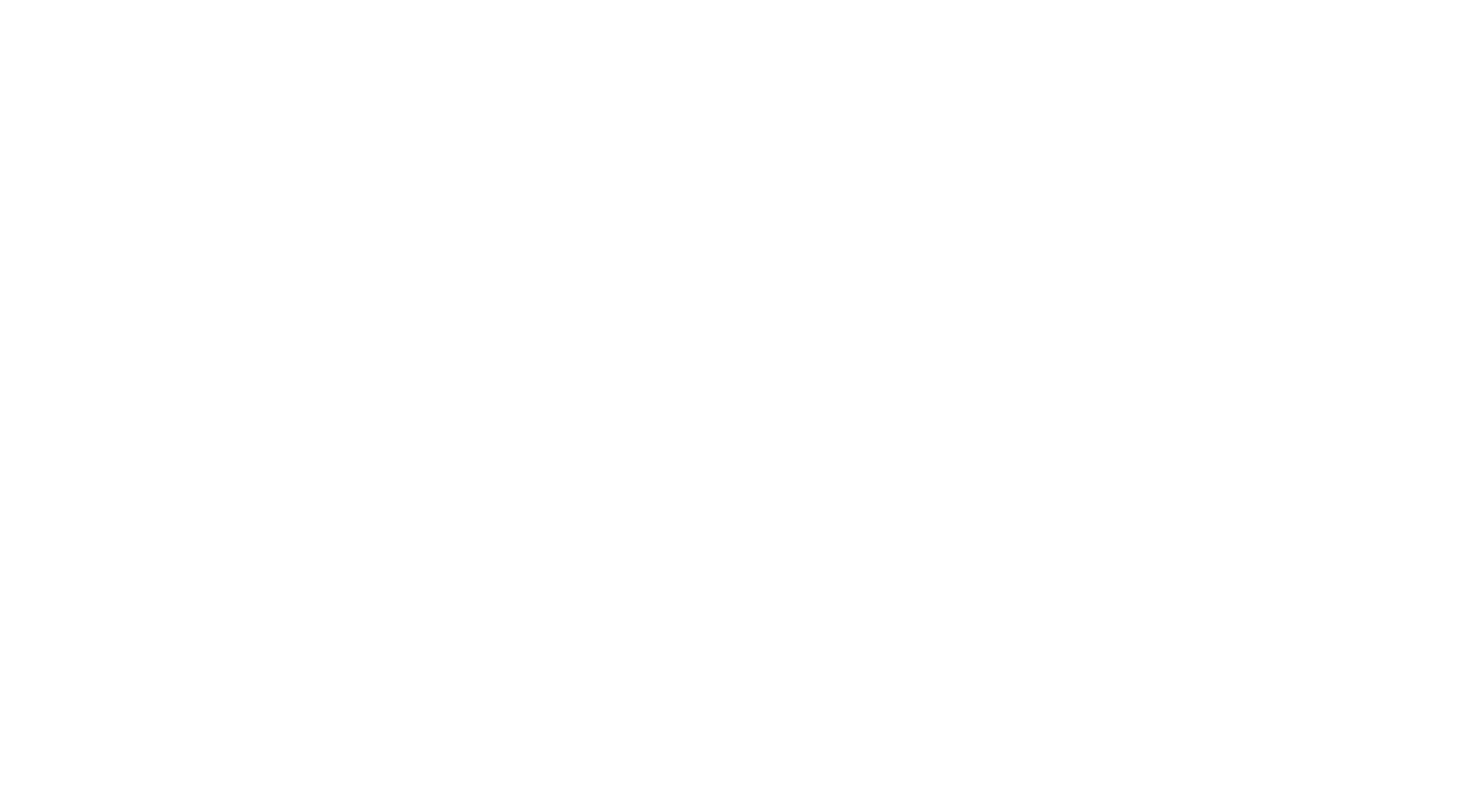 scroll, scrollTop: 0, scrollLeft: 0, axis: both 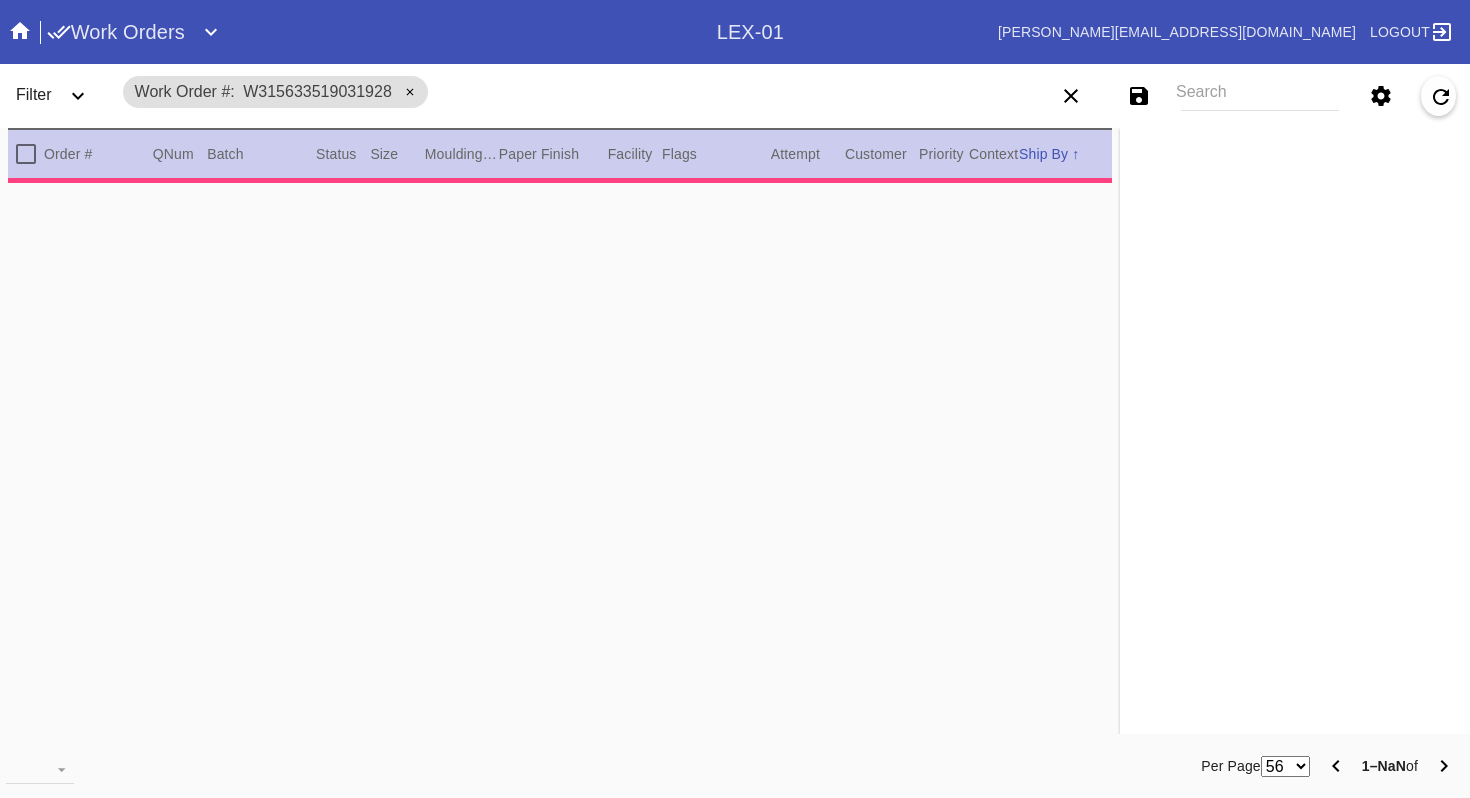 type on "***HPO - DEADLINE [DATE] - Must be approved by CA team to ship. ***" 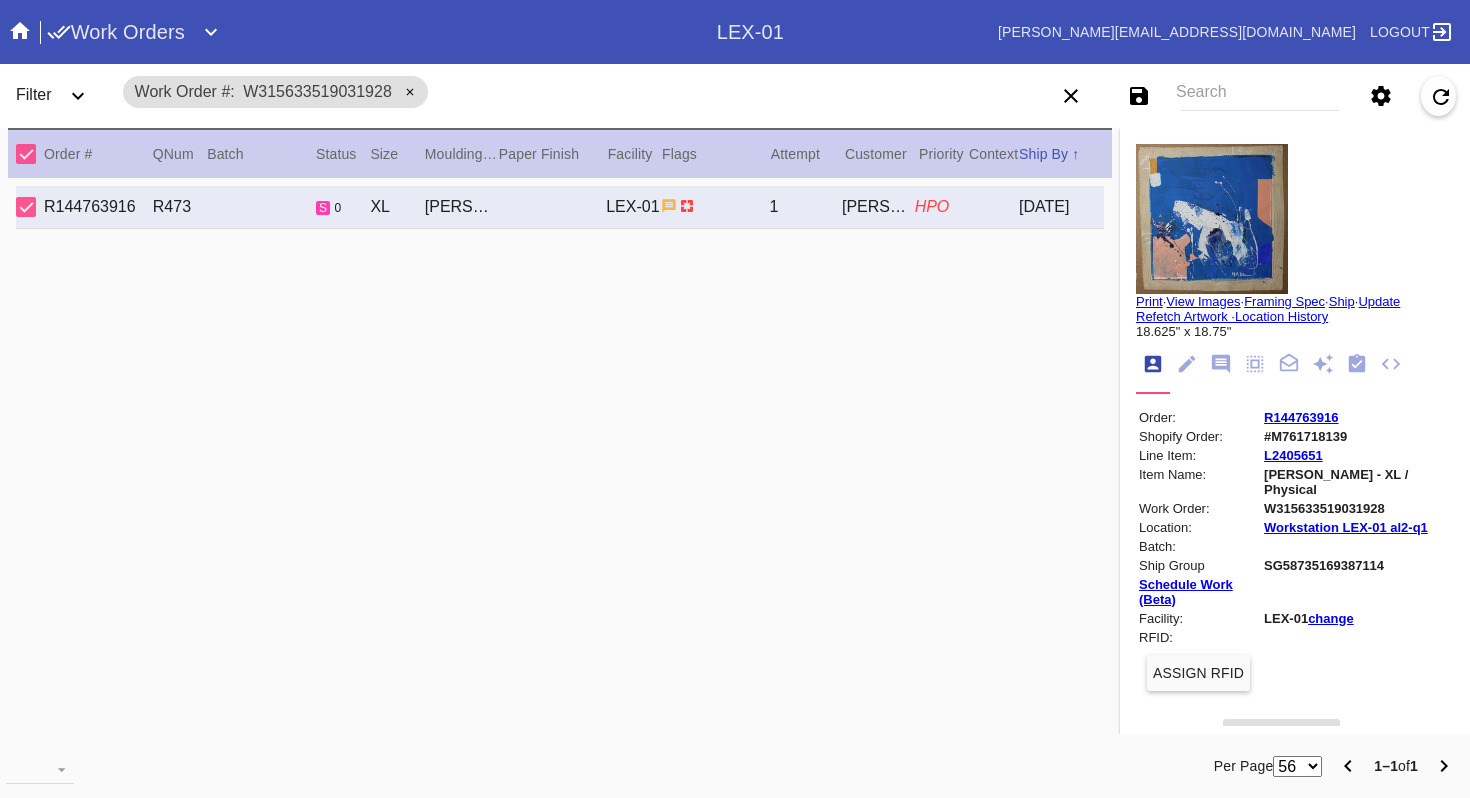 click on "Search" at bounding box center [1260, 96] 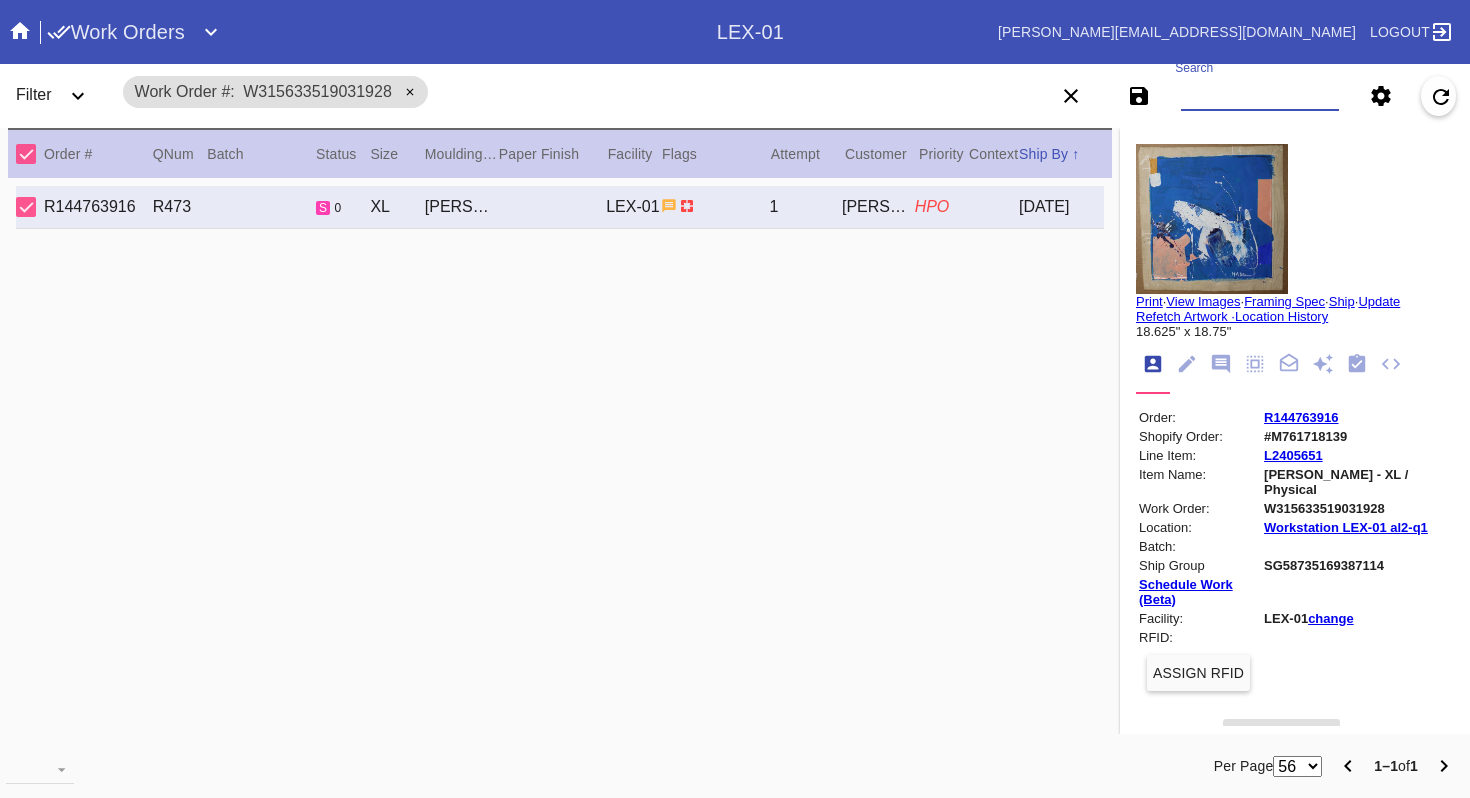paste on "W315633519031928" 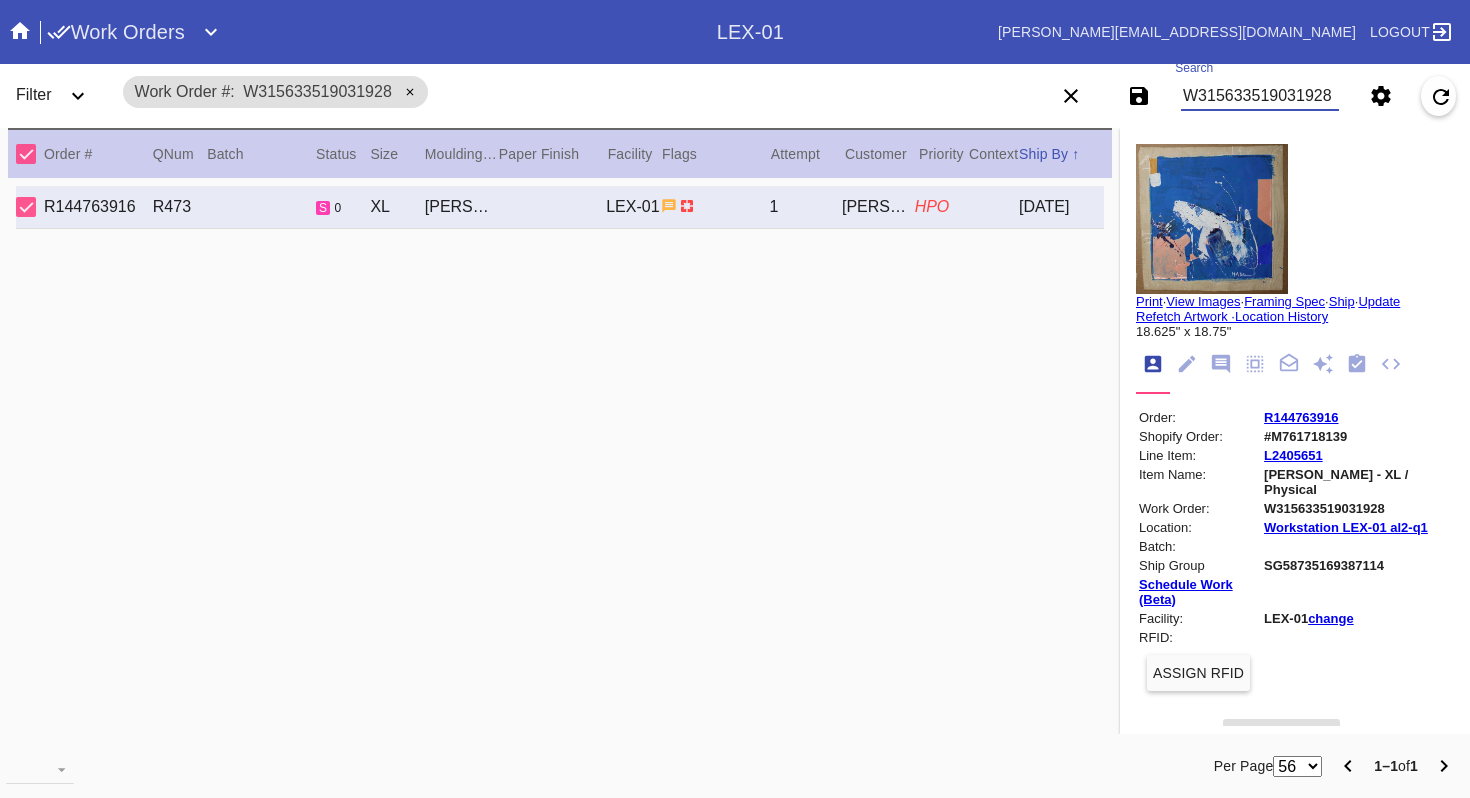 click on "R144763916 R473 s   0 XL Beverly / White LEX-01 1 Kevin D’albert
HPO
2025-07-10" at bounding box center (560, 458) 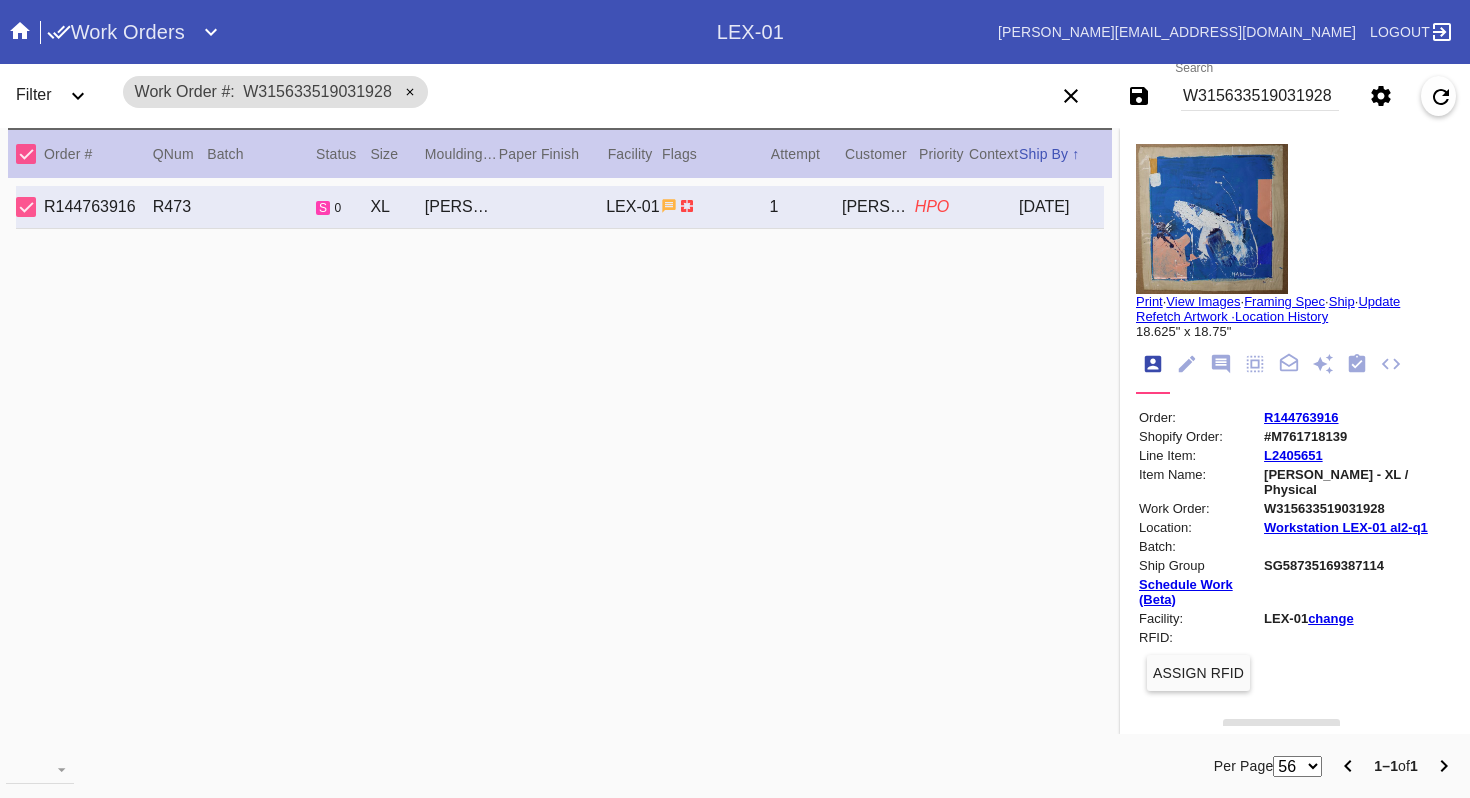 click on "W315633519031928" at bounding box center [1260, 96] 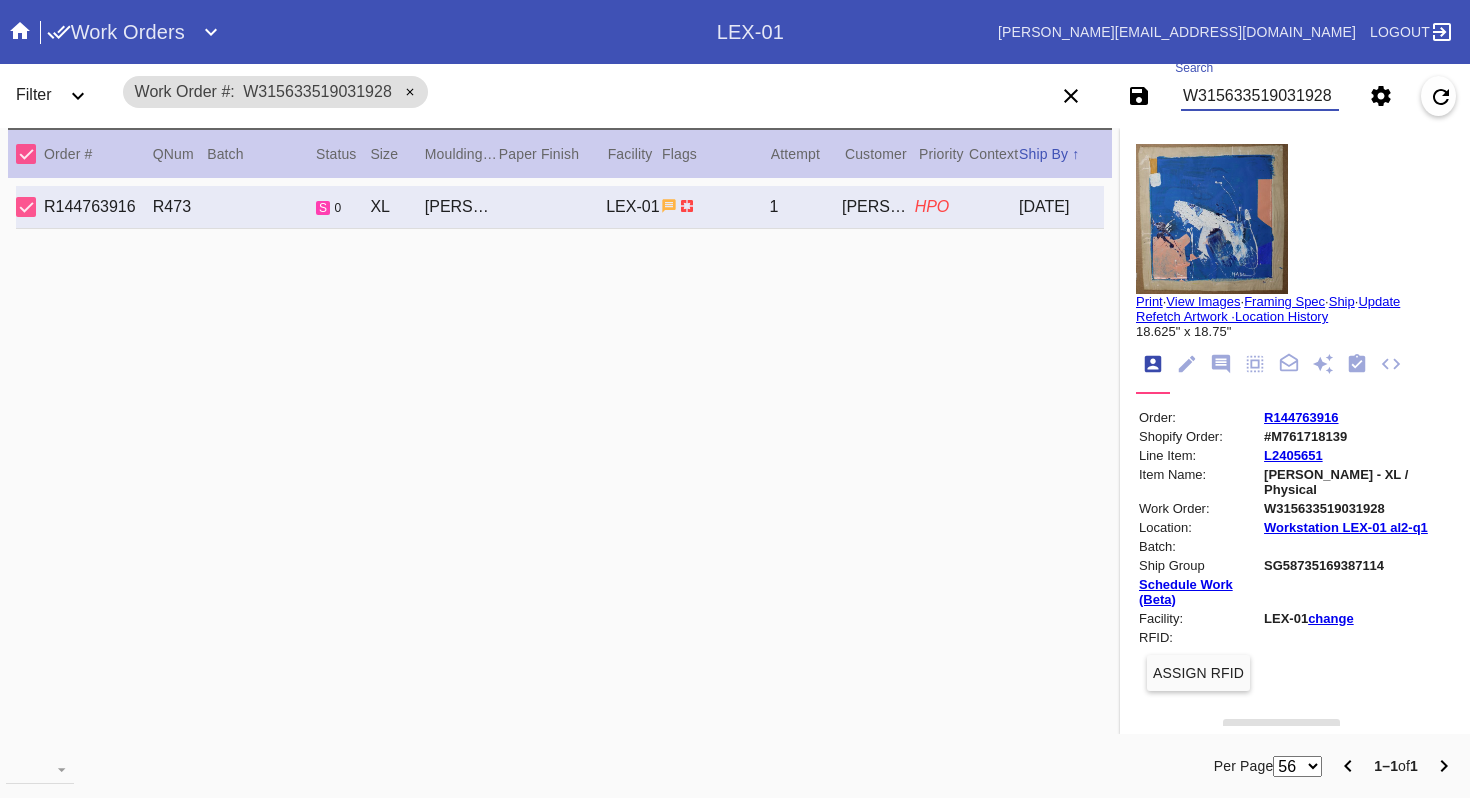 click on "W315633519031928" at bounding box center (1260, 96) 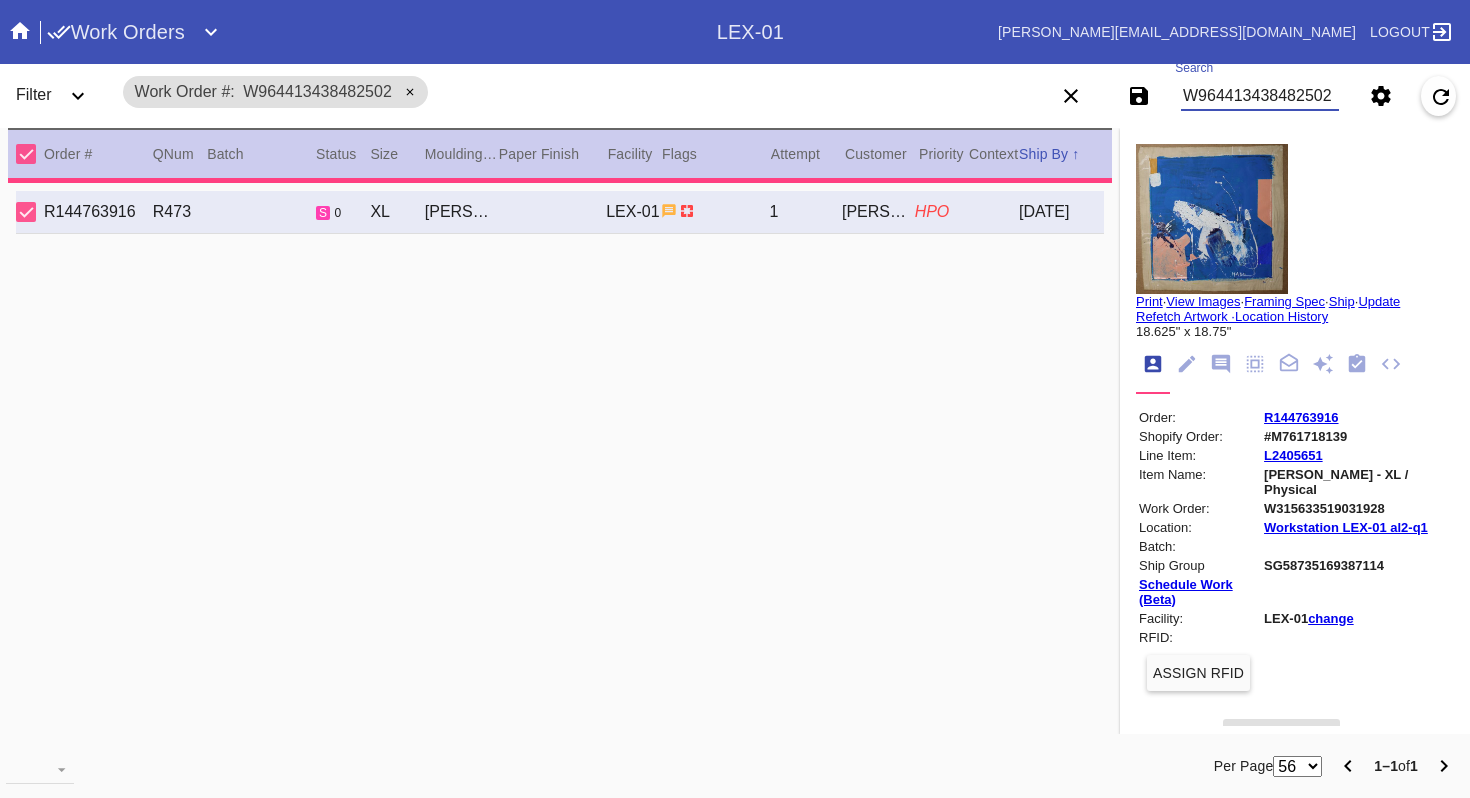 type on "***HPO - DEADLINE 7/10 - Must be approved by CA team to ship. ***" 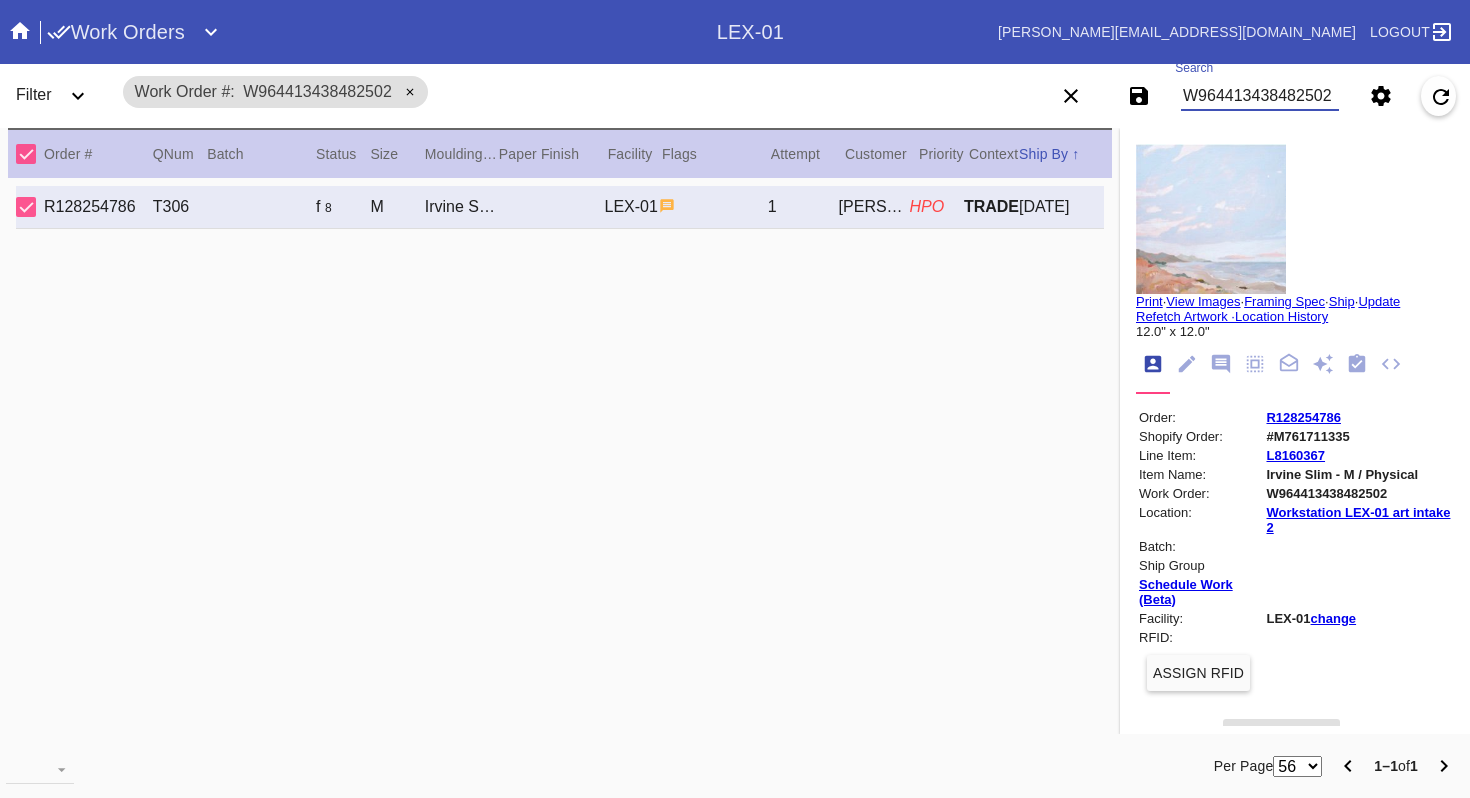 click on "W964413438482502" at bounding box center [1260, 96] 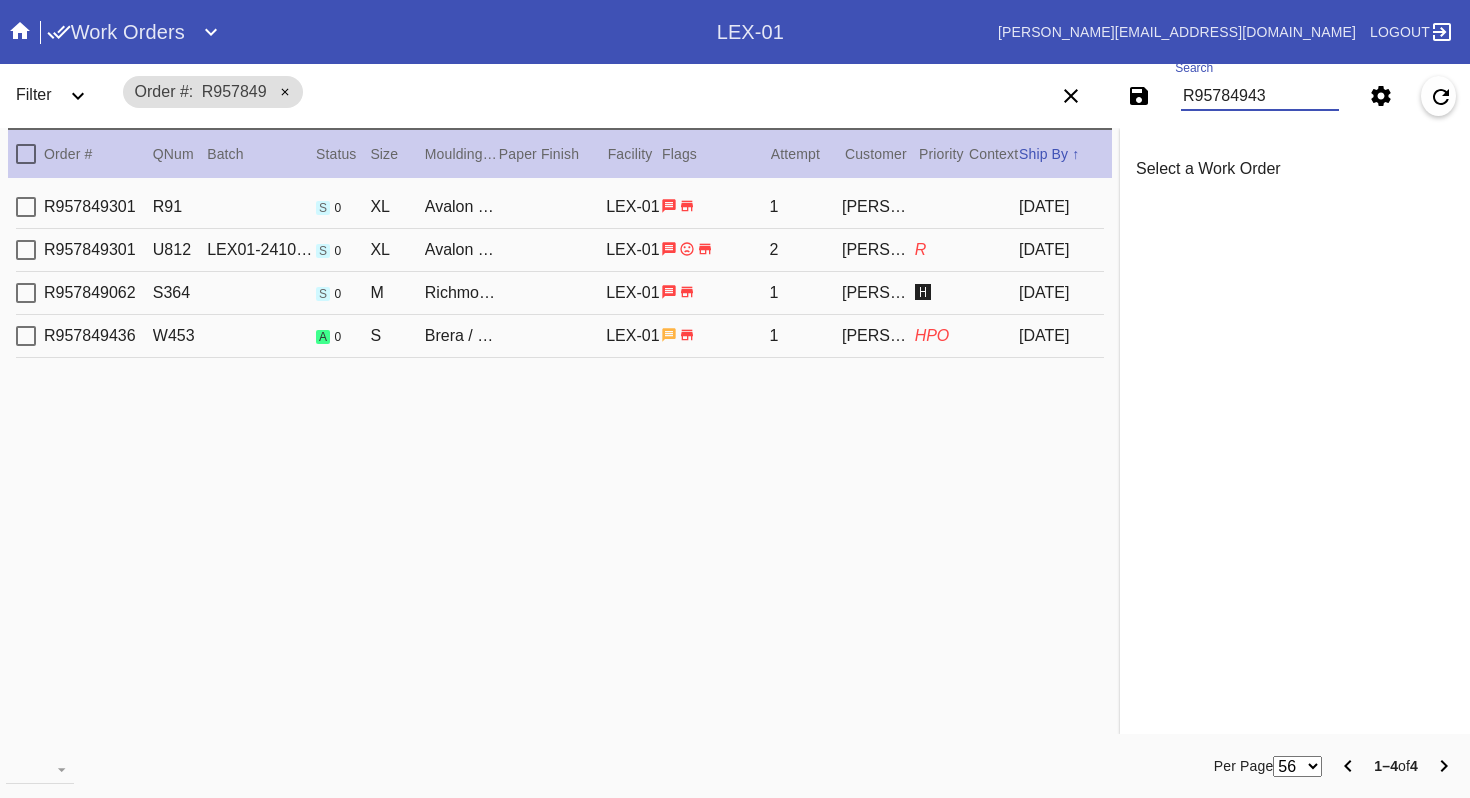 type on "R957849436" 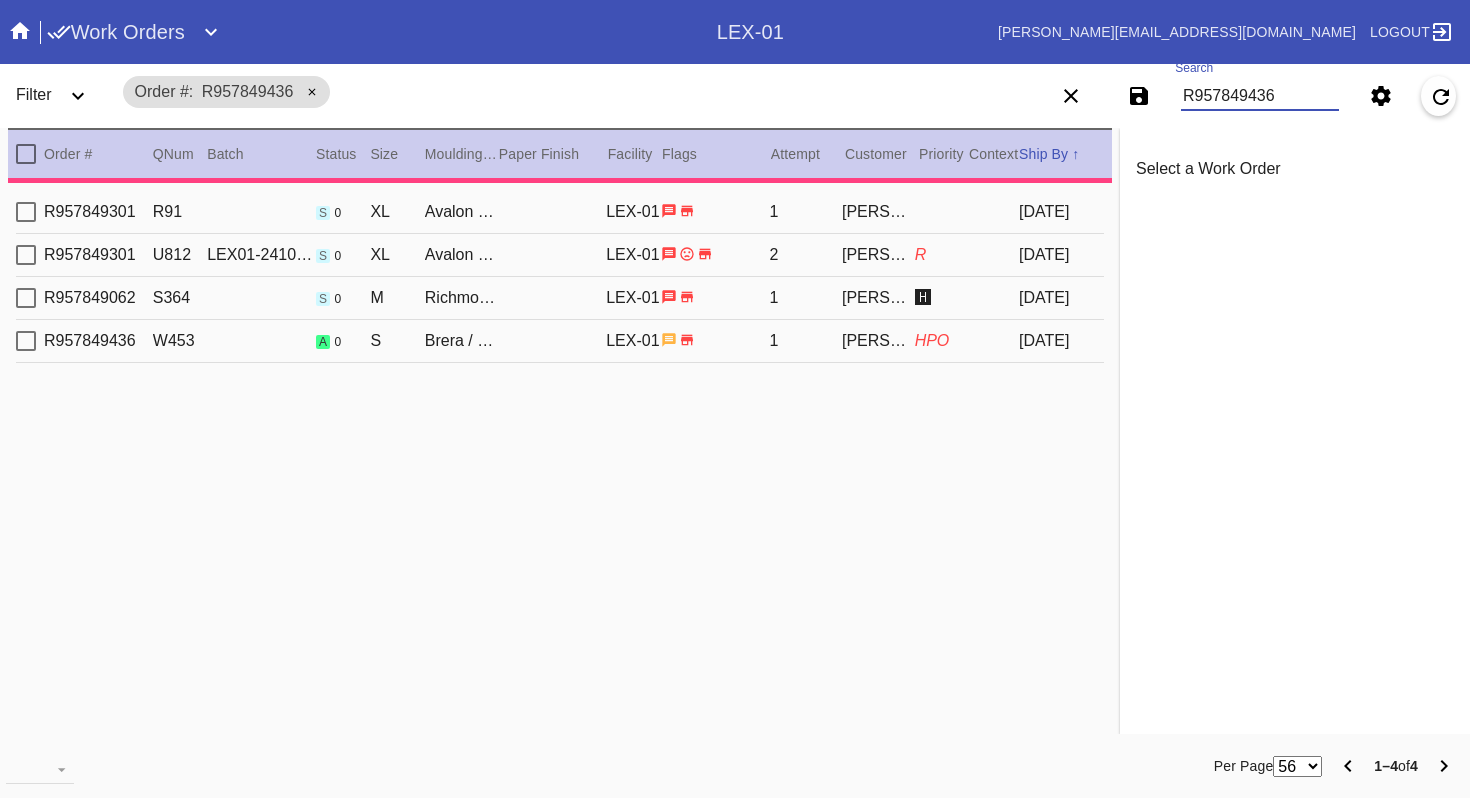type on "***HPO - DEADLINE 7/24/25 - Must be approved by CA team to ship. ***" 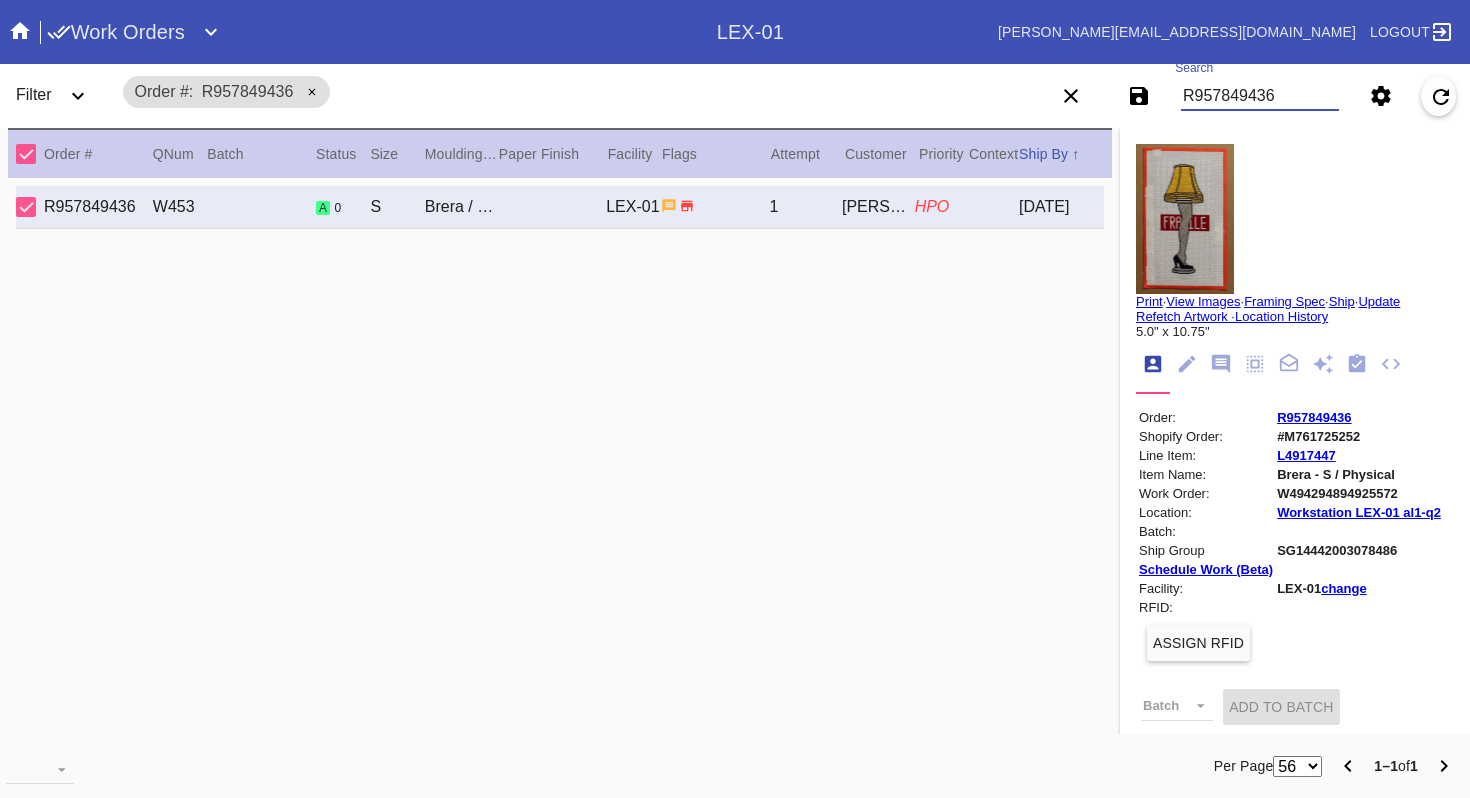 scroll, scrollTop: 689, scrollLeft: 0, axis: vertical 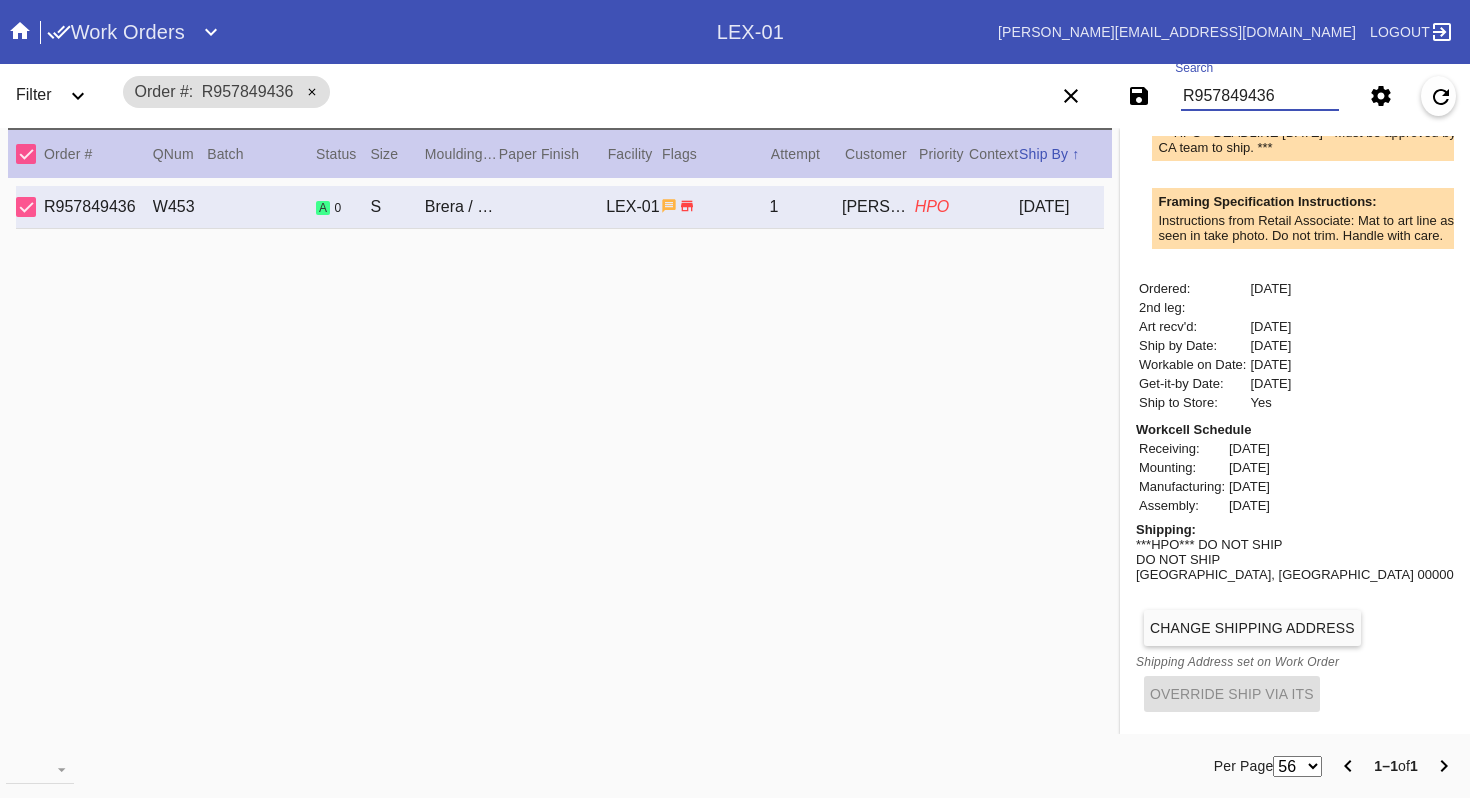 type on "R957849436" 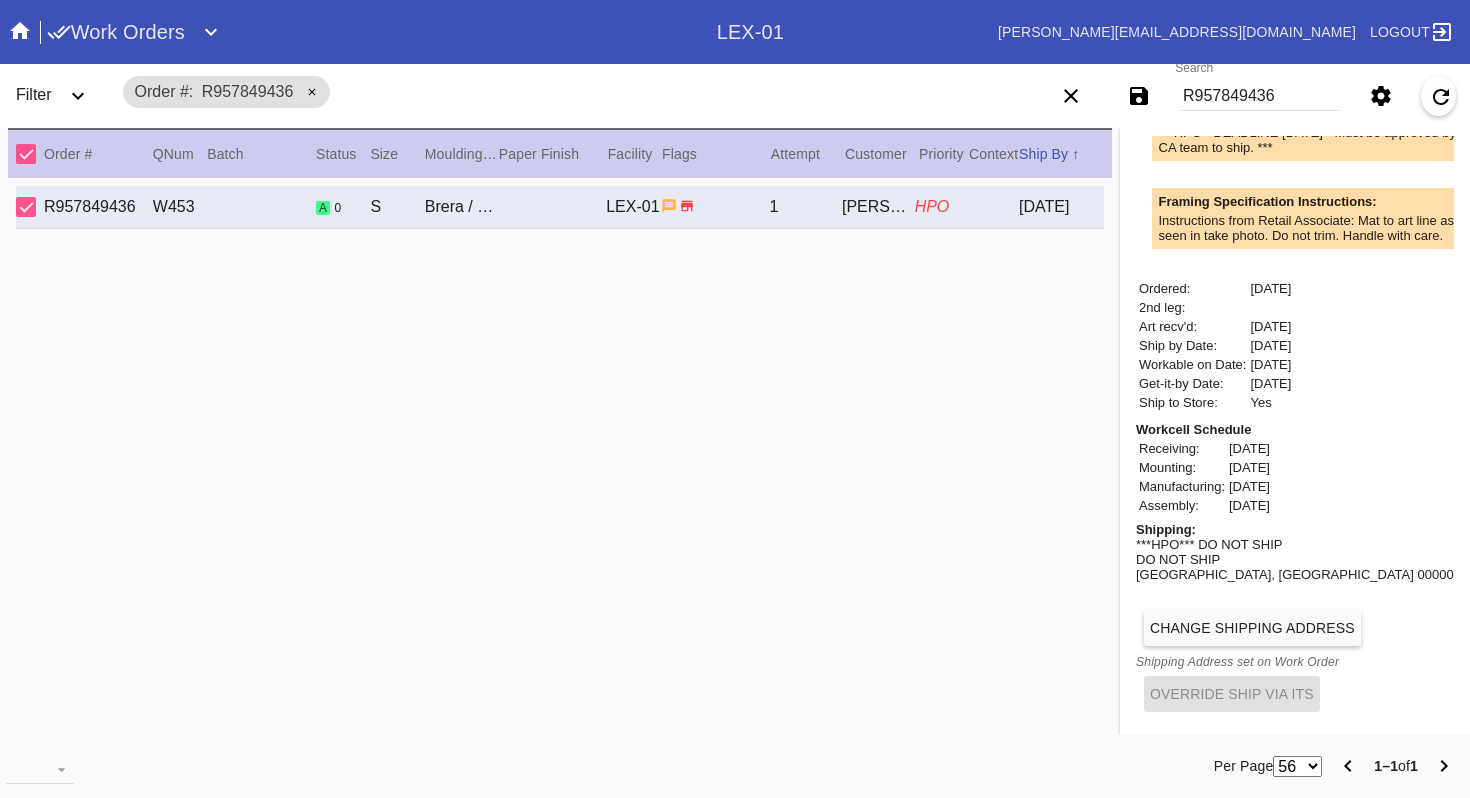 click on "Change Shipping Address" at bounding box center (1252, 628) 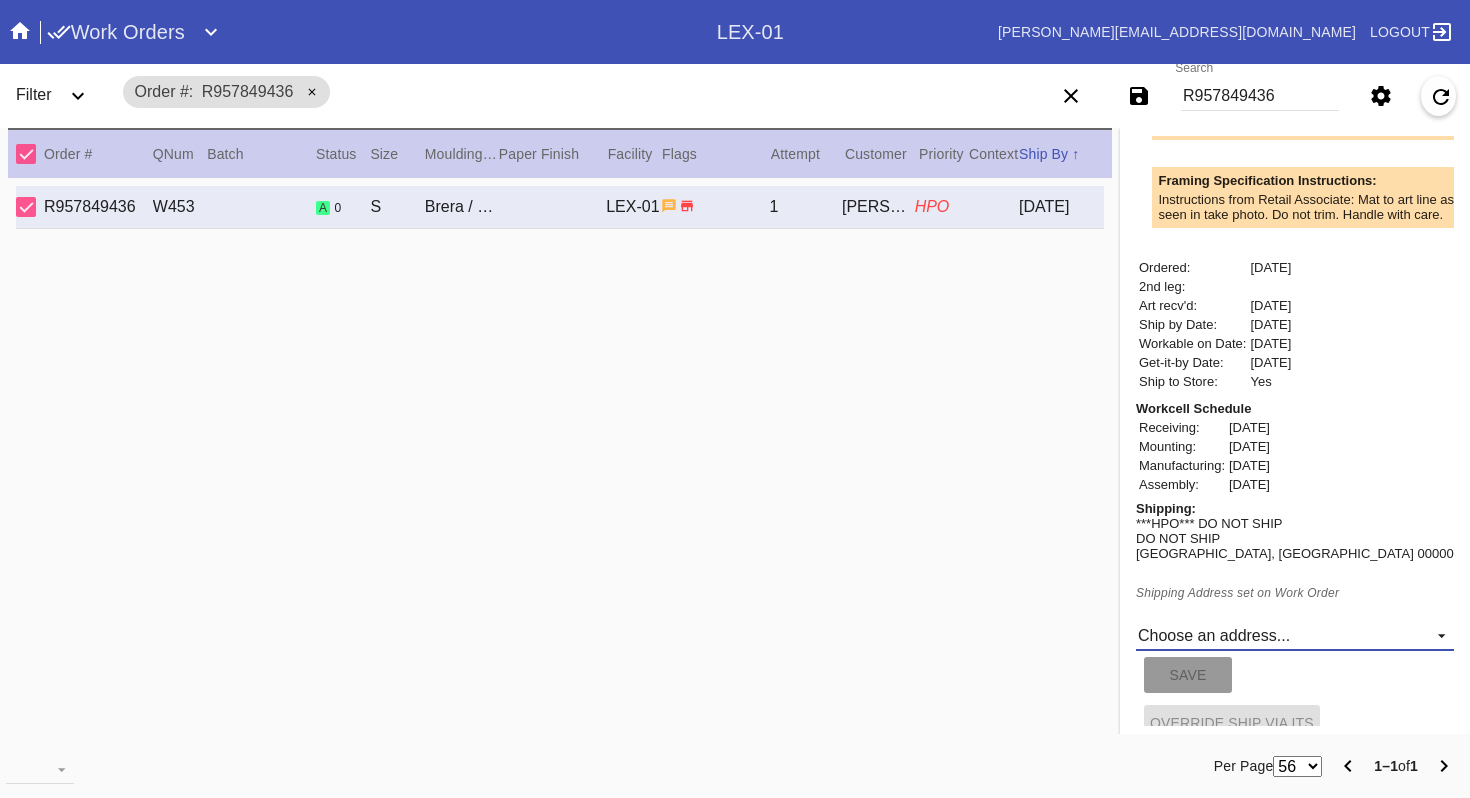 click on "Choose an address... 1200 Villa Place, Nashville  TN Loading... New address..." at bounding box center (1295, 636) 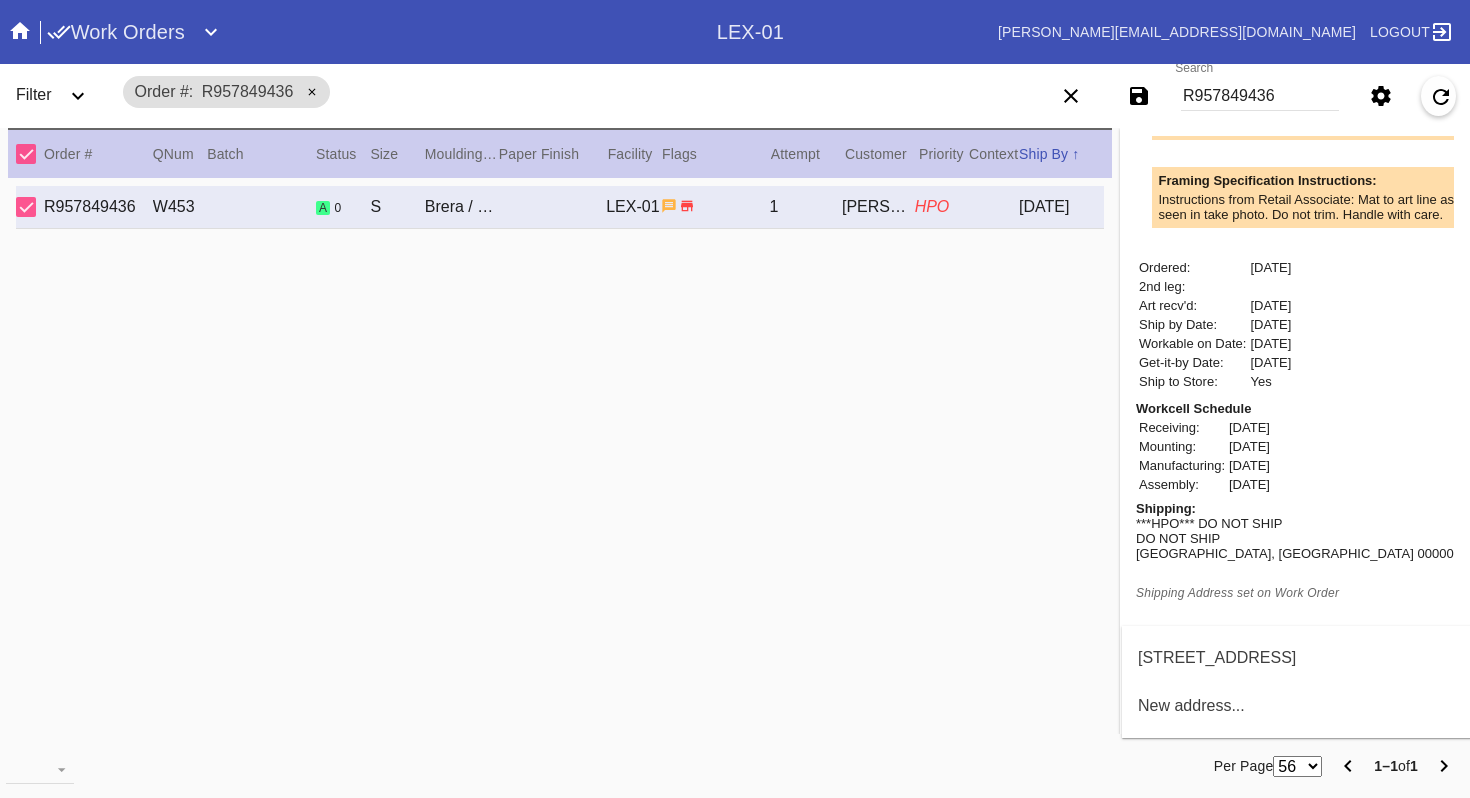 click on "1200 Villa Place, Nashville  TN" at bounding box center (1217, 658) 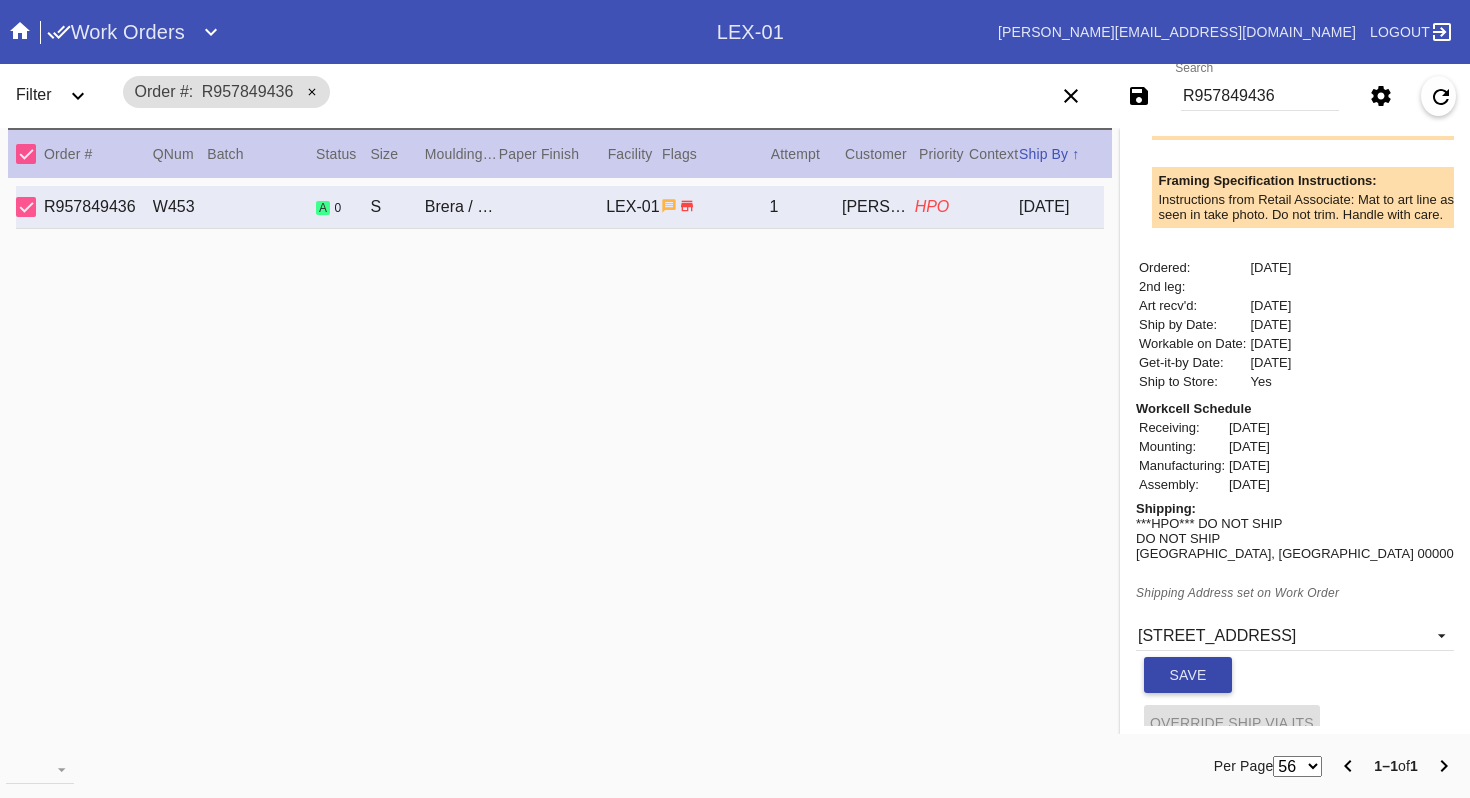 click on "Save" at bounding box center [1188, 675] 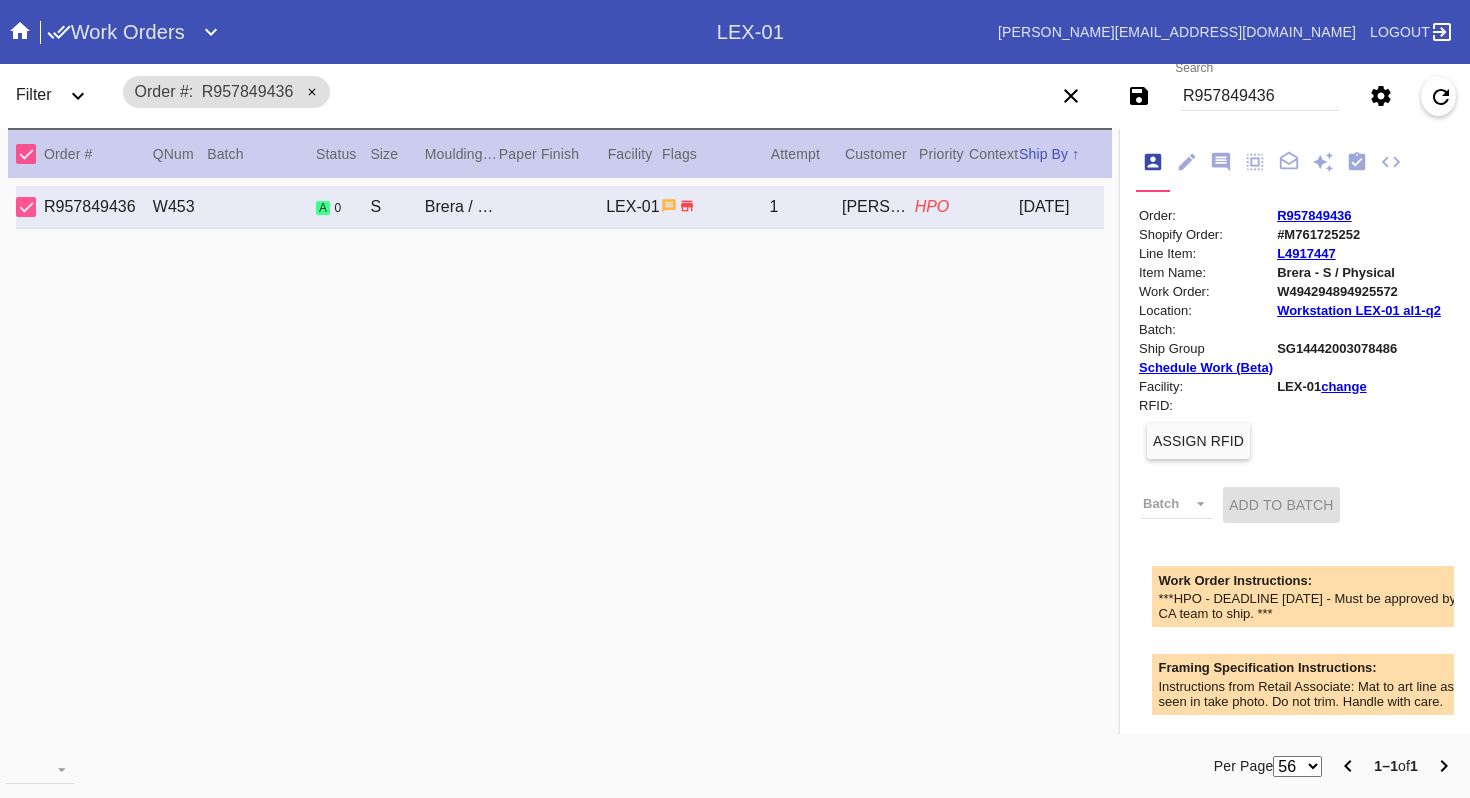 scroll, scrollTop: 0, scrollLeft: 0, axis: both 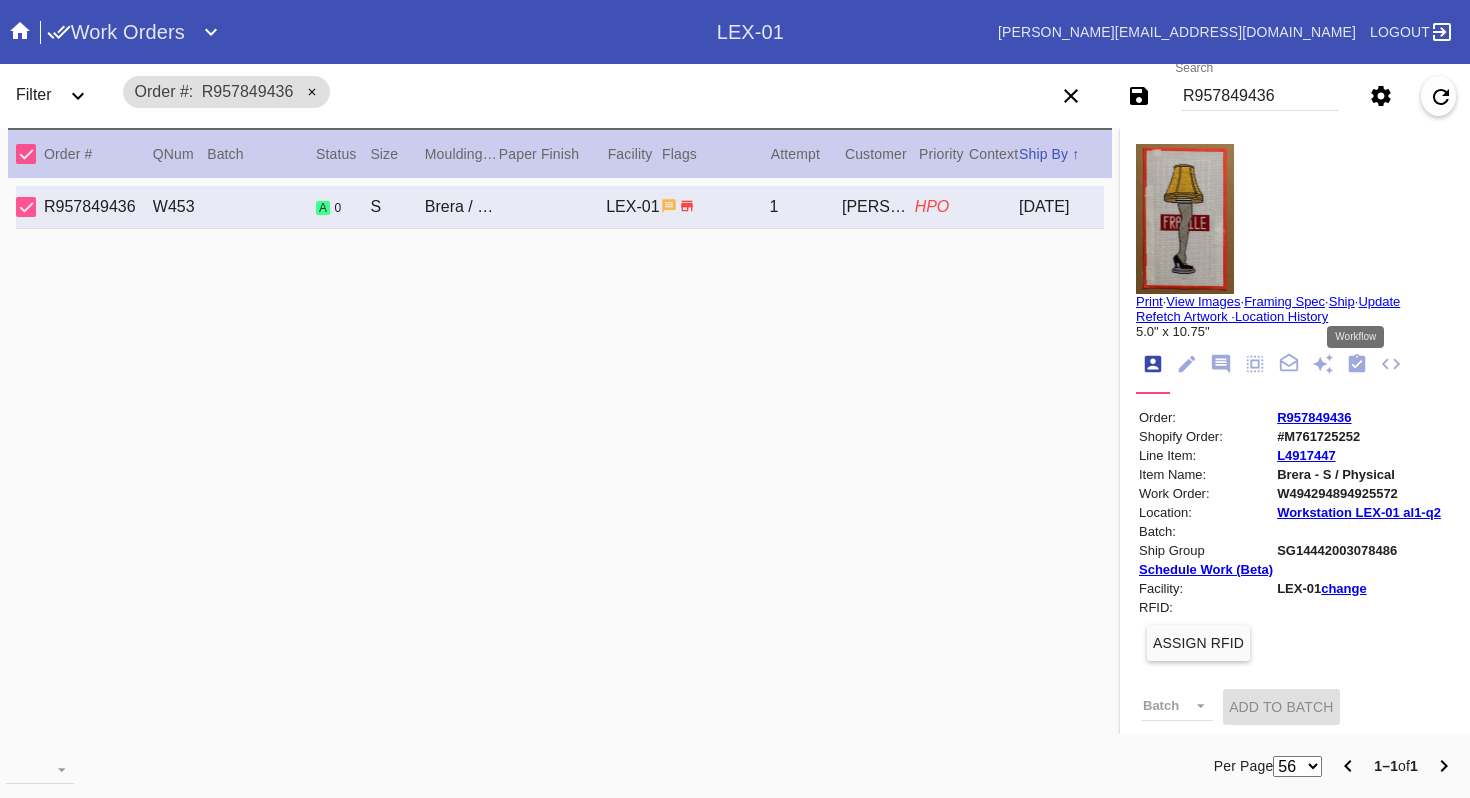 click 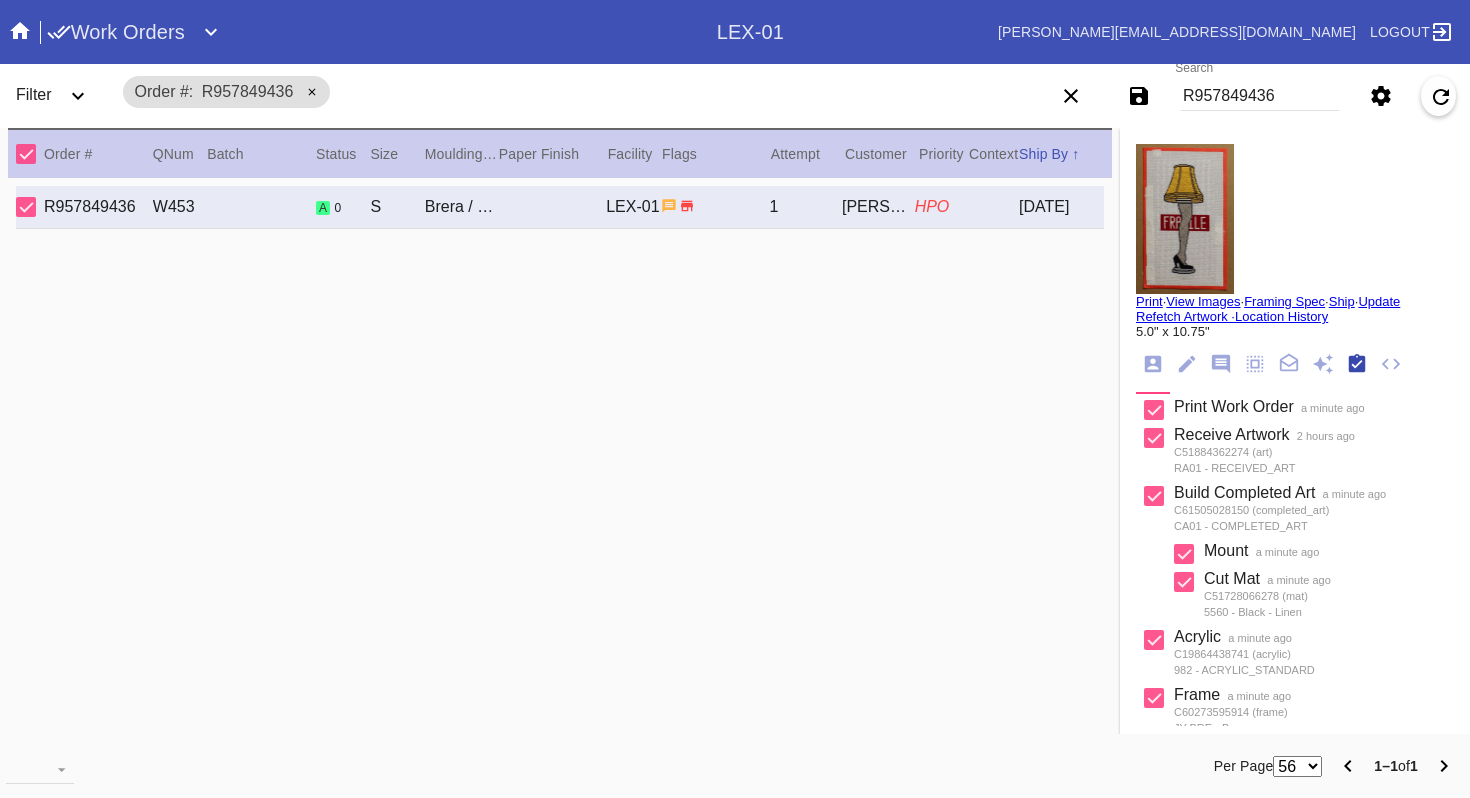 scroll, scrollTop: 320, scrollLeft: 0, axis: vertical 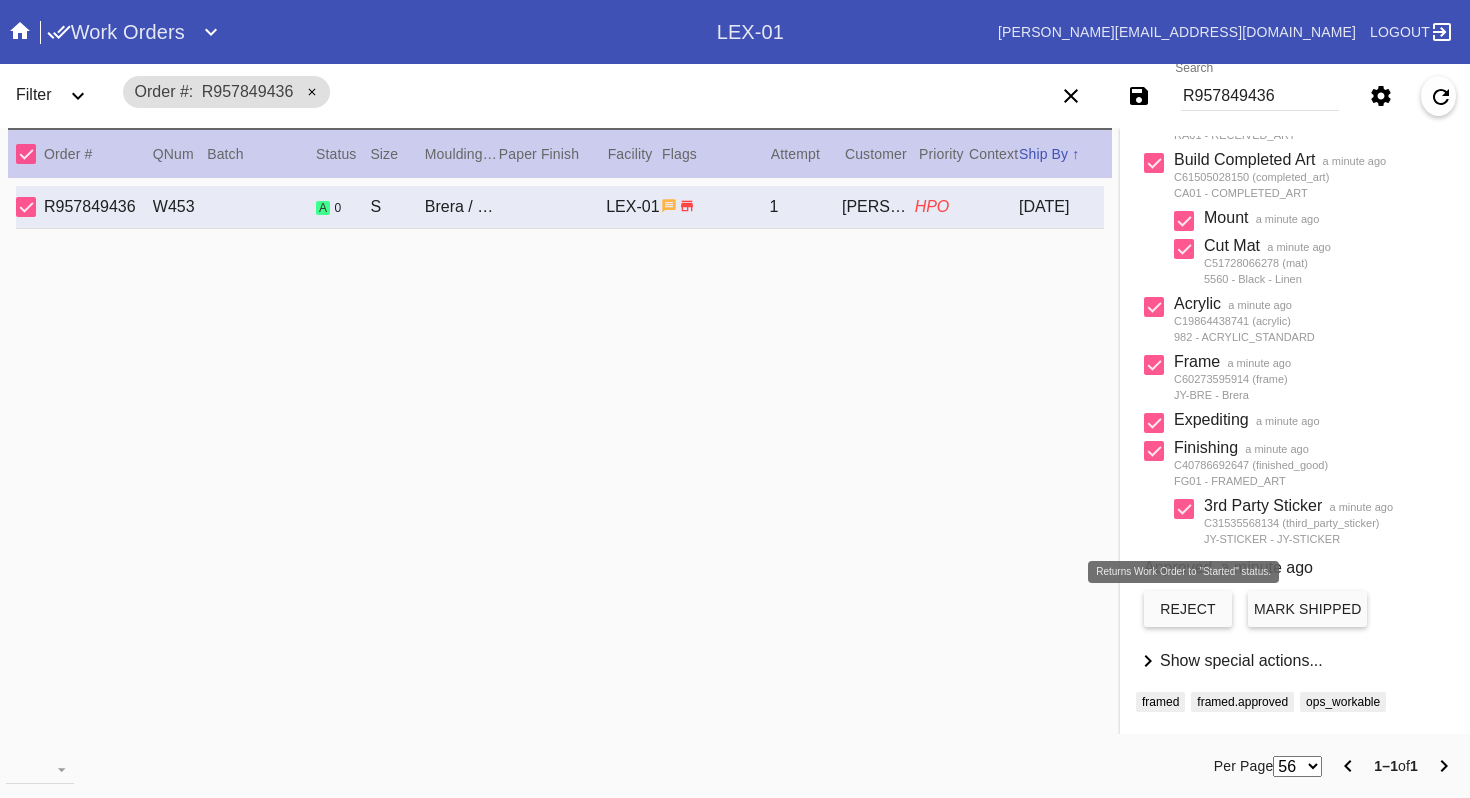 click on "reject" at bounding box center (1188, 609) 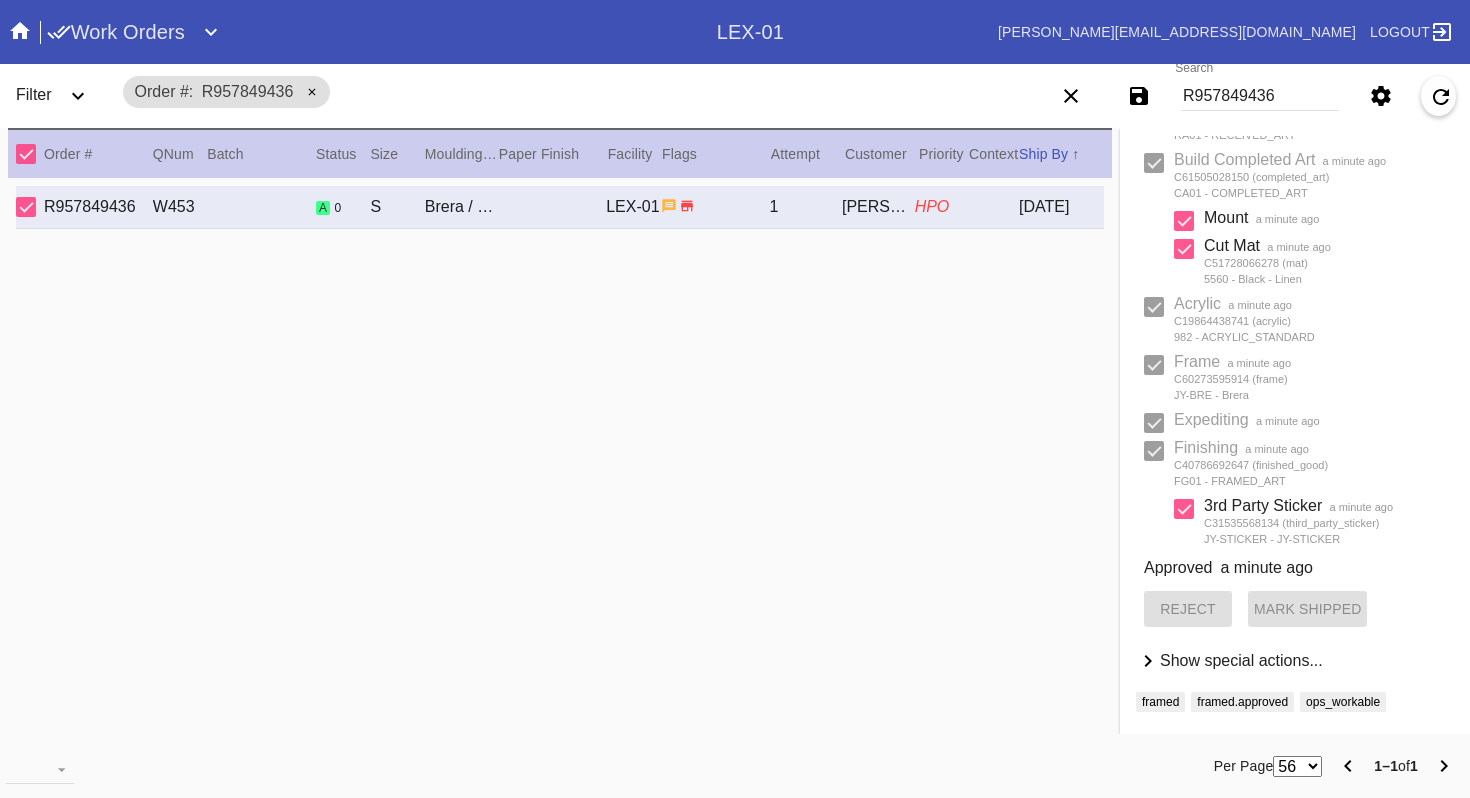 click on "Show special actions..." at bounding box center [1241, 660] 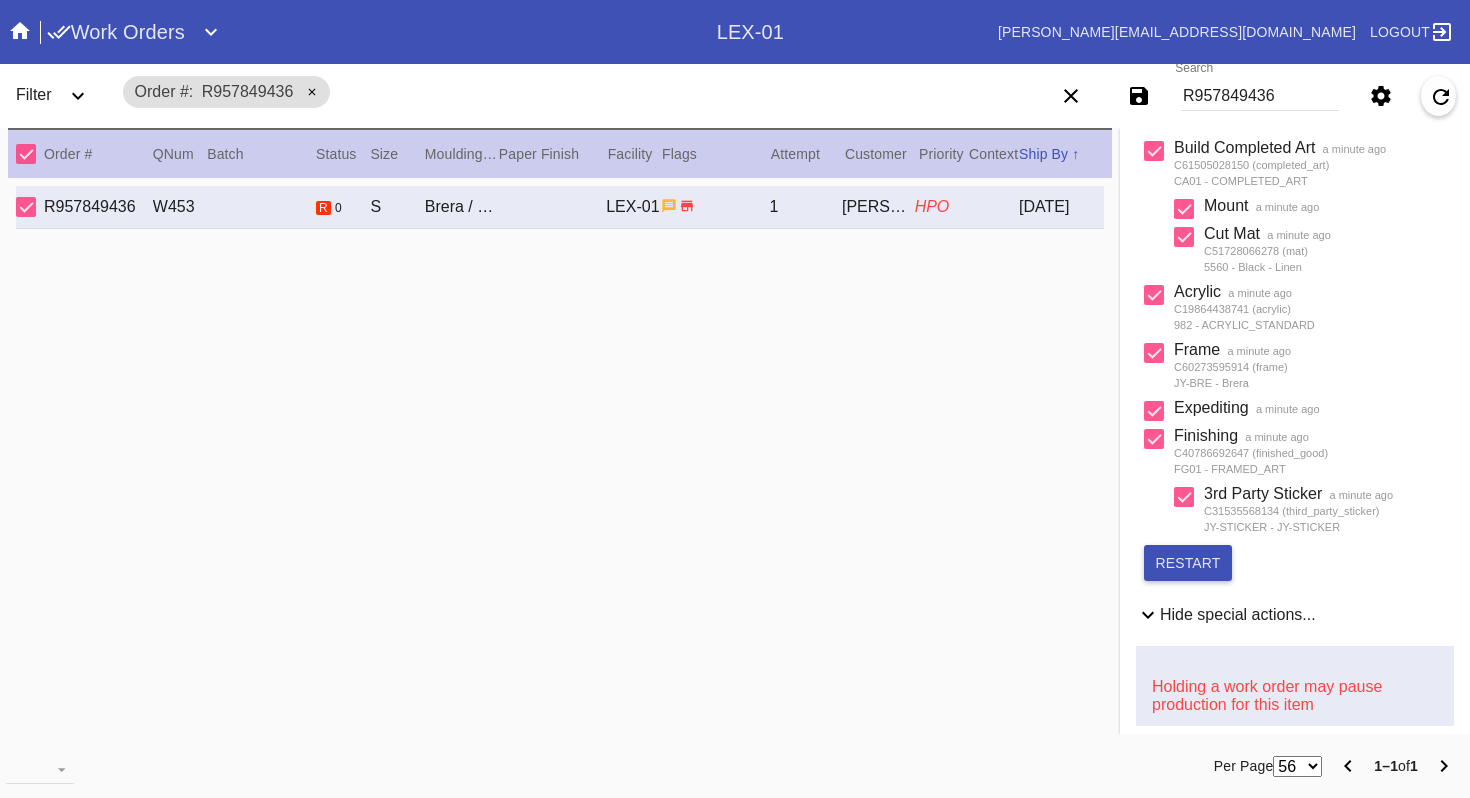 scroll, scrollTop: 438, scrollLeft: 0, axis: vertical 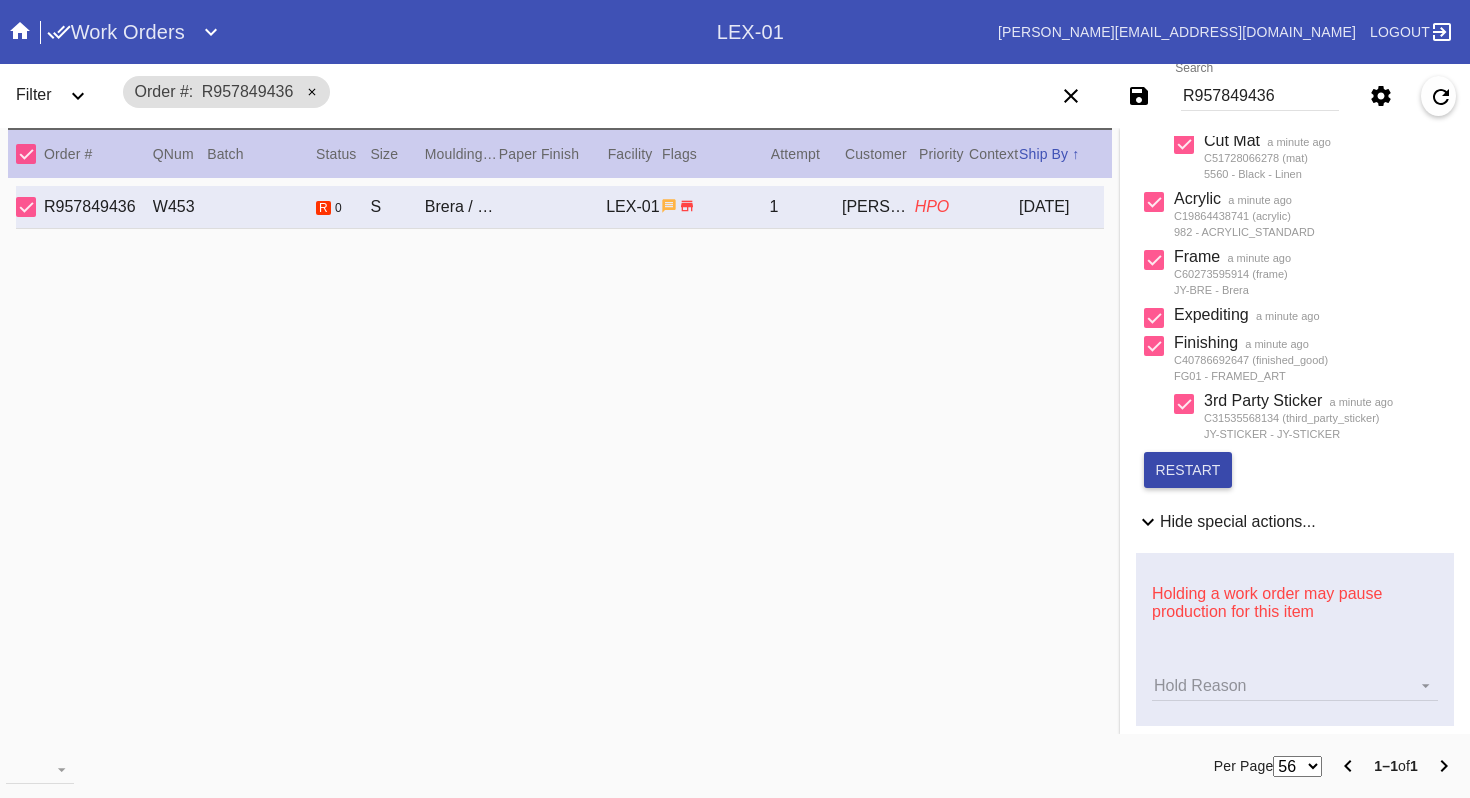 click on "restart" at bounding box center (1188, 470) 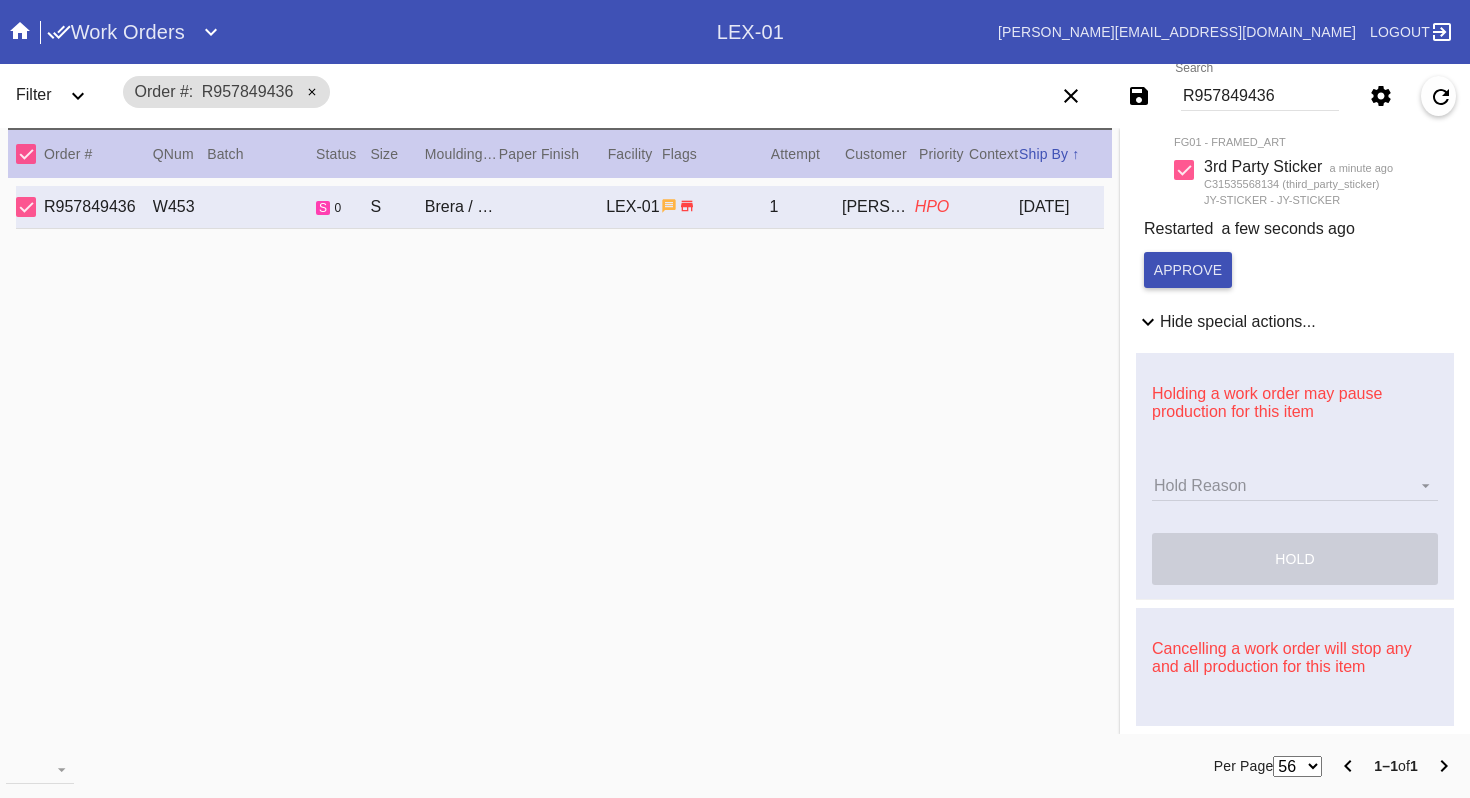 scroll, scrollTop: 738, scrollLeft: 0, axis: vertical 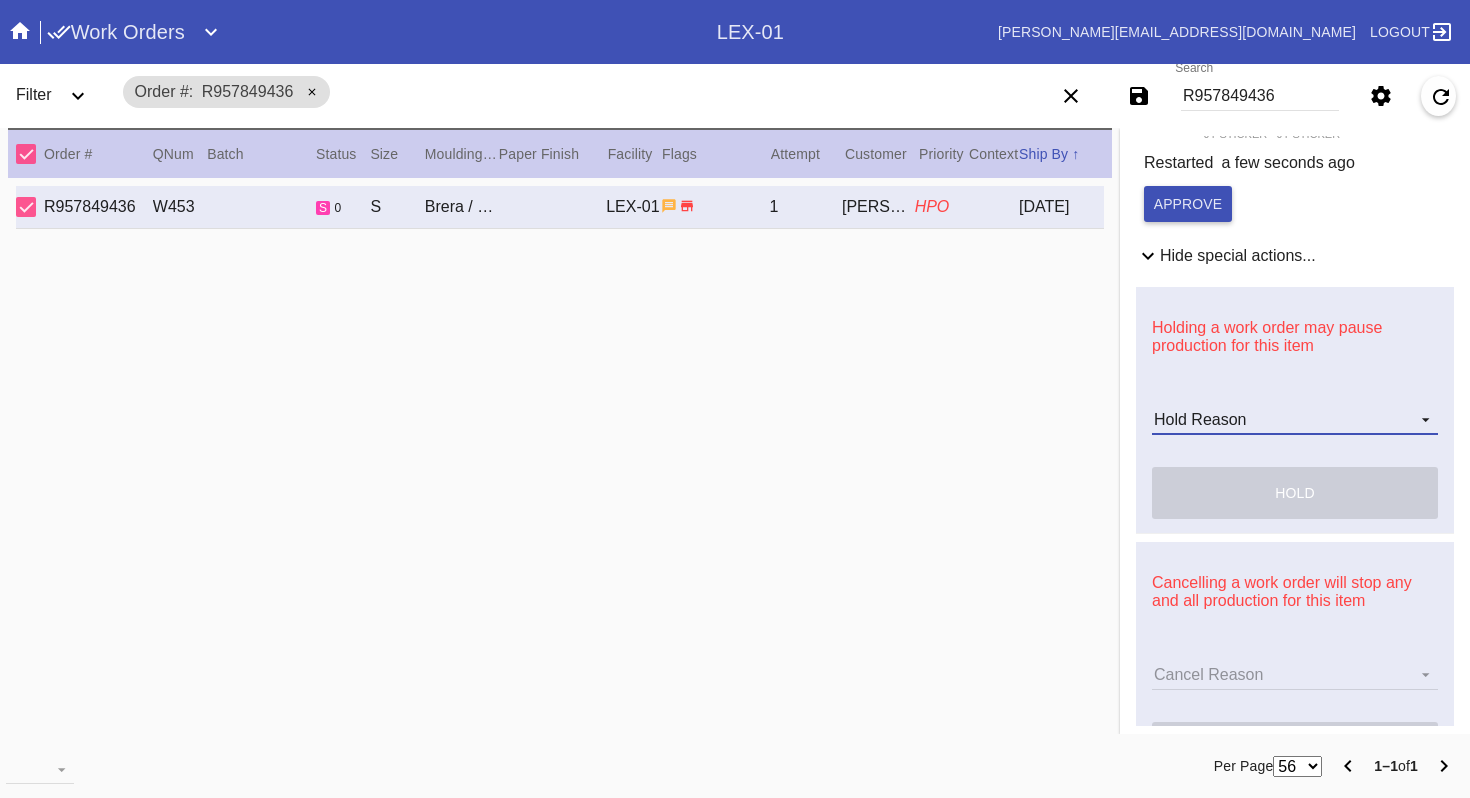 click on "Hold Reason Art Care Review Artwork Damaged F4B/Partnership Facility Out of Stock HPO Hold to Ship Investigation Lost in Studio Multi-Mat Details Not Received Order Change Request Out of Stock Proactive Outreach Pull for Production QA/Customer Approval Question Submitted Ready for Action Ready for Production Repair Replacement Ordered Retail GW Rework Sample Search and Rescue Transit to LEX01 Transit to PHL01 Update Work Order" at bounding box center (1295, 420) 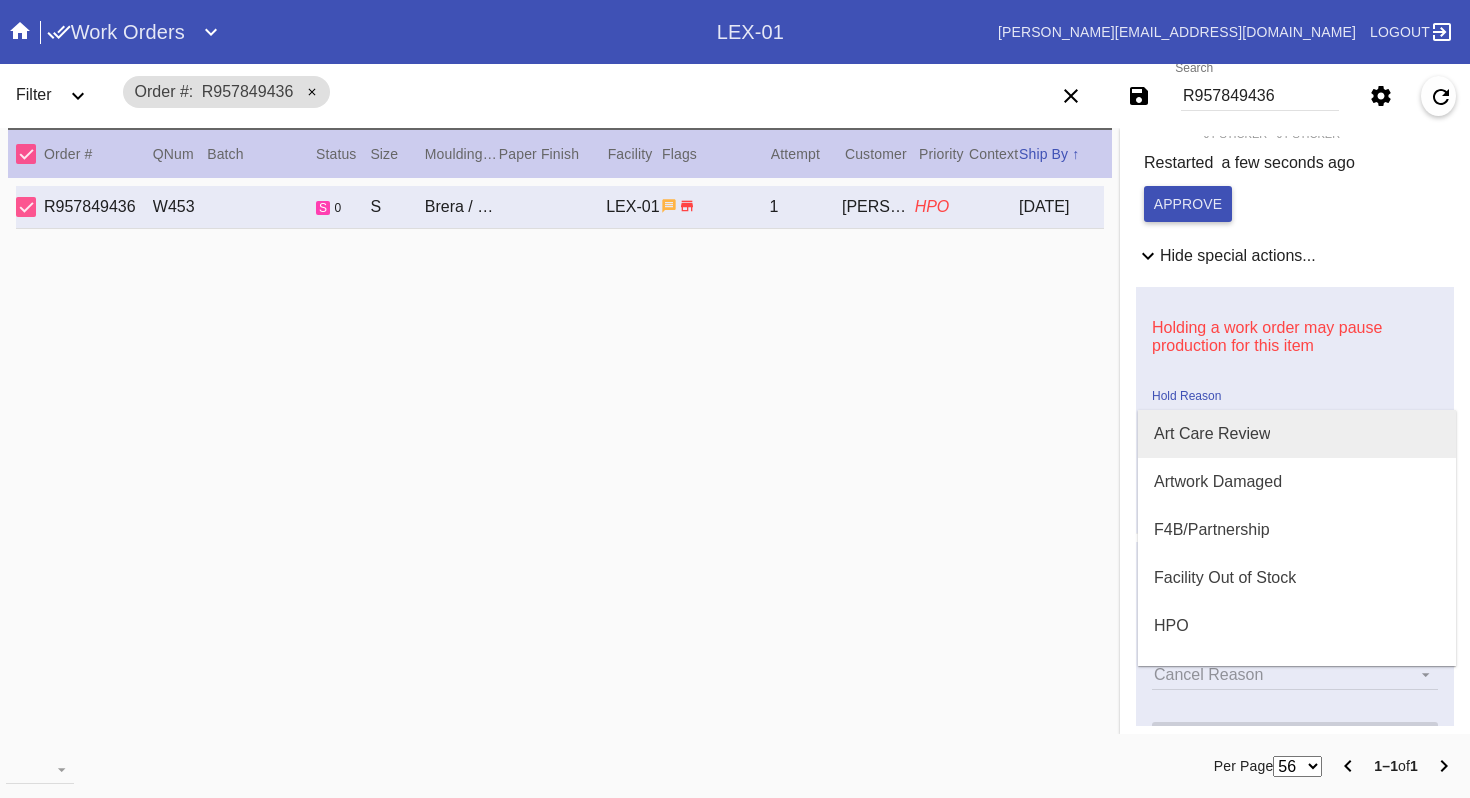 click on "Art Care Review" at bounding box center [1212, 434] 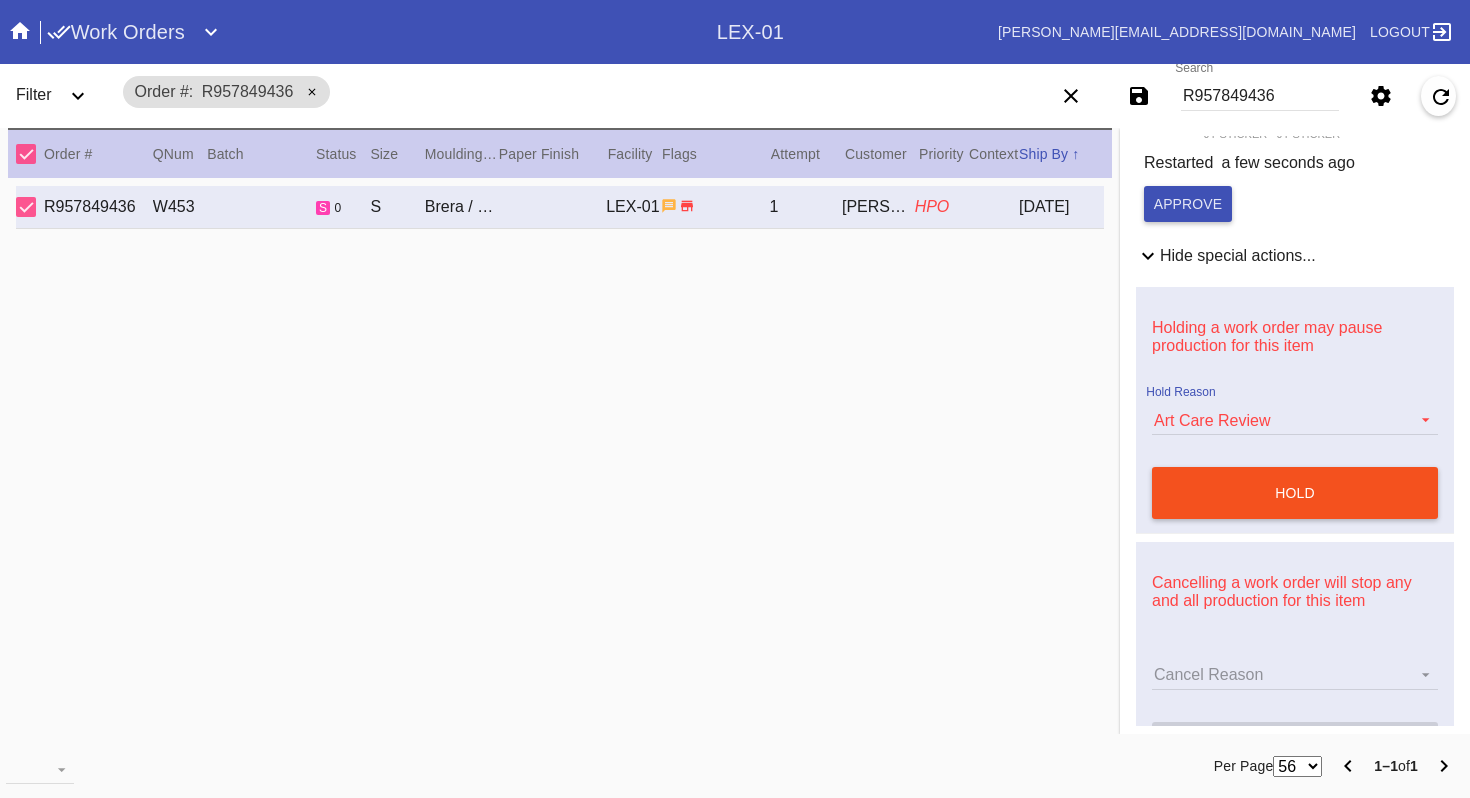 click on "hold" at bounding box center (1295, 493) 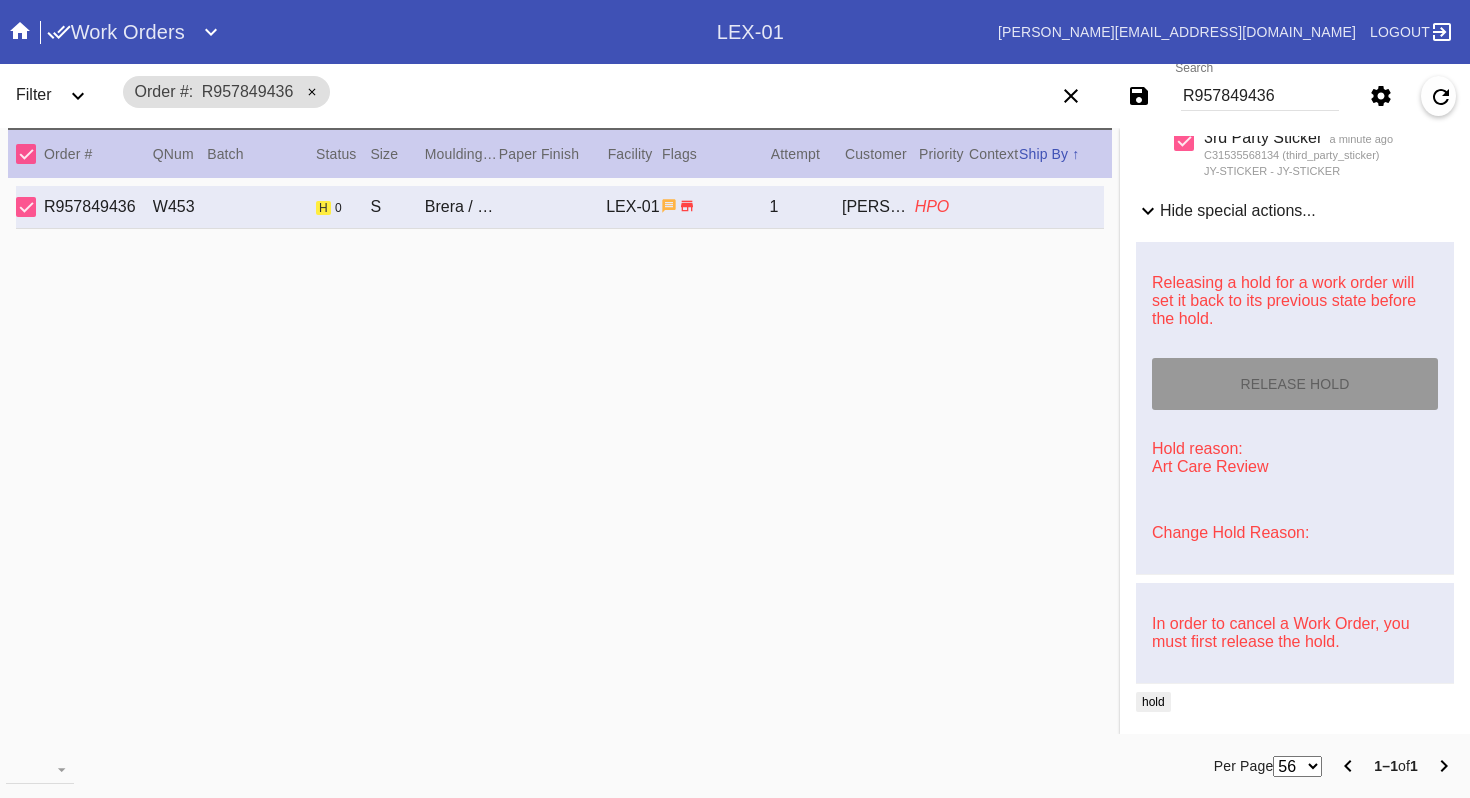 scroll, scrollTop: 720, scrollLeft: 0, axis: vertical 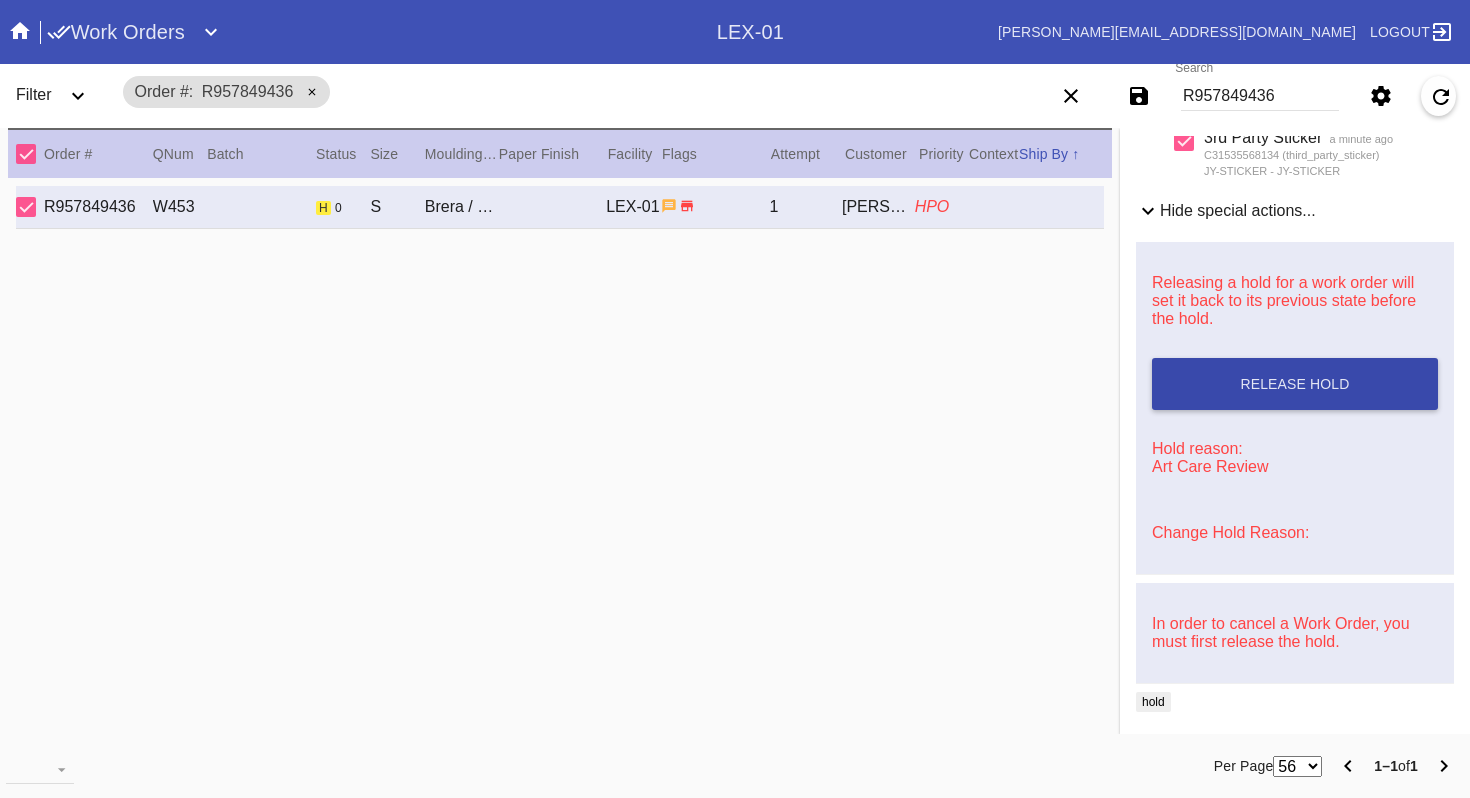 click on "Release Hold" at bounding box center [1295, 384] 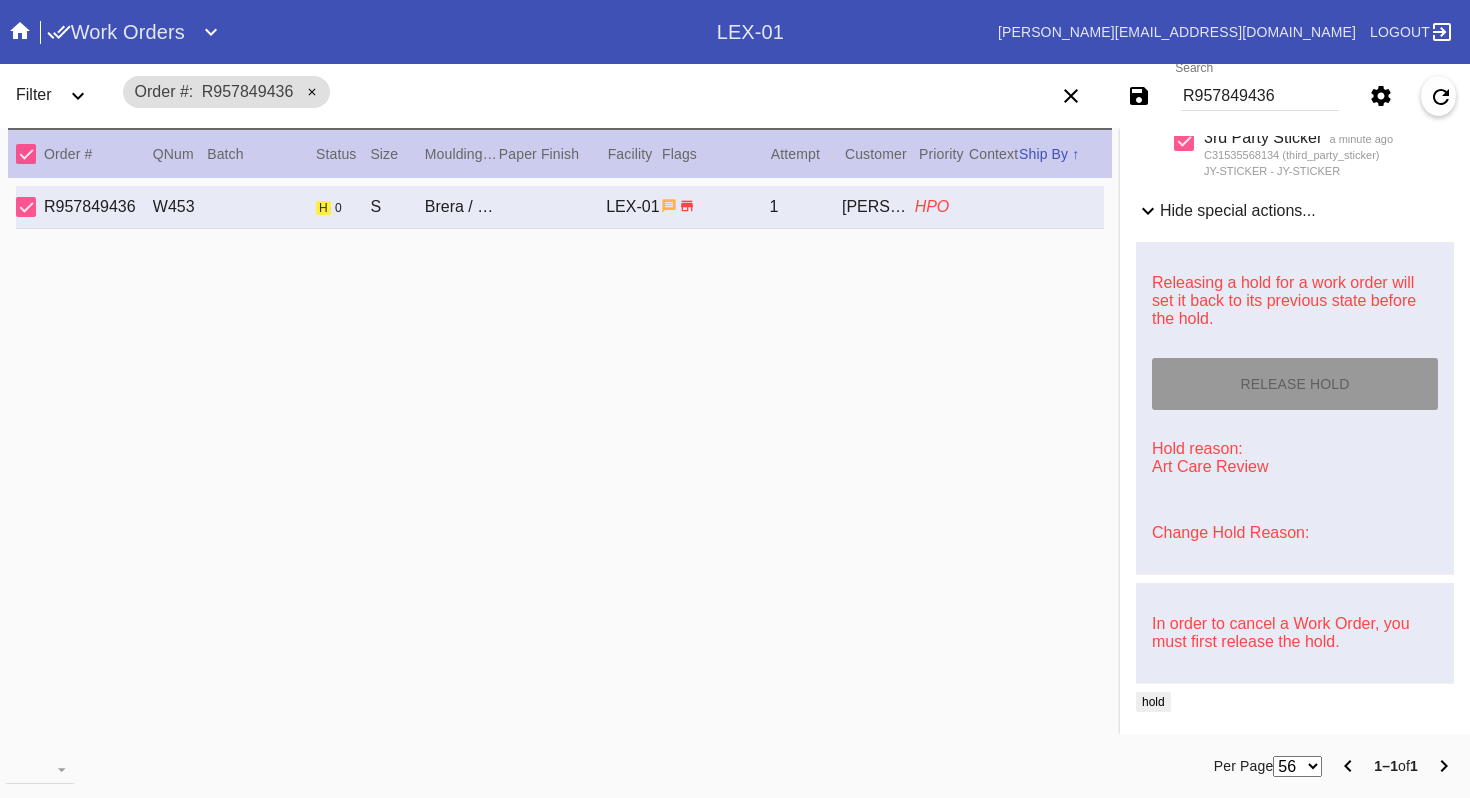 type on "[DATE]" 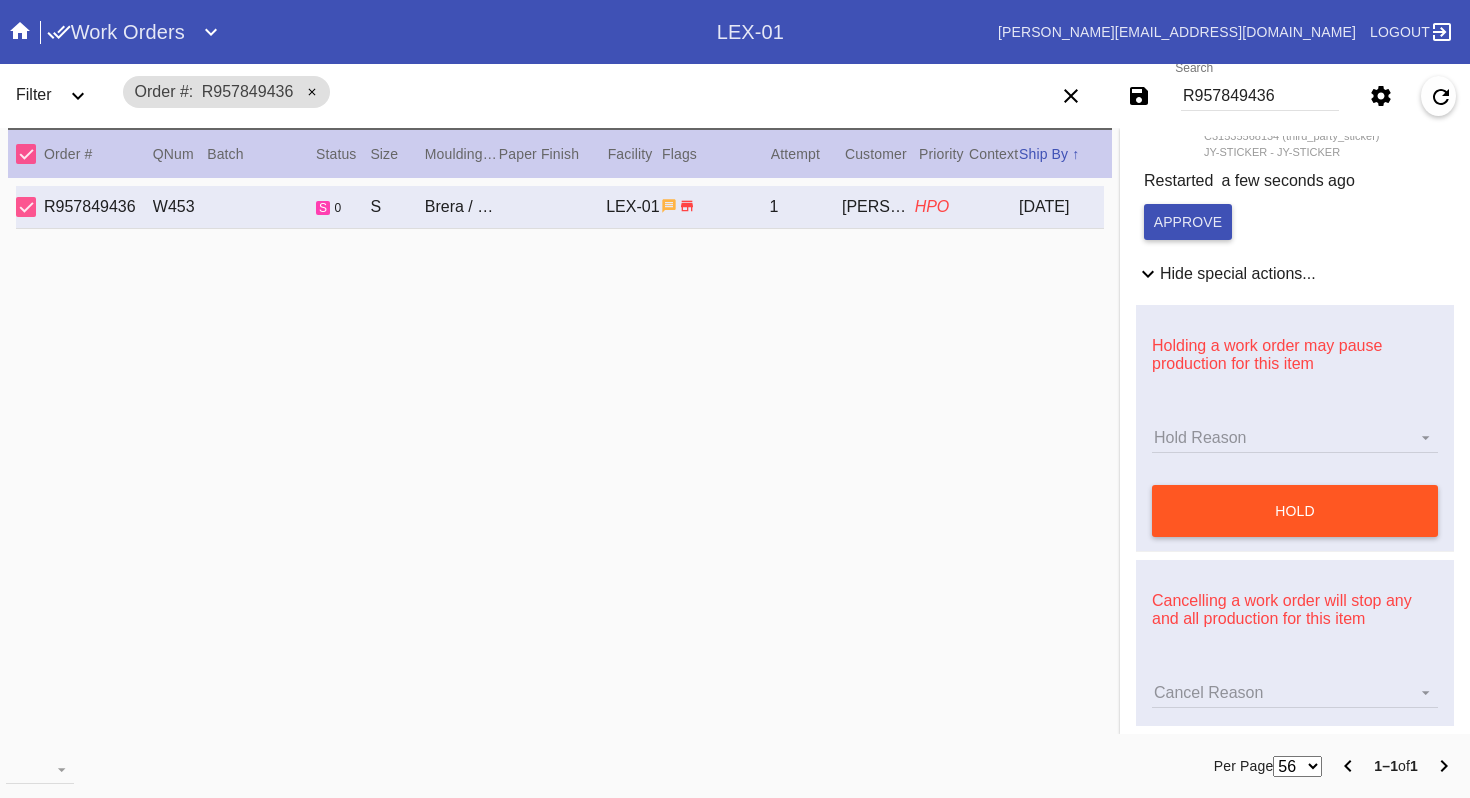 scroll, scrollTop: 0, scrollLeft: 0, axis: both 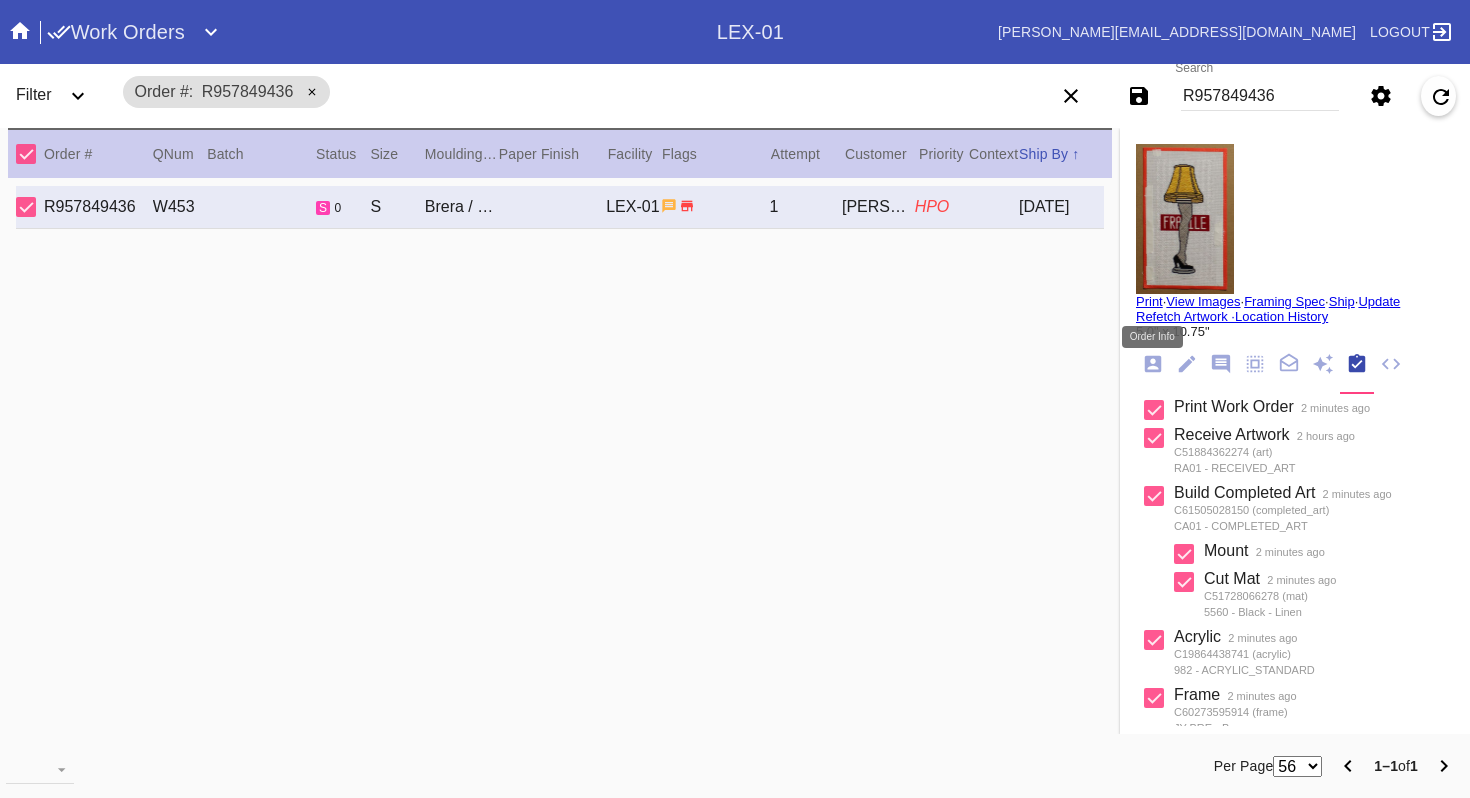 click 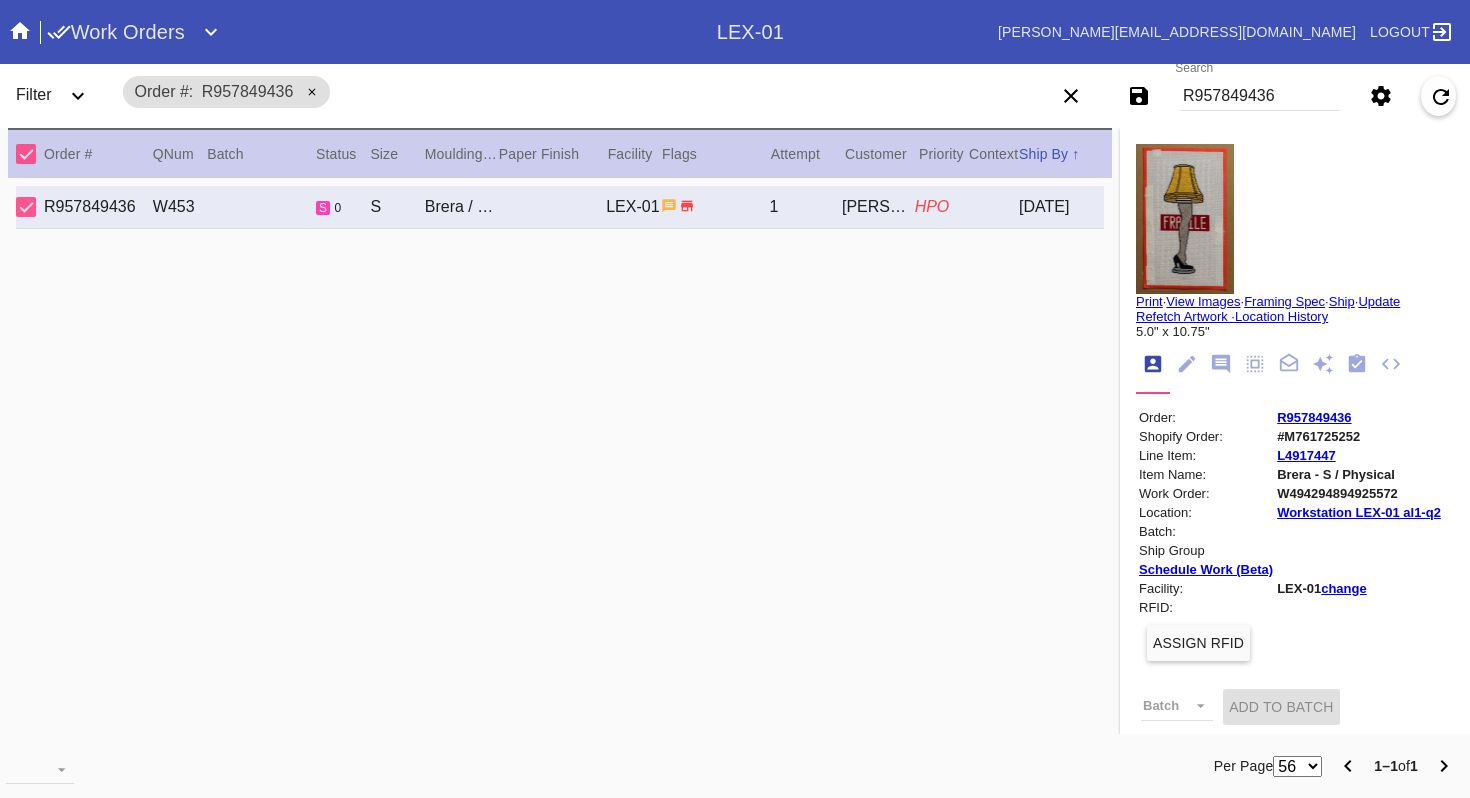 scroll, scrollTop: 705, scrollLeft: 0, axis: vertical 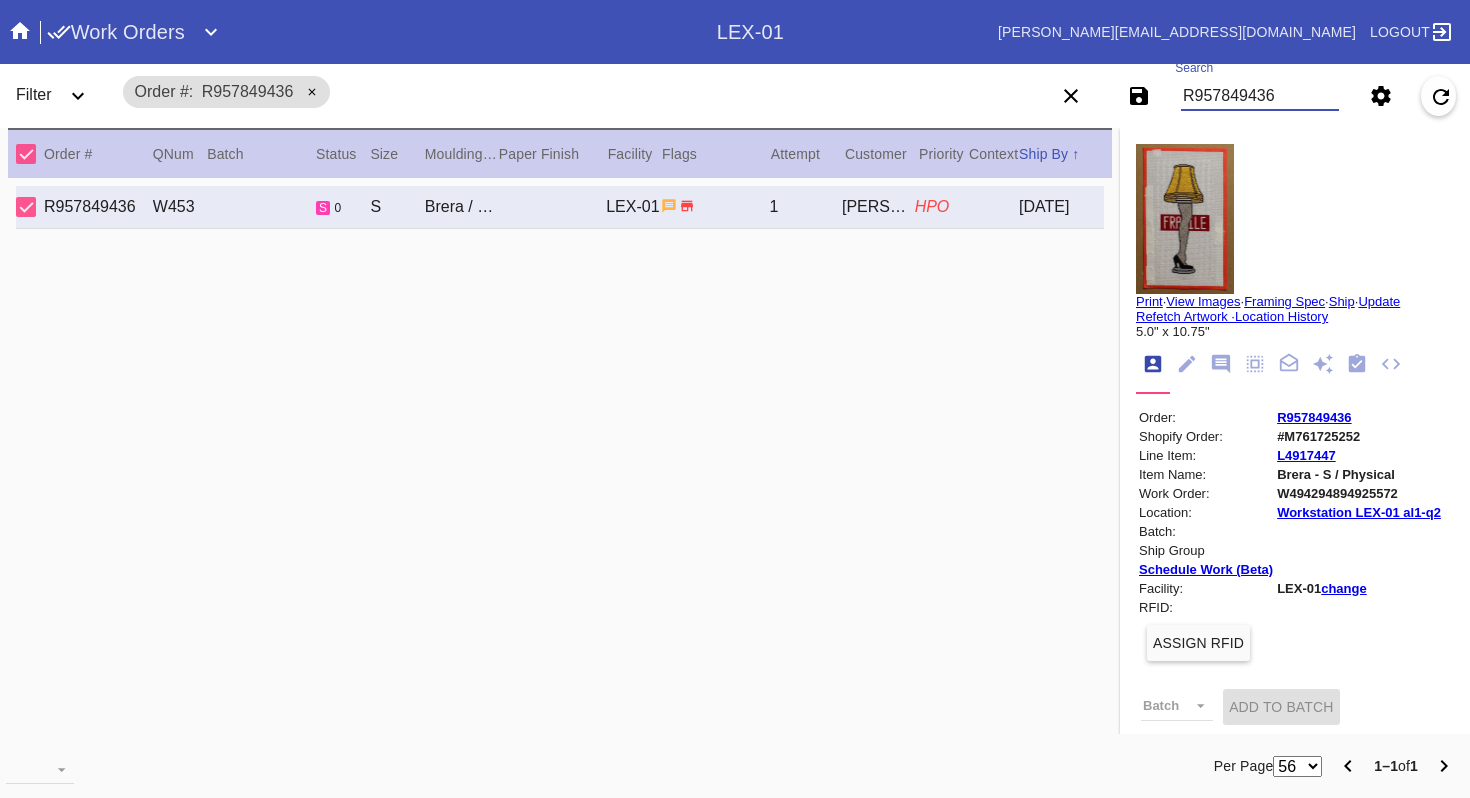 click on "R957849436" at bounding box center [1260, 96] 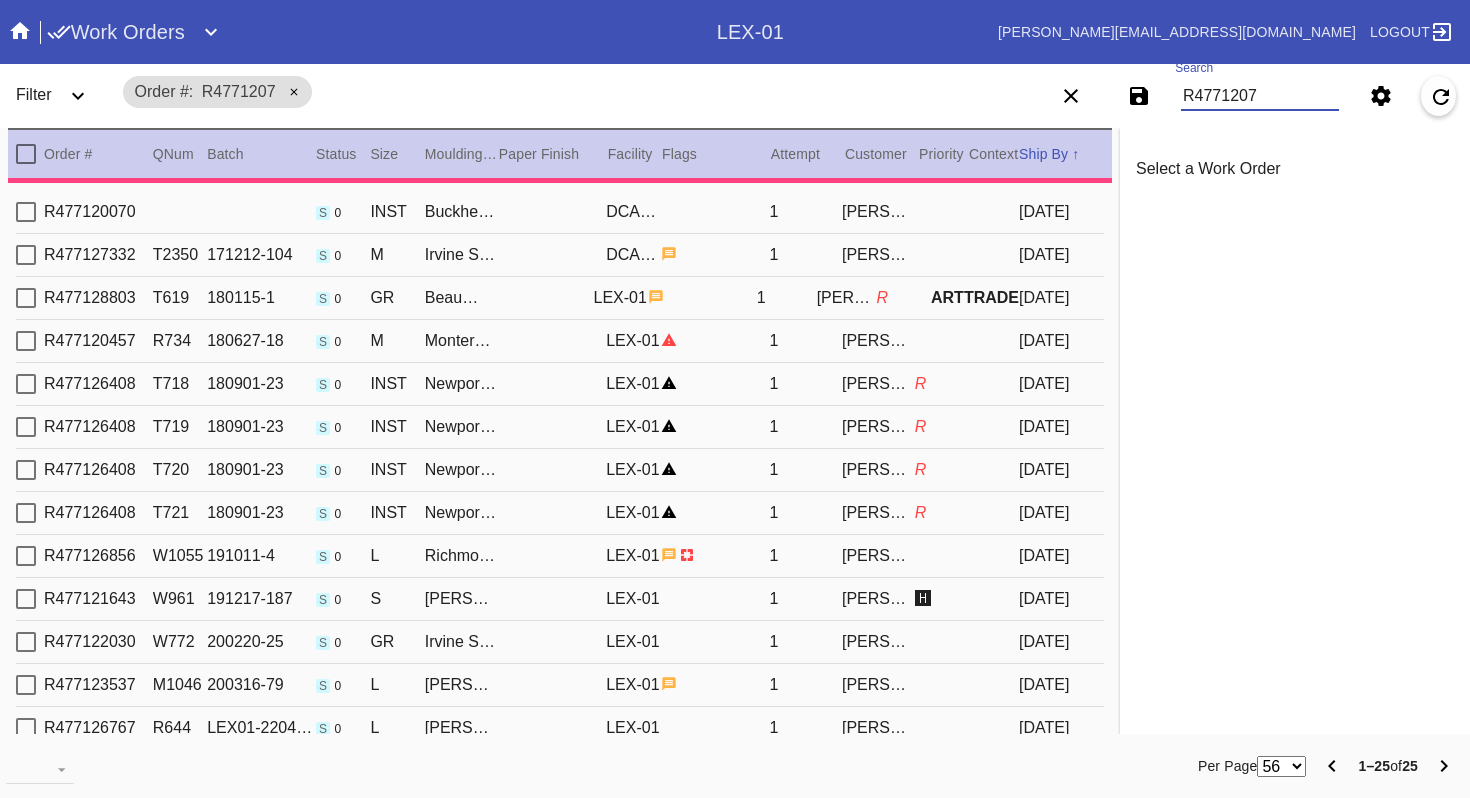 type on "R47712074" 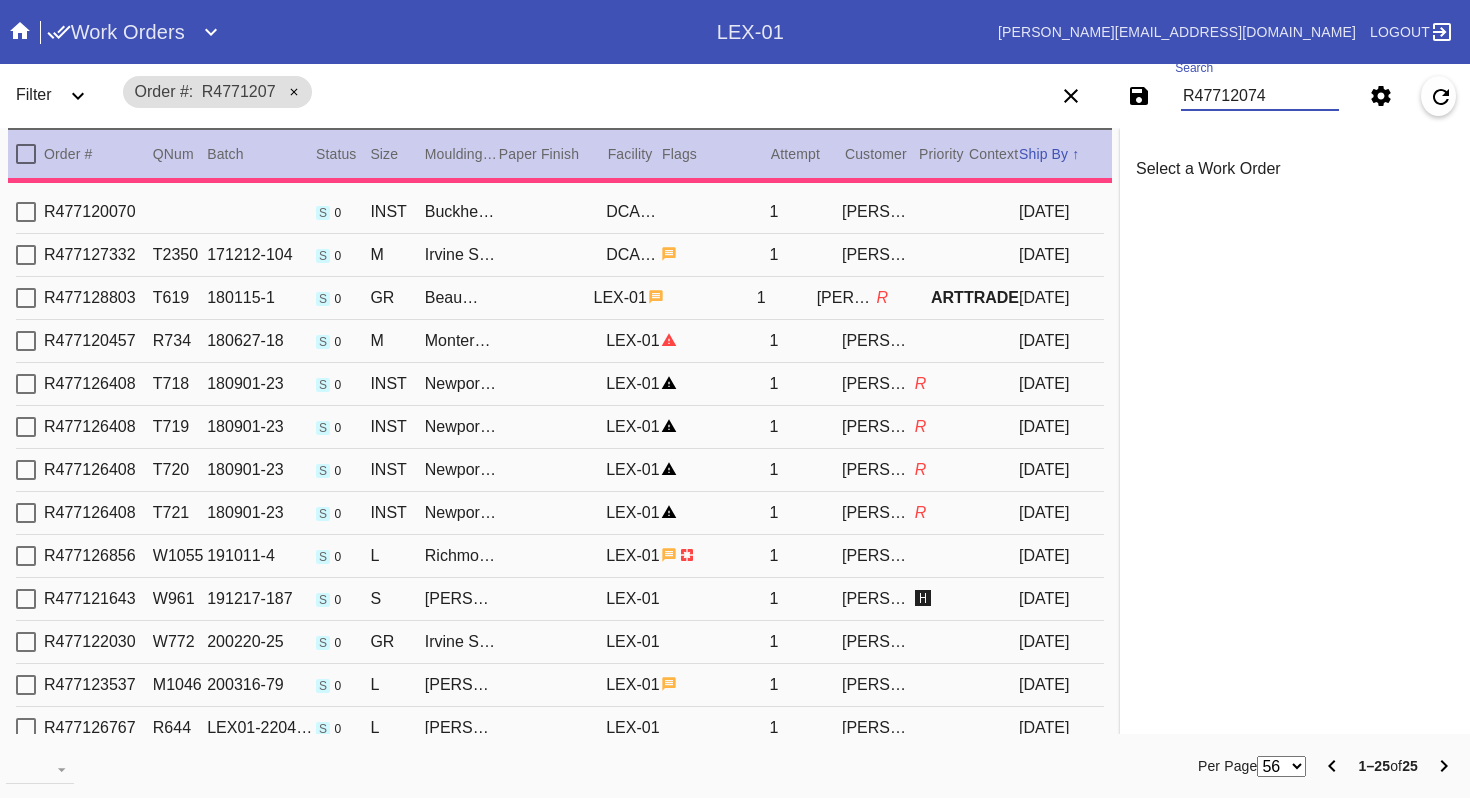 type on "***HPO - DEADLINE 7/11 - Must be approved by CA team to ship. ***" 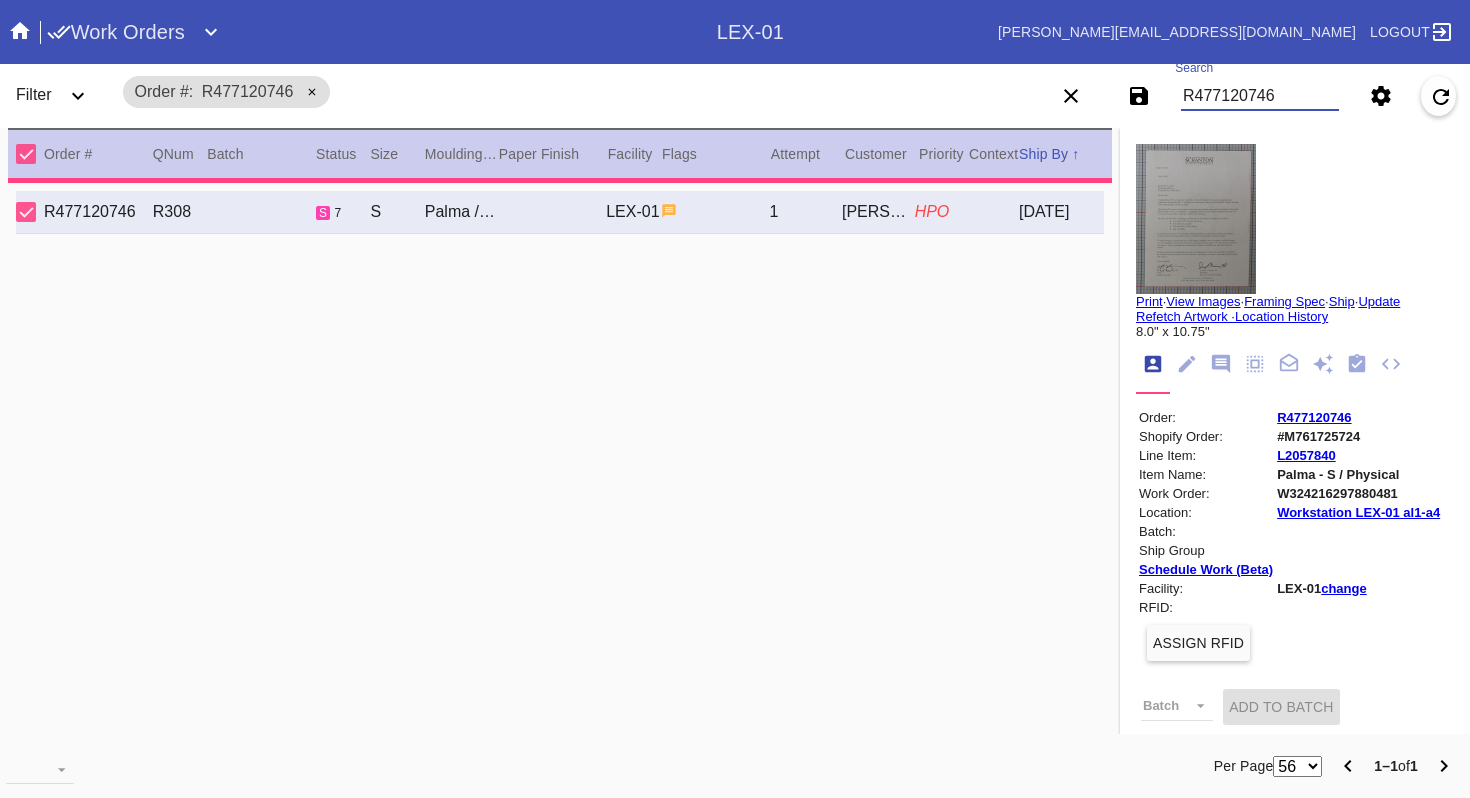 scroll, scrollTop: 705, scrollLeft: 0, axis: vertical 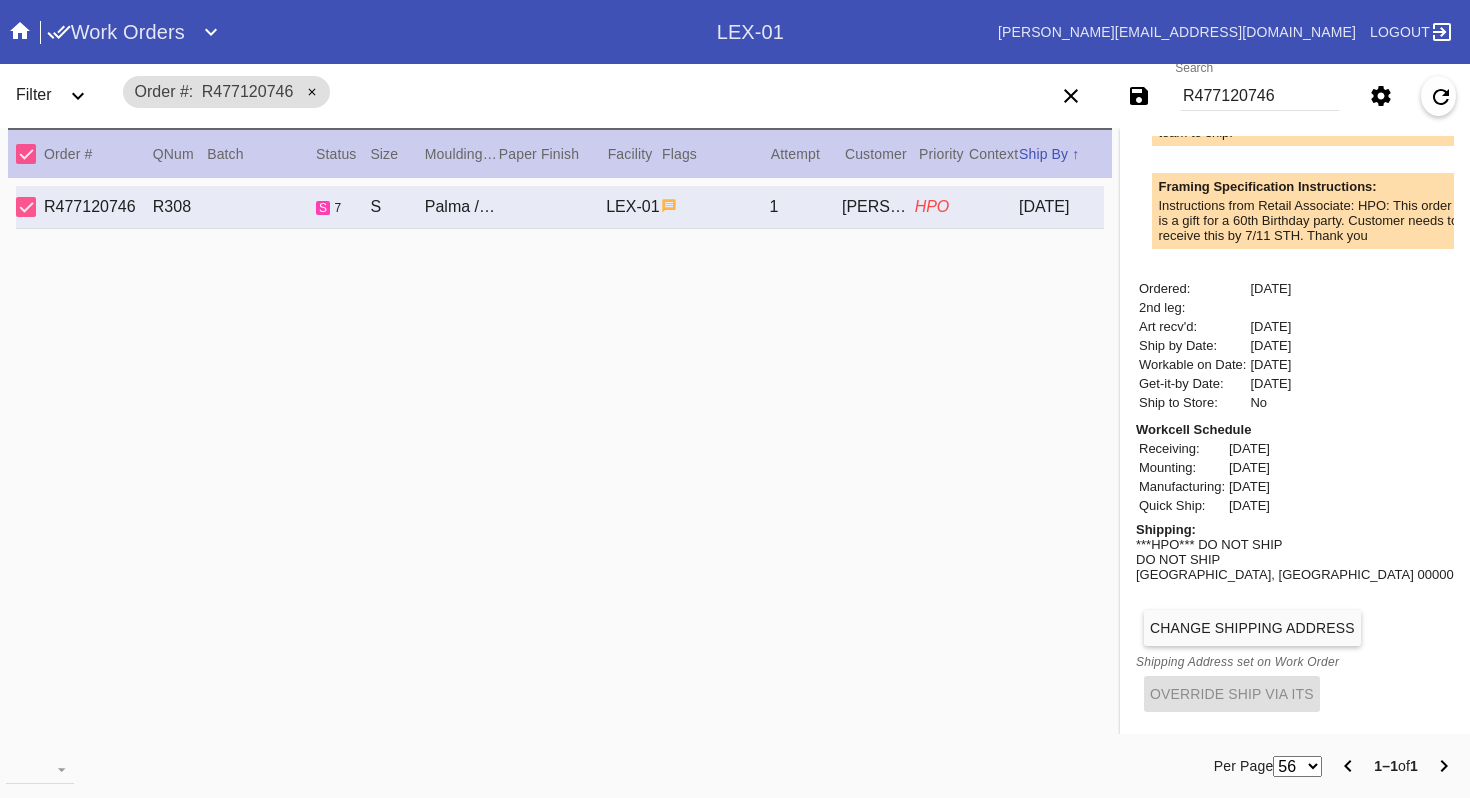 click on "Change Shipping Address" at bounding box center (1295, 628) 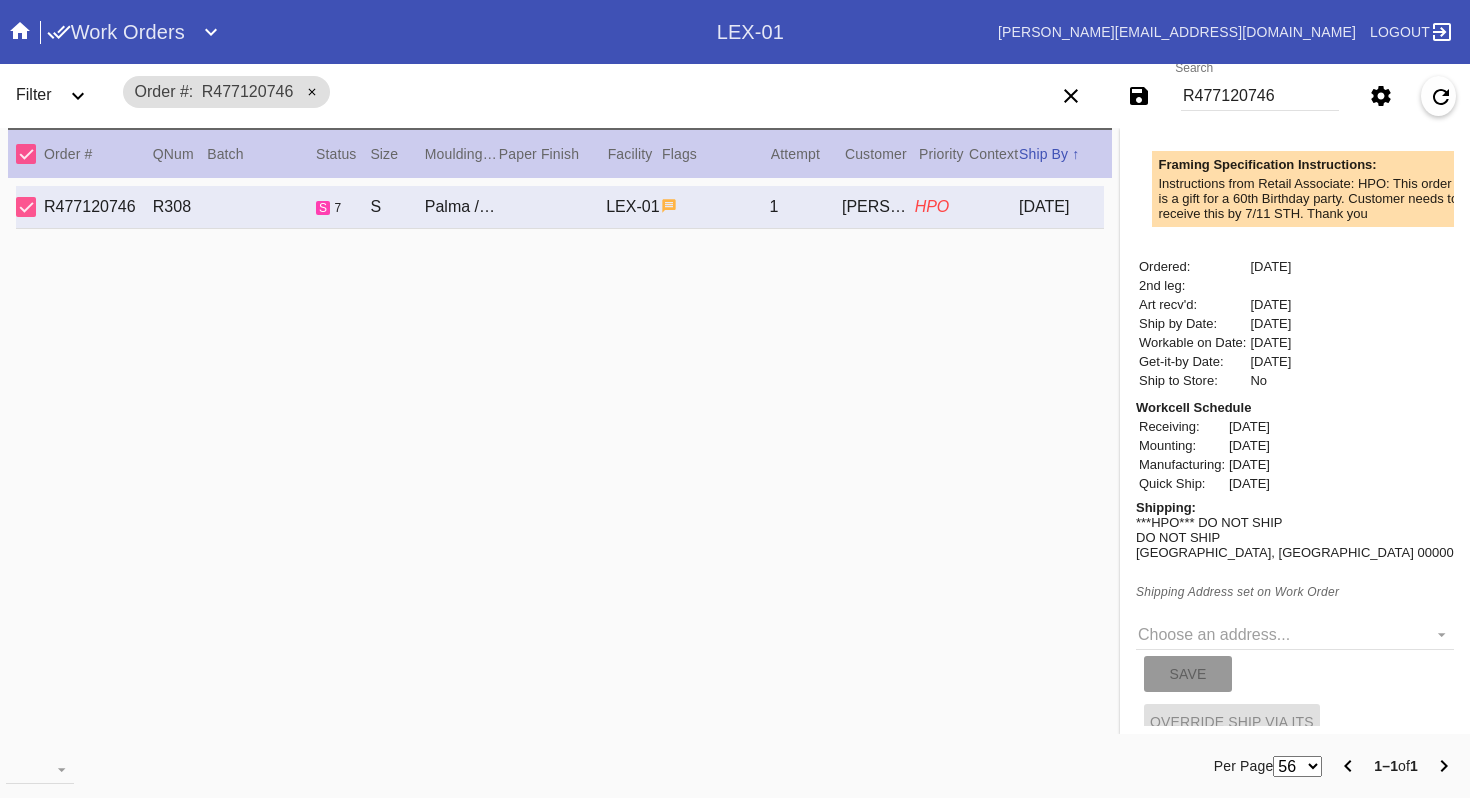 click on "Choose an address... 8 Breezeknoll Drive, Westfield NJ Loading... New address... Save" at bounding box center [1295, 649] 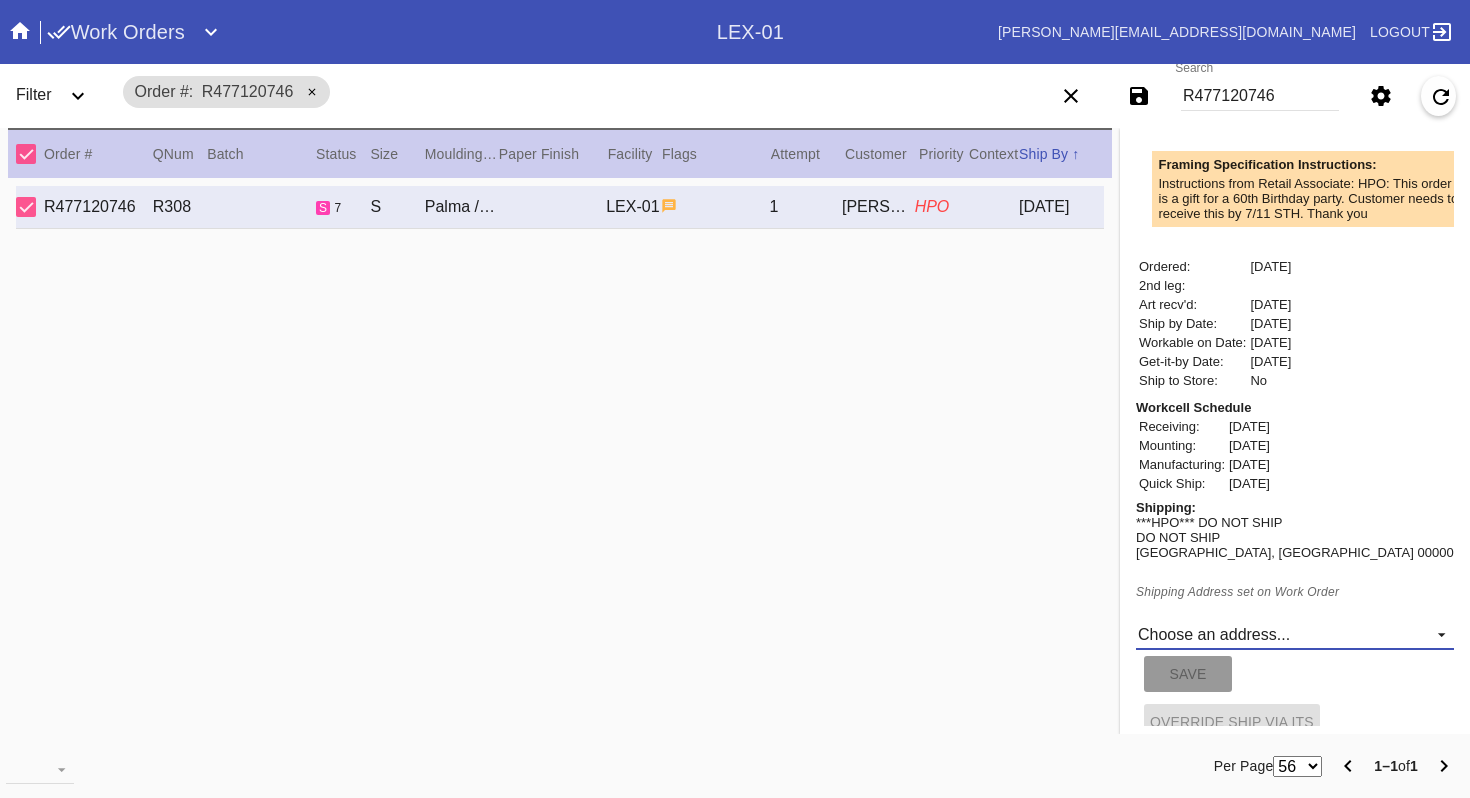 click on "Choose an address... 8 Breezeknoll Drive, Westfield NJ New address..." at bounding box center (1295, 635) 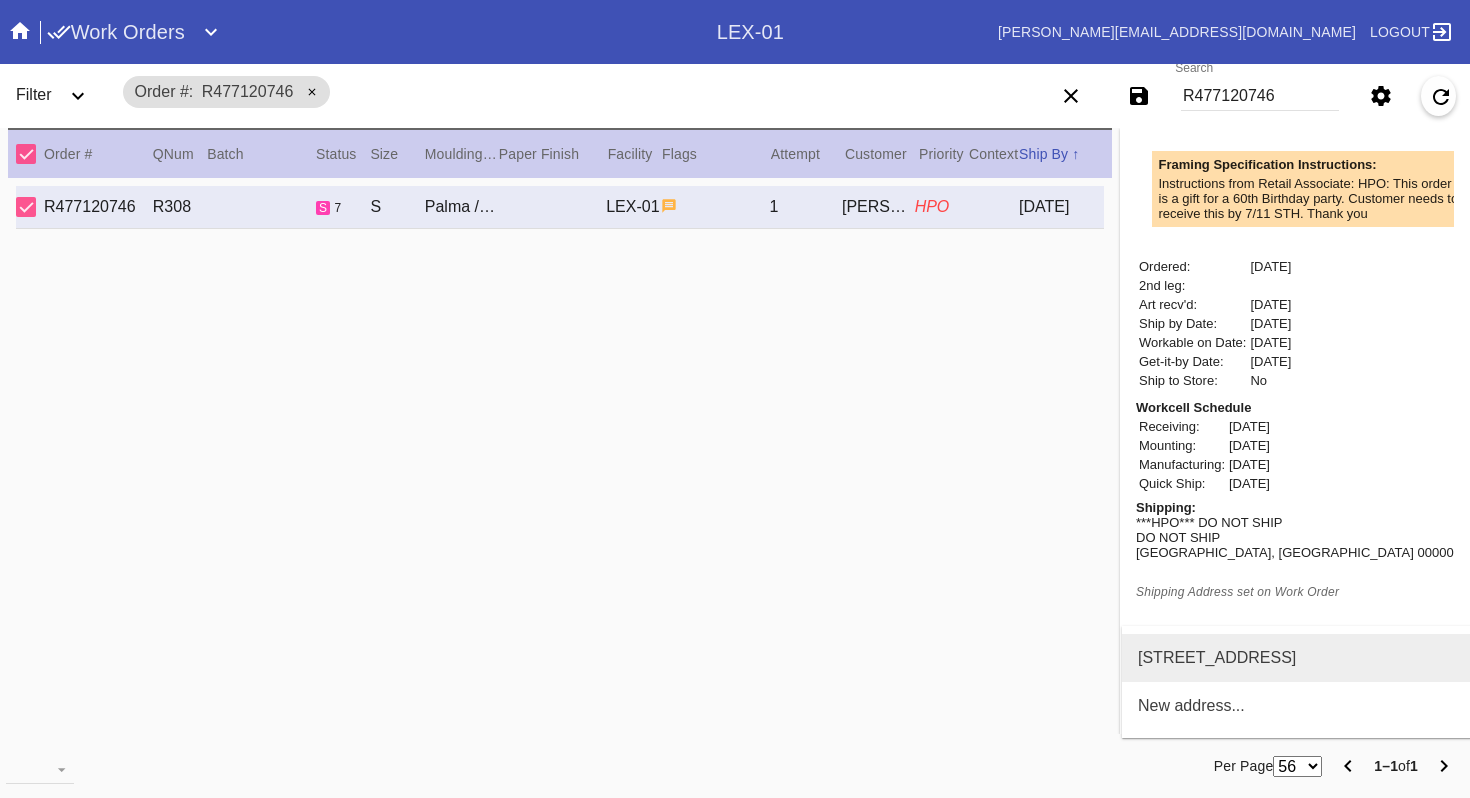click on "8 Breezeknoll Drive, Westfield NJ" at bounding box center [1217, 658] 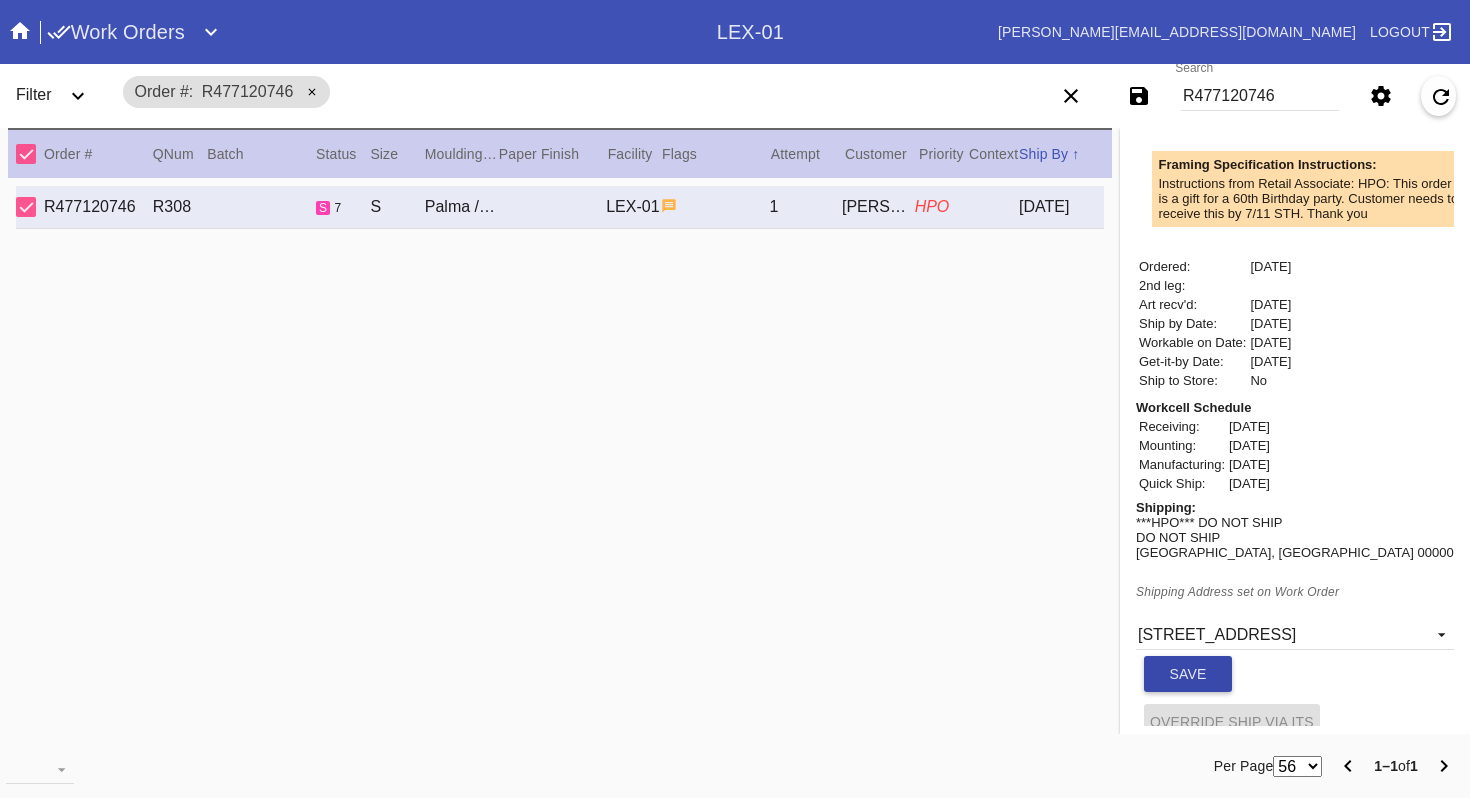 click on "Save" at bounding box center [1188, 674] 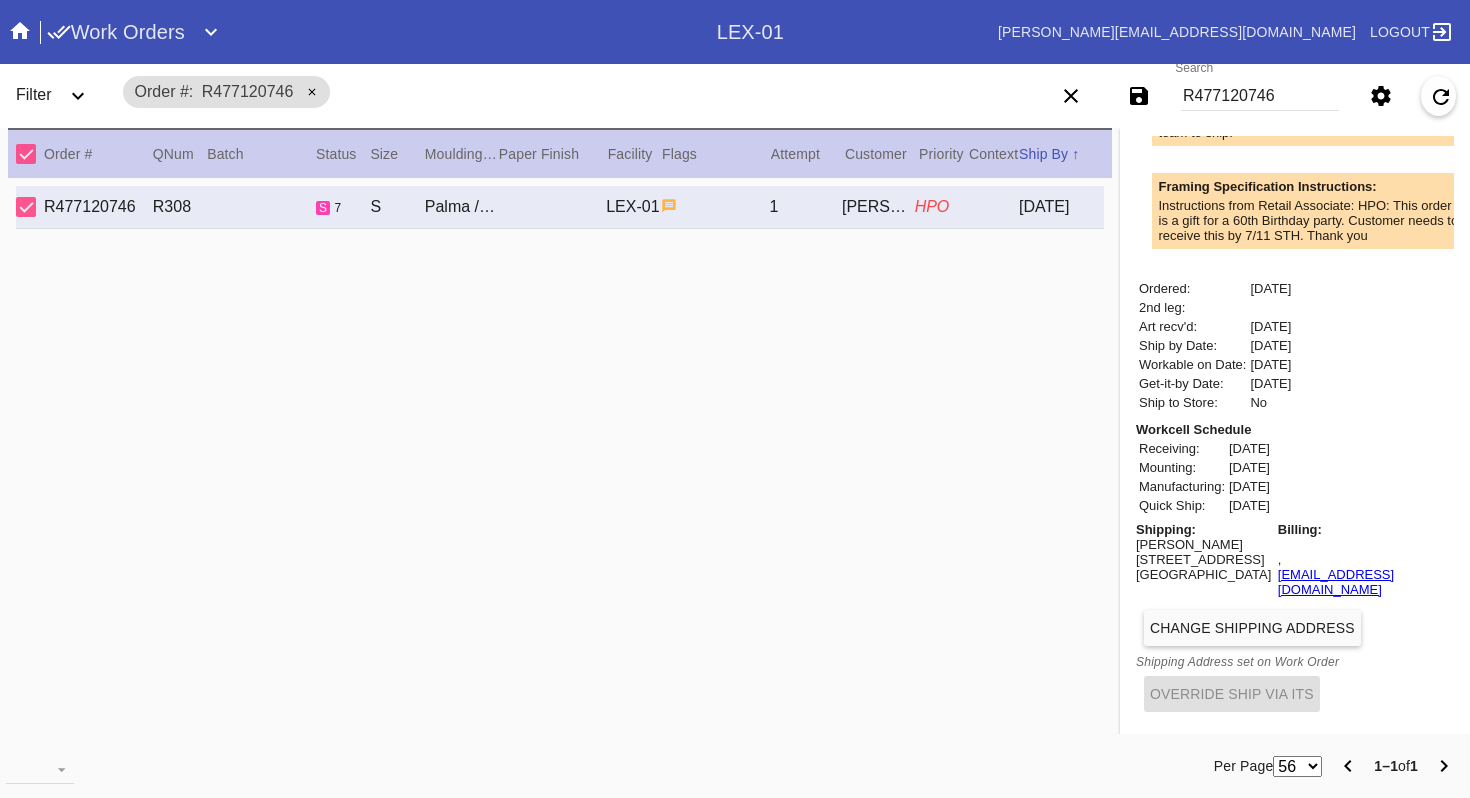 scroll, scrollTop: 0, scrollLeft: 0, axis: both 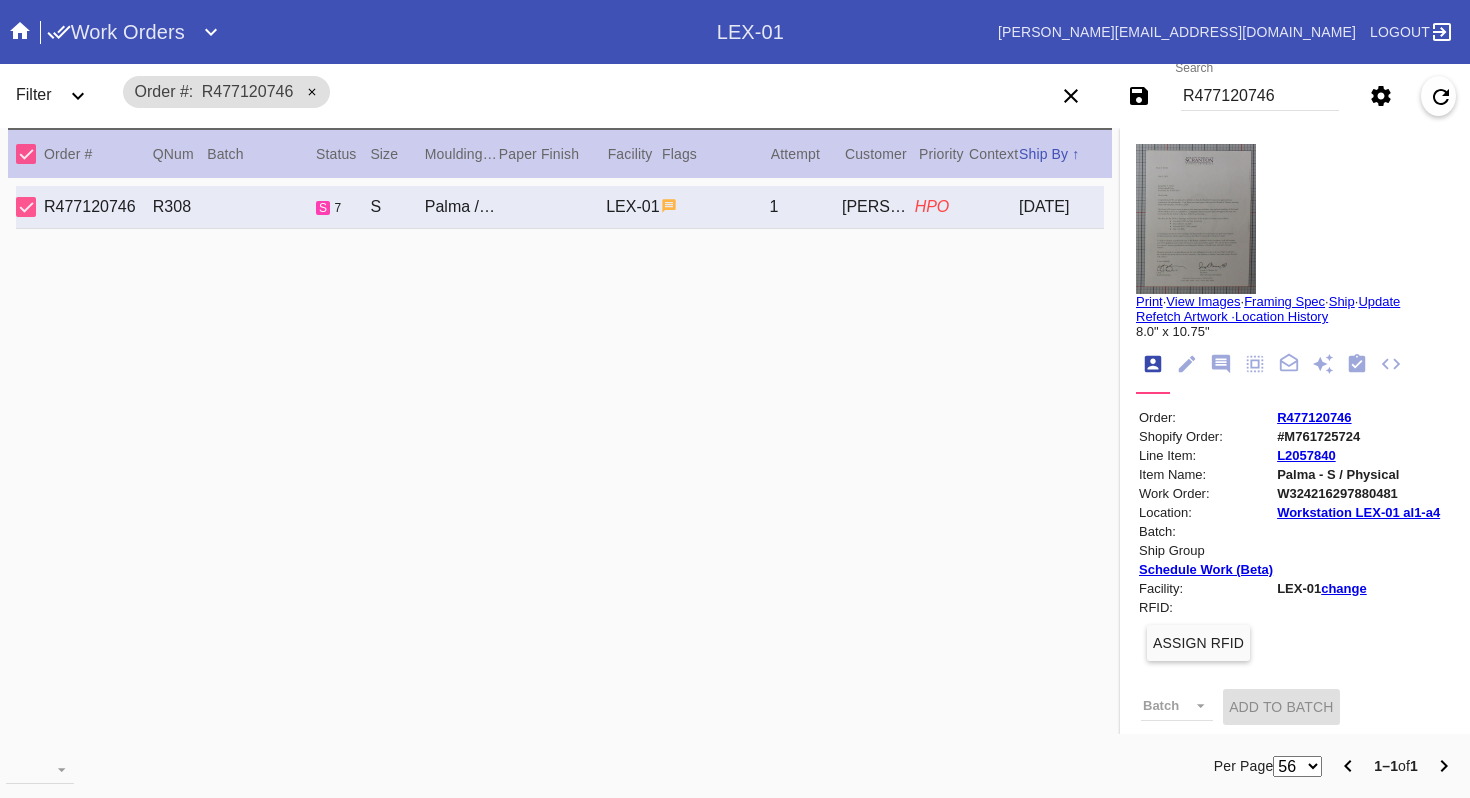 click on "R477120746" at bounding box center (1260, 96) 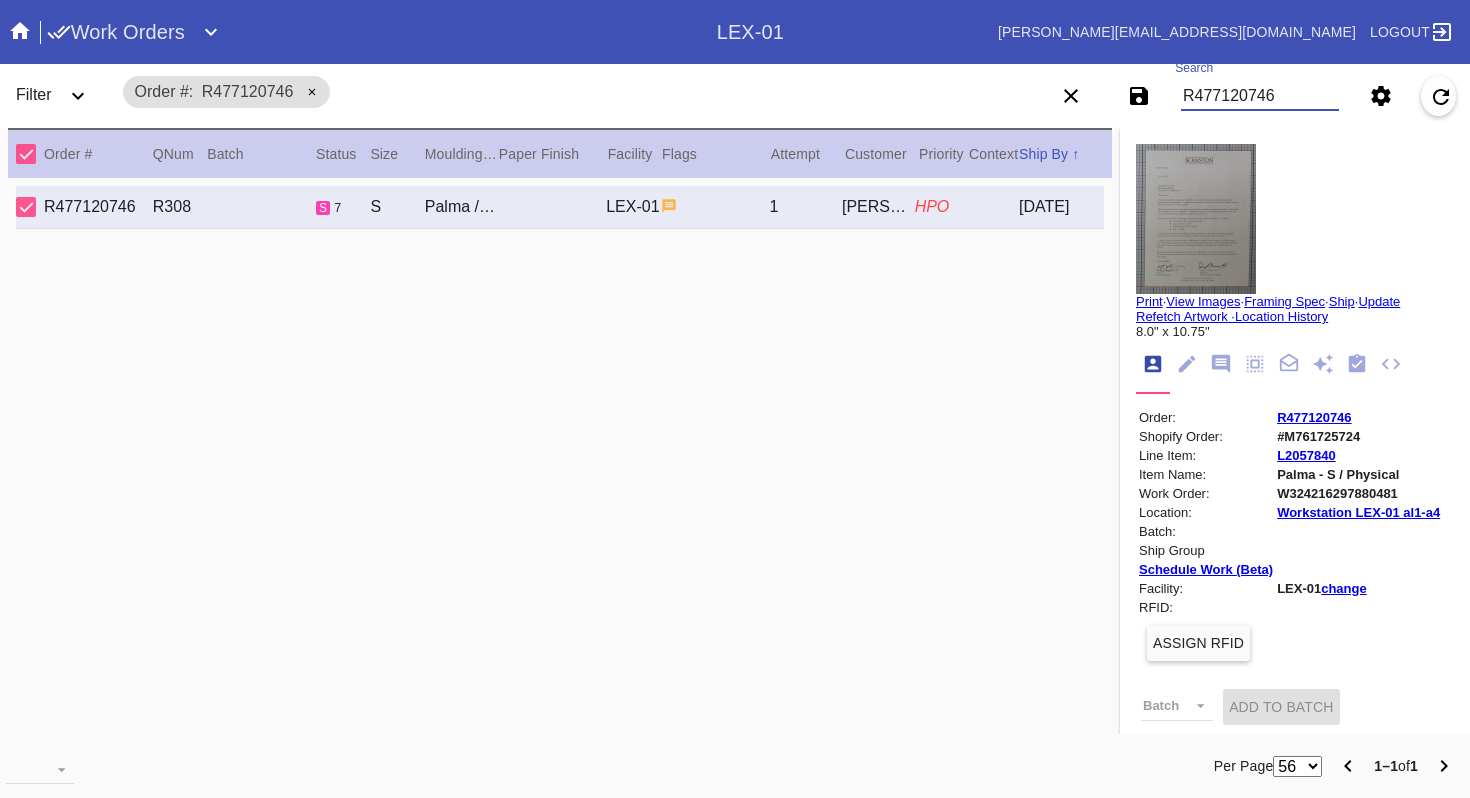 click on "R477120746" at bounding box center (1260, 96) 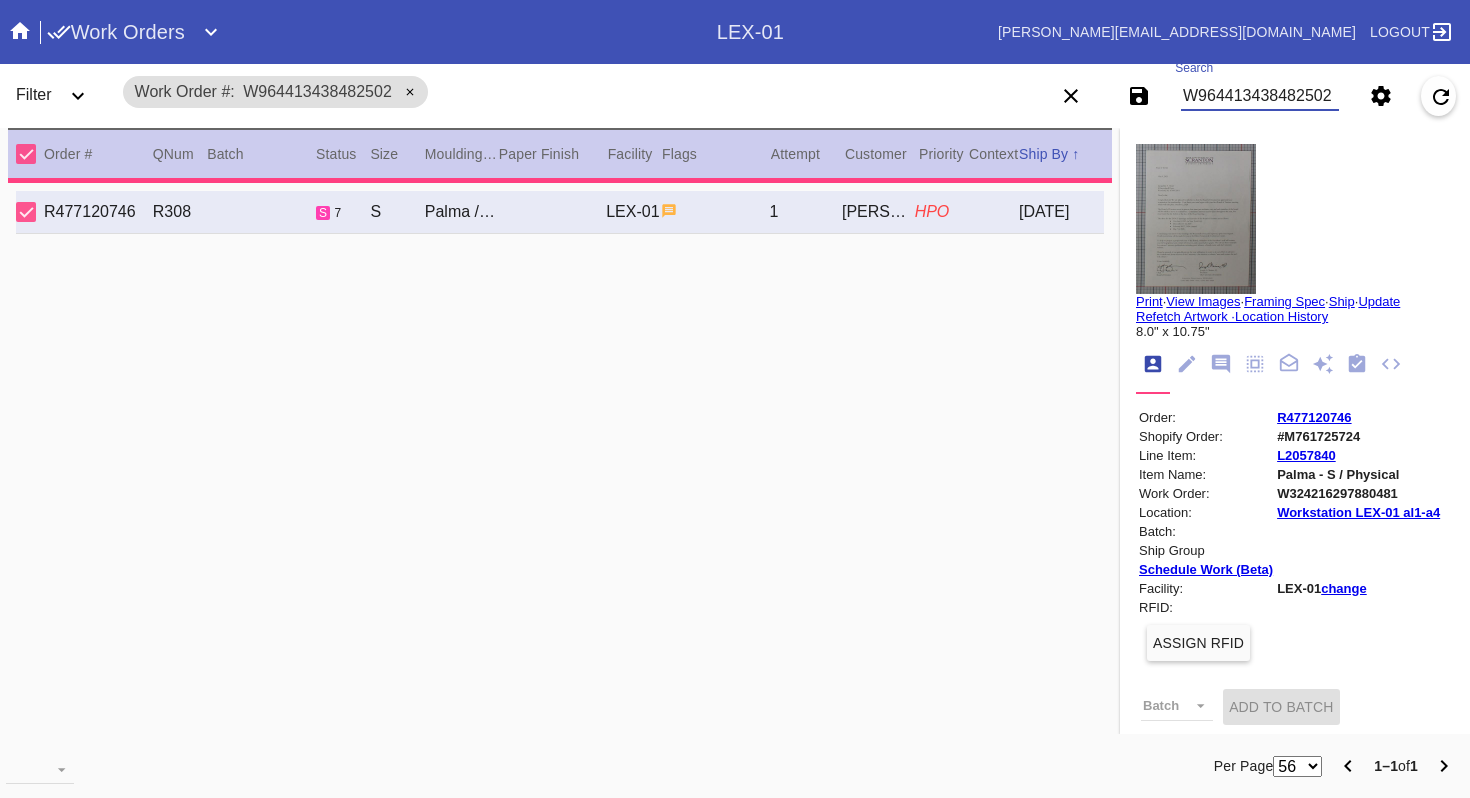 type on "***HPO - DEADLINE 7/10 - Must be approved by CA team to ship. ***" 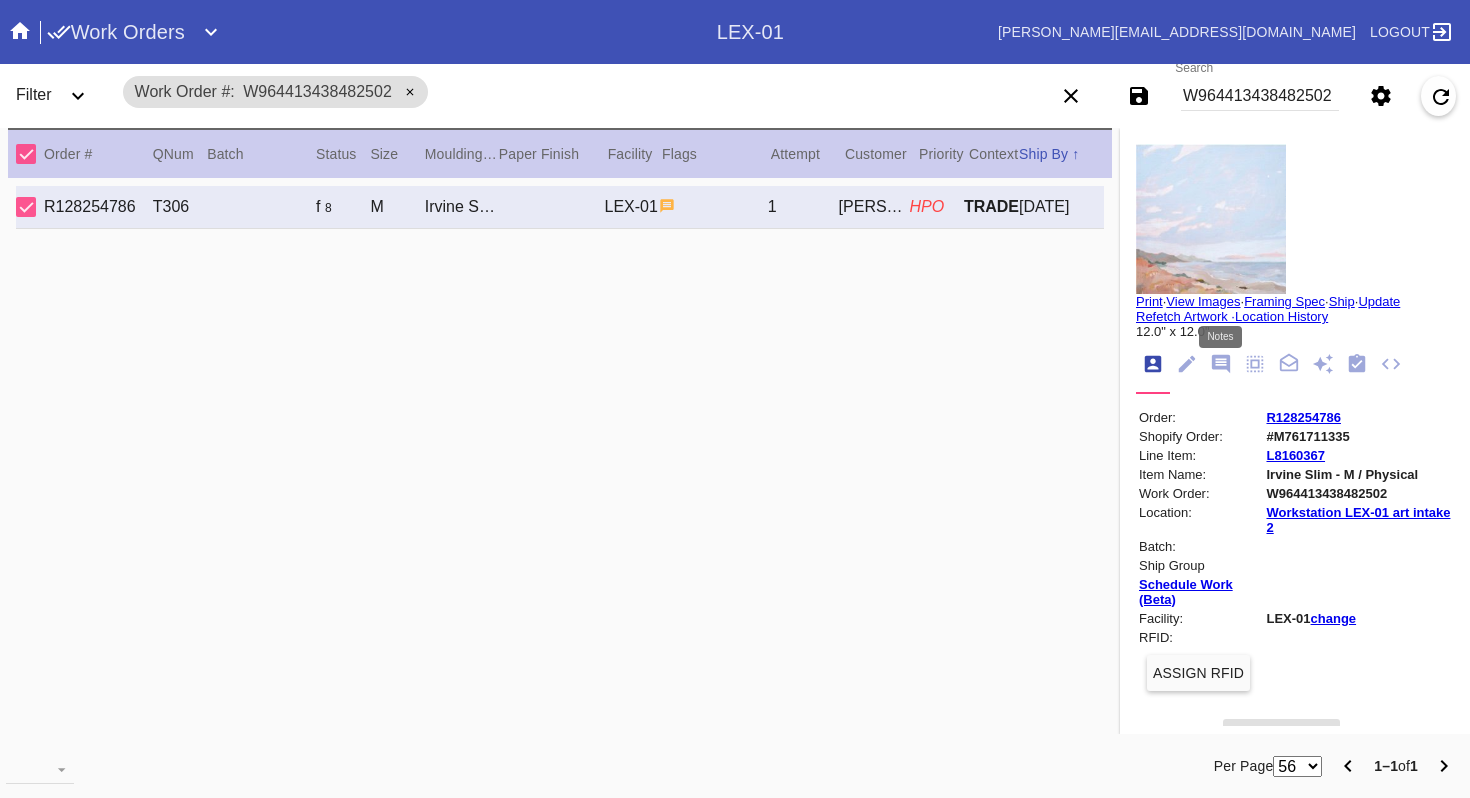 click 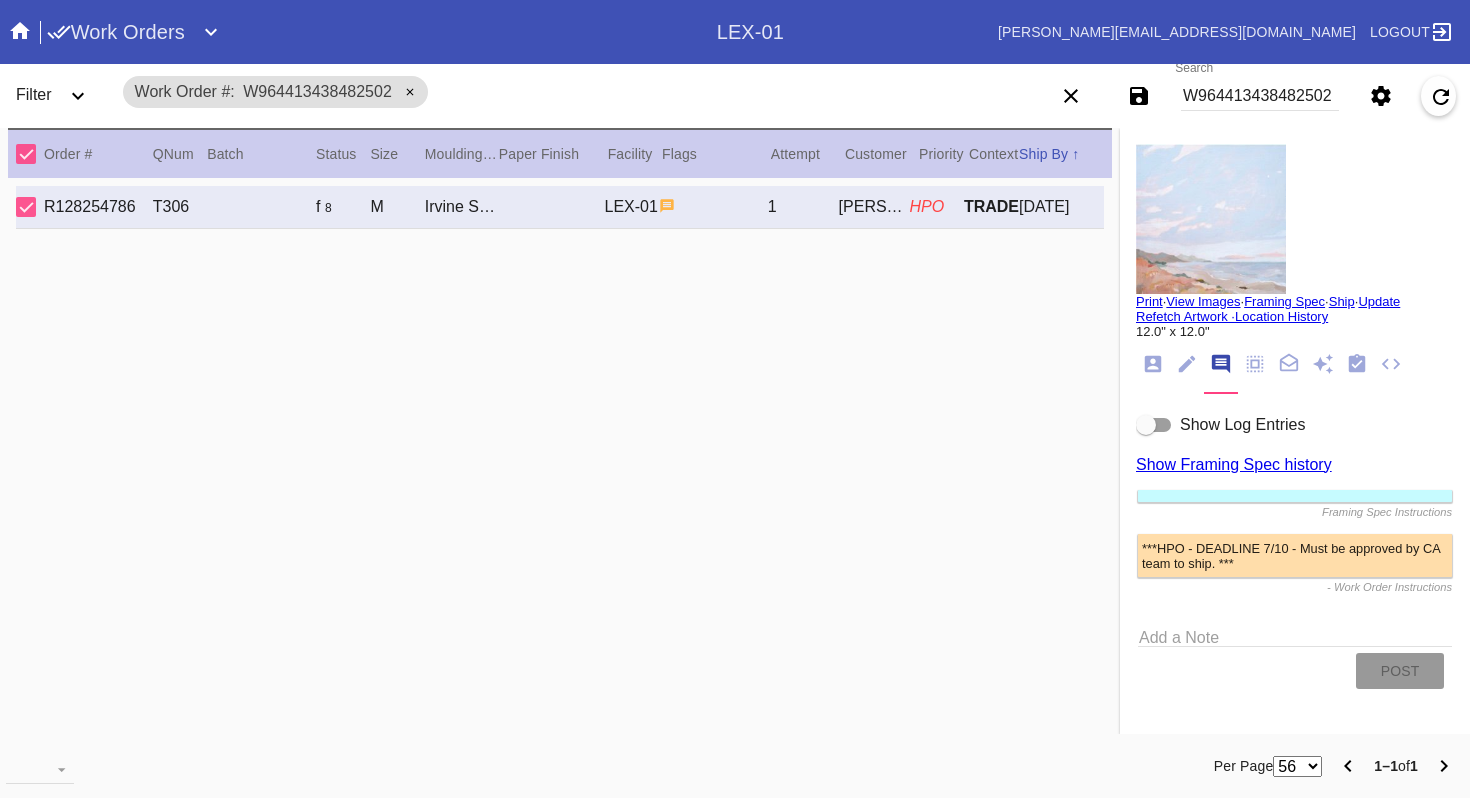 click at bounding box center (1154, 425) 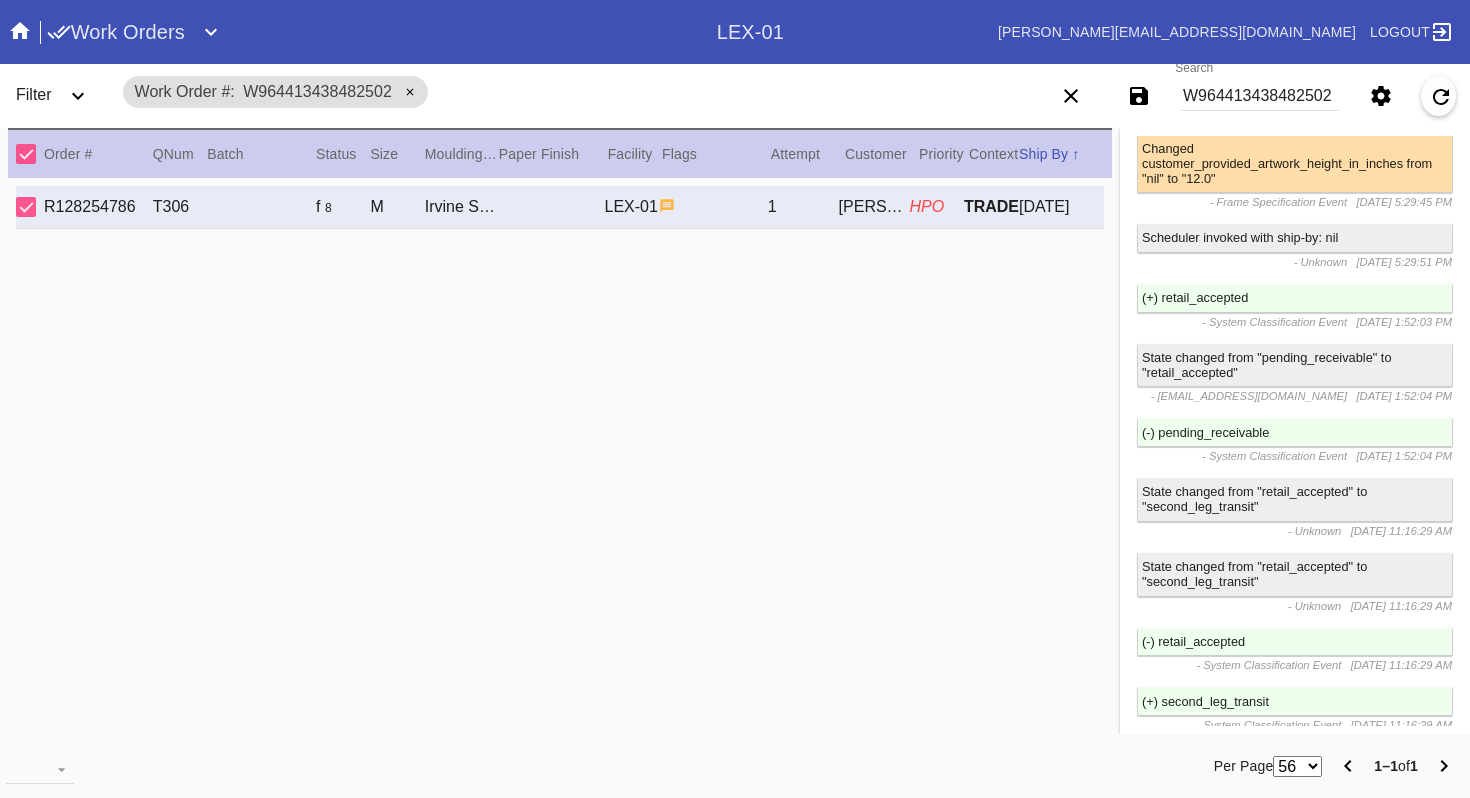 scroll, scrollTop: 1438, scrollLeft: 0, axis: vertical 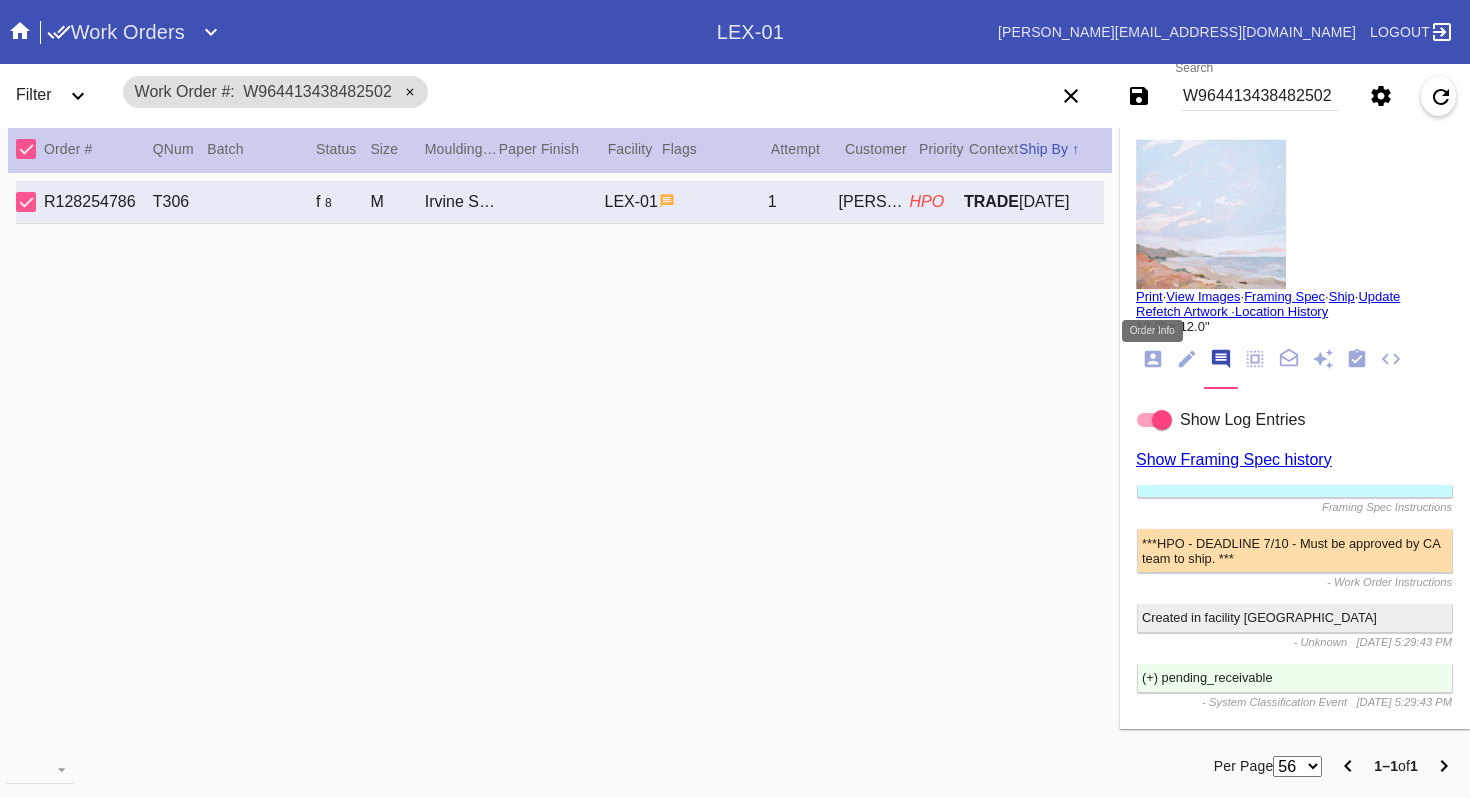 click 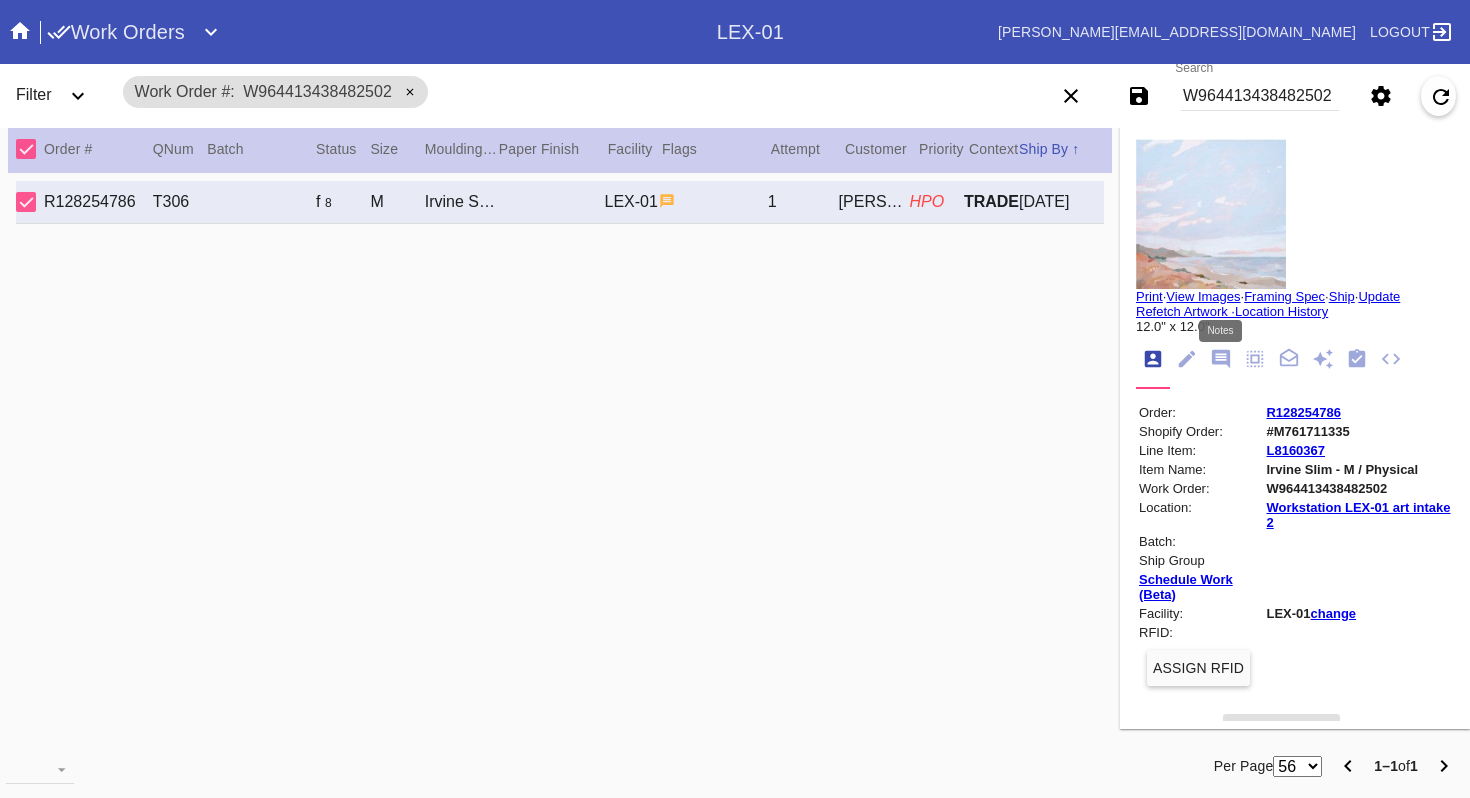 click 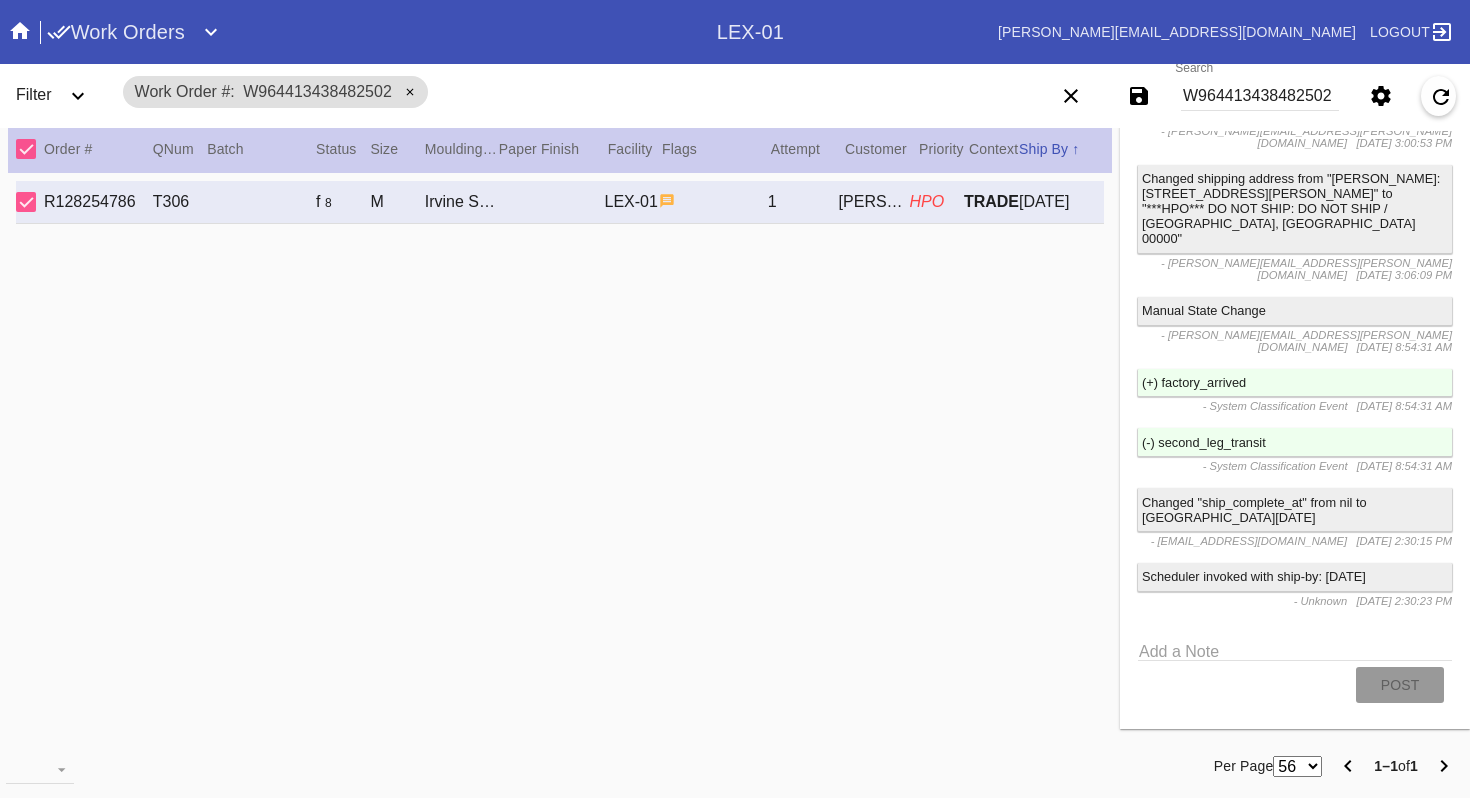 scroll, scrollTop: 0, scrollLeft: 0, axis: both 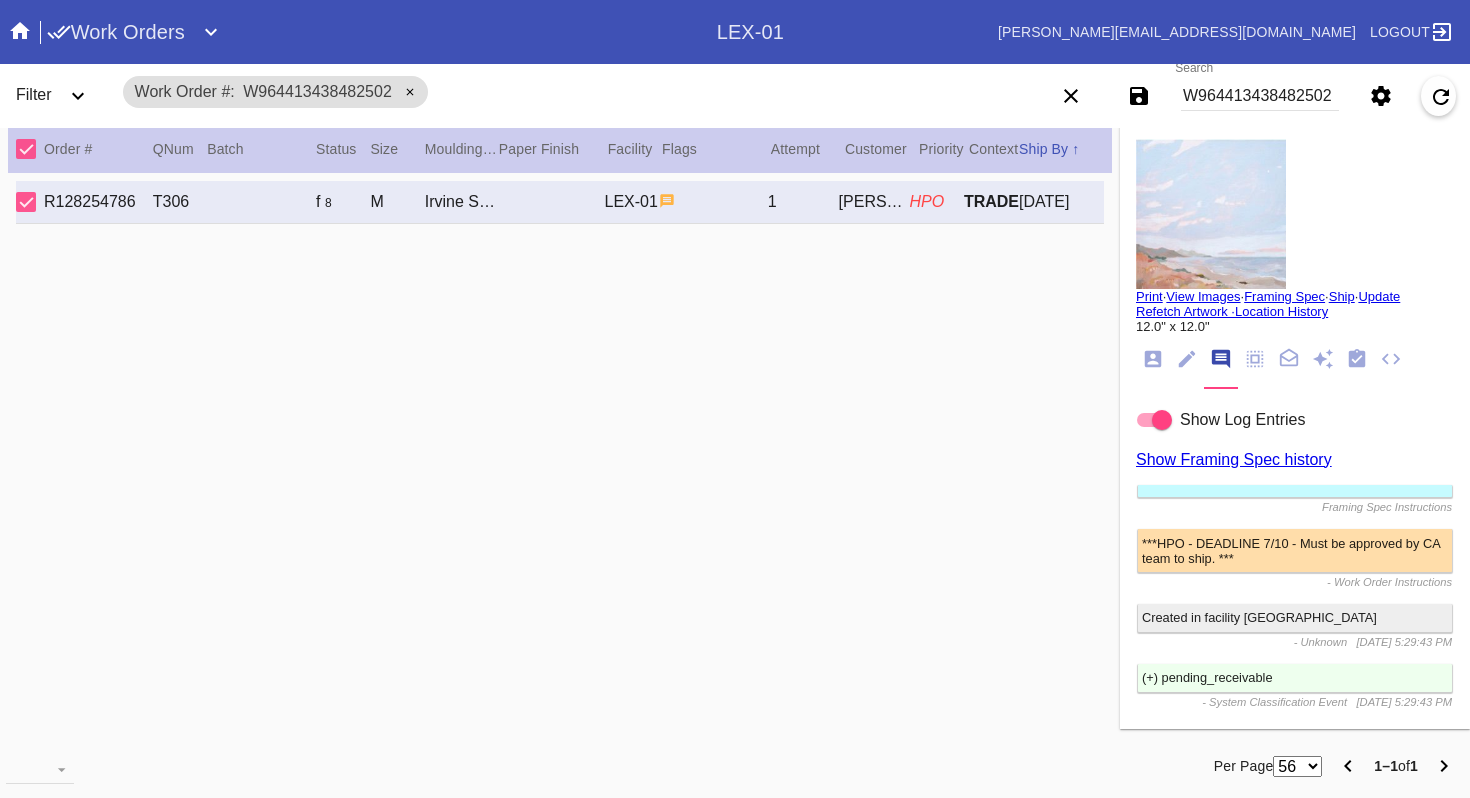 click at bounding box center (1211, 214) 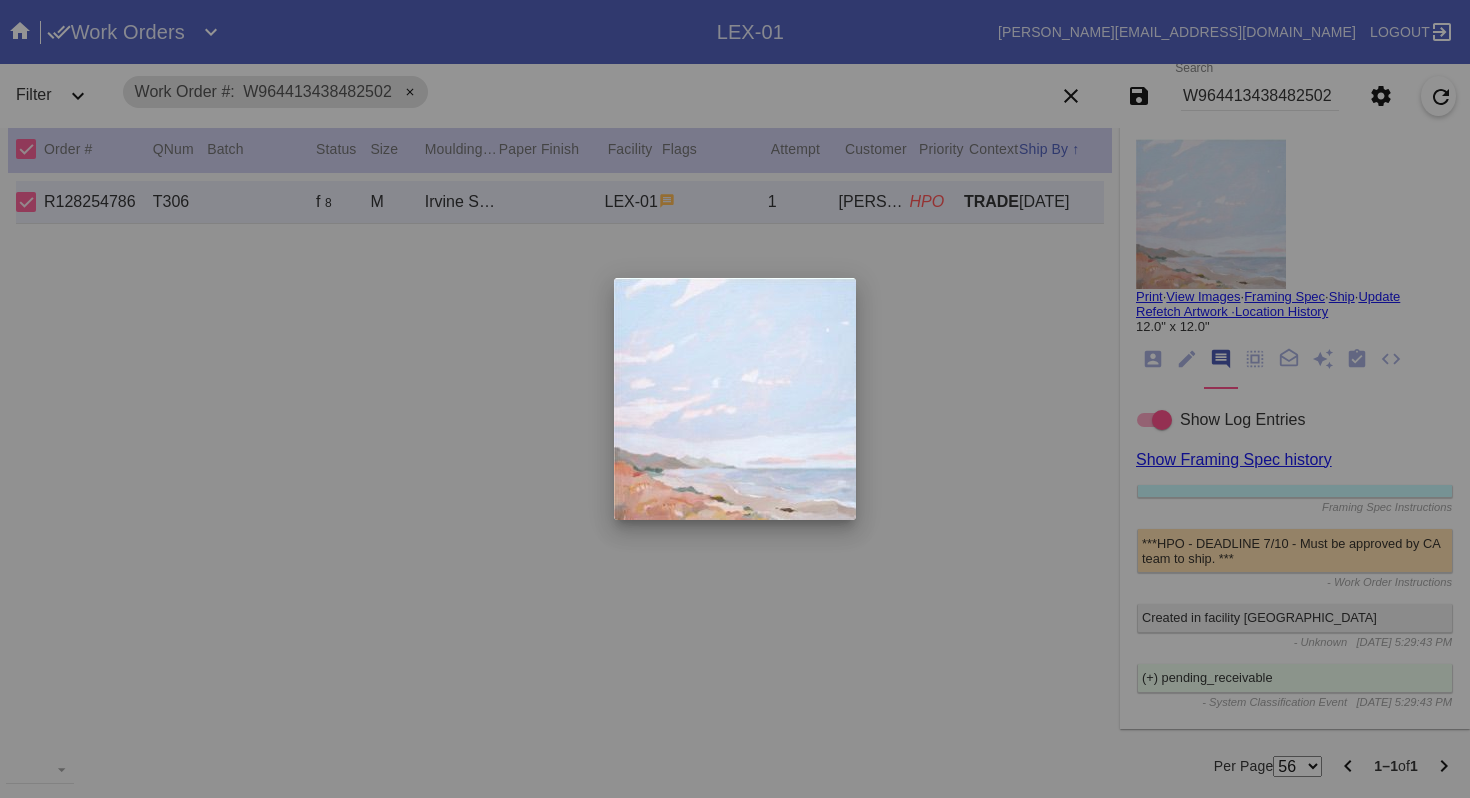click at bounding box center [735, 399] 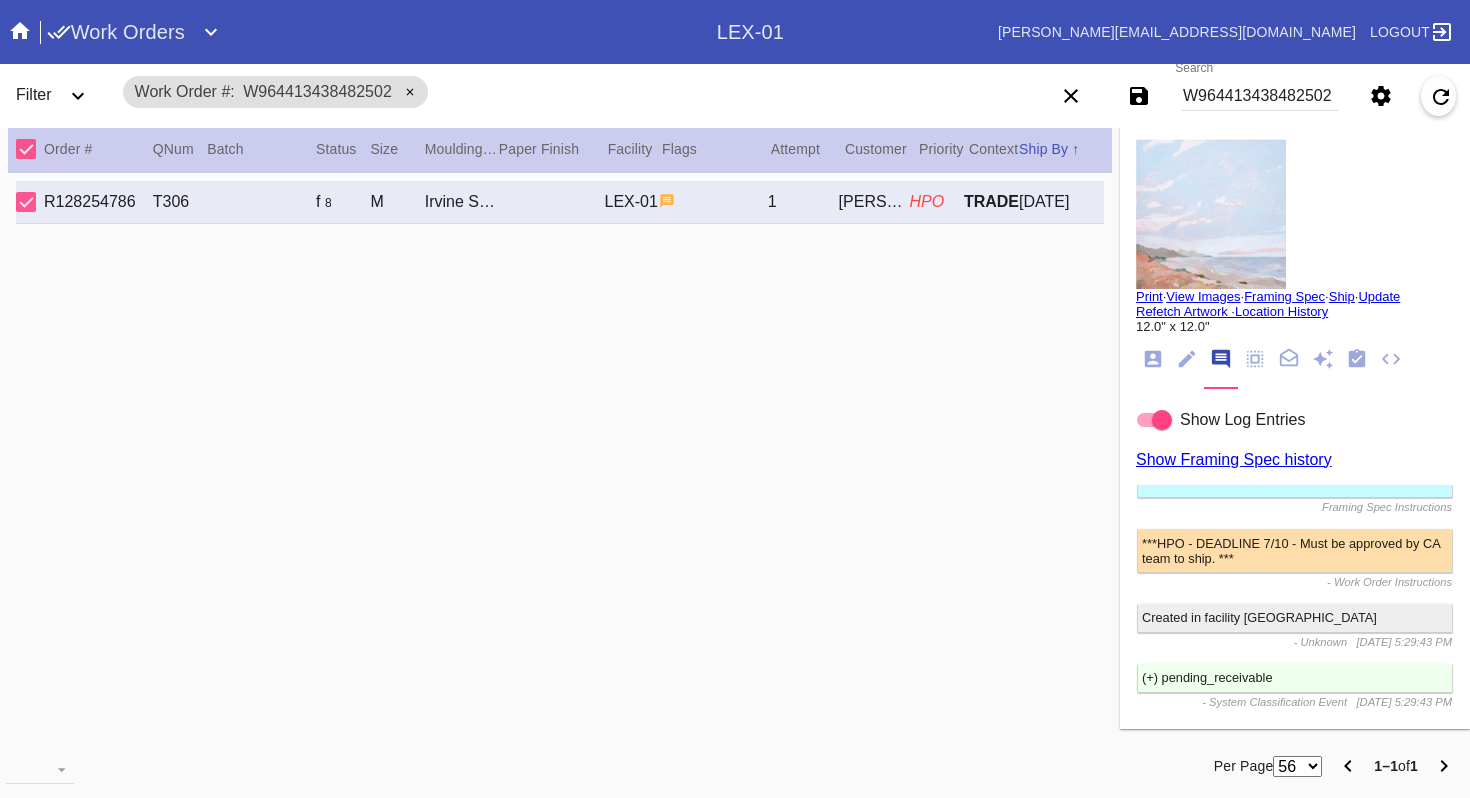 click 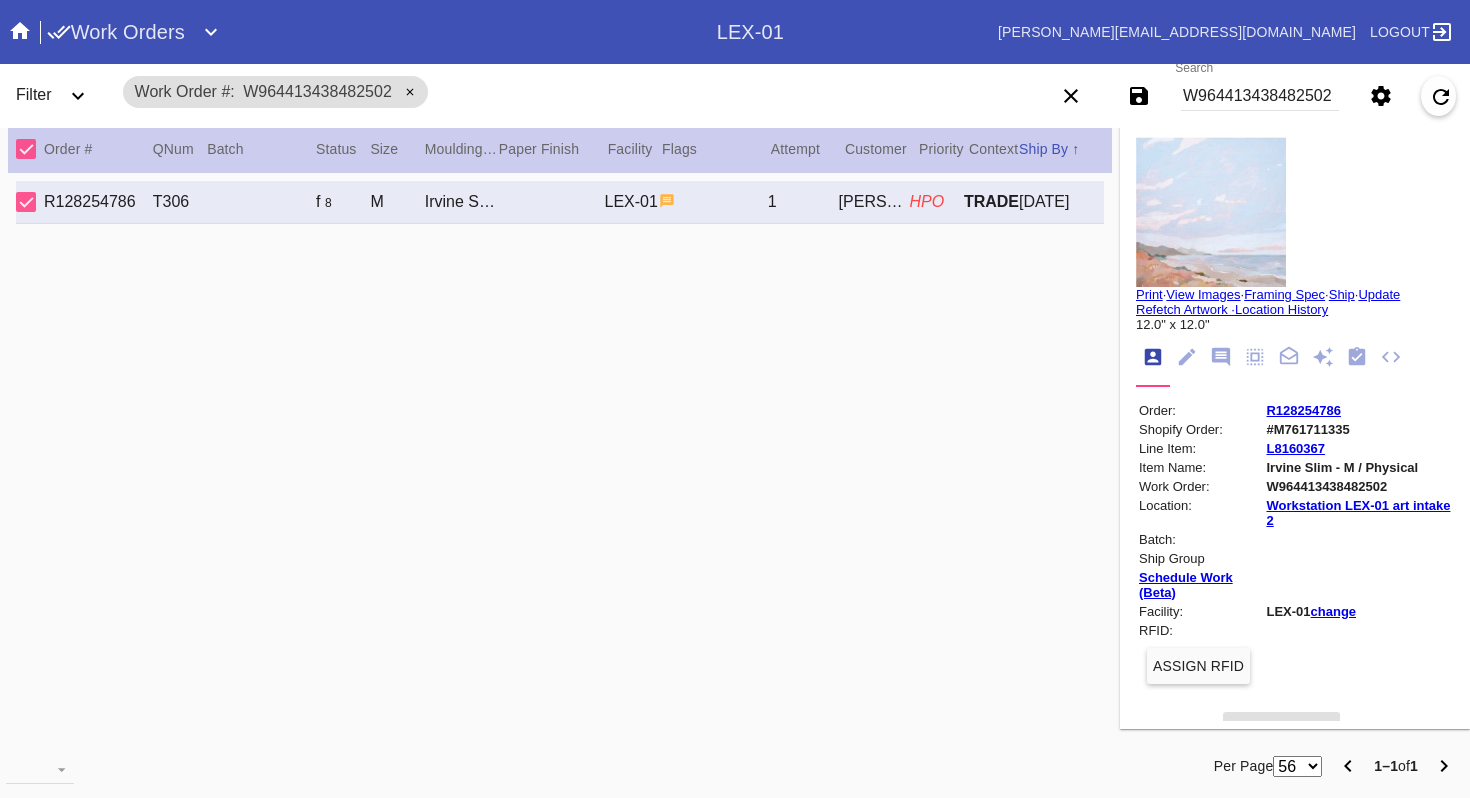 scroll, scrollTop: 0, scrollLeft: 0, axis: both 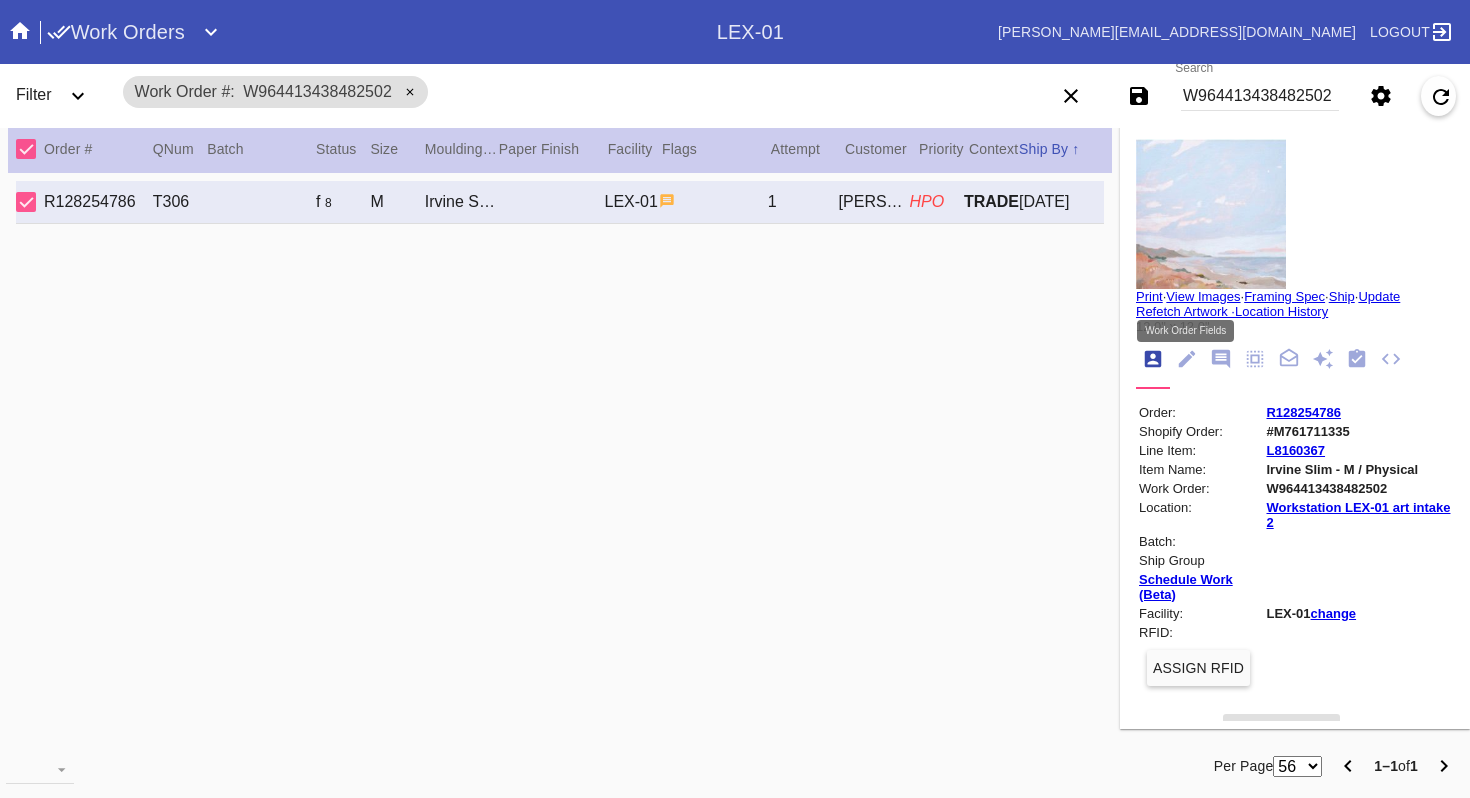 click 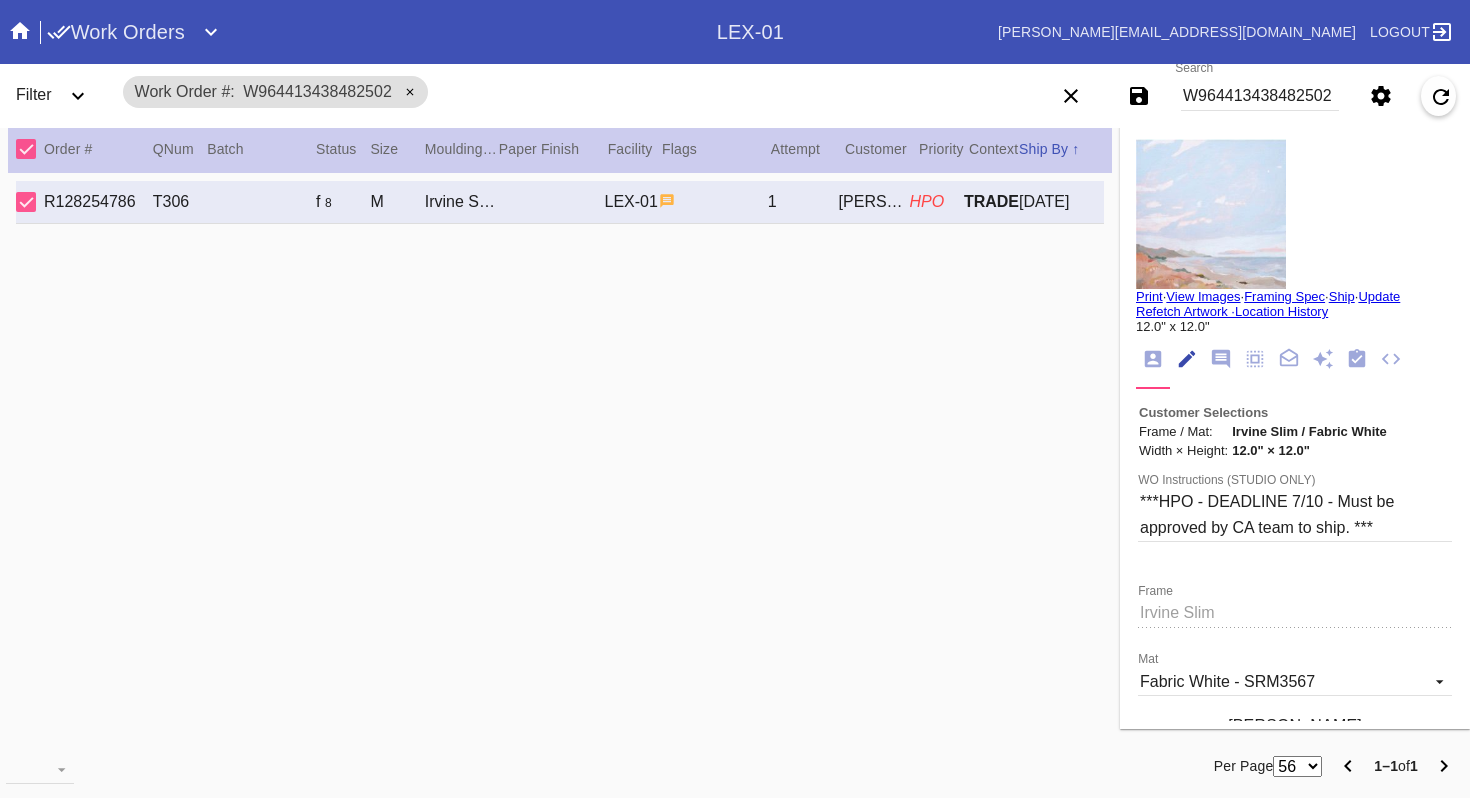scroll, scrollTop: 73, scrollLeft: 0, axis: vertical 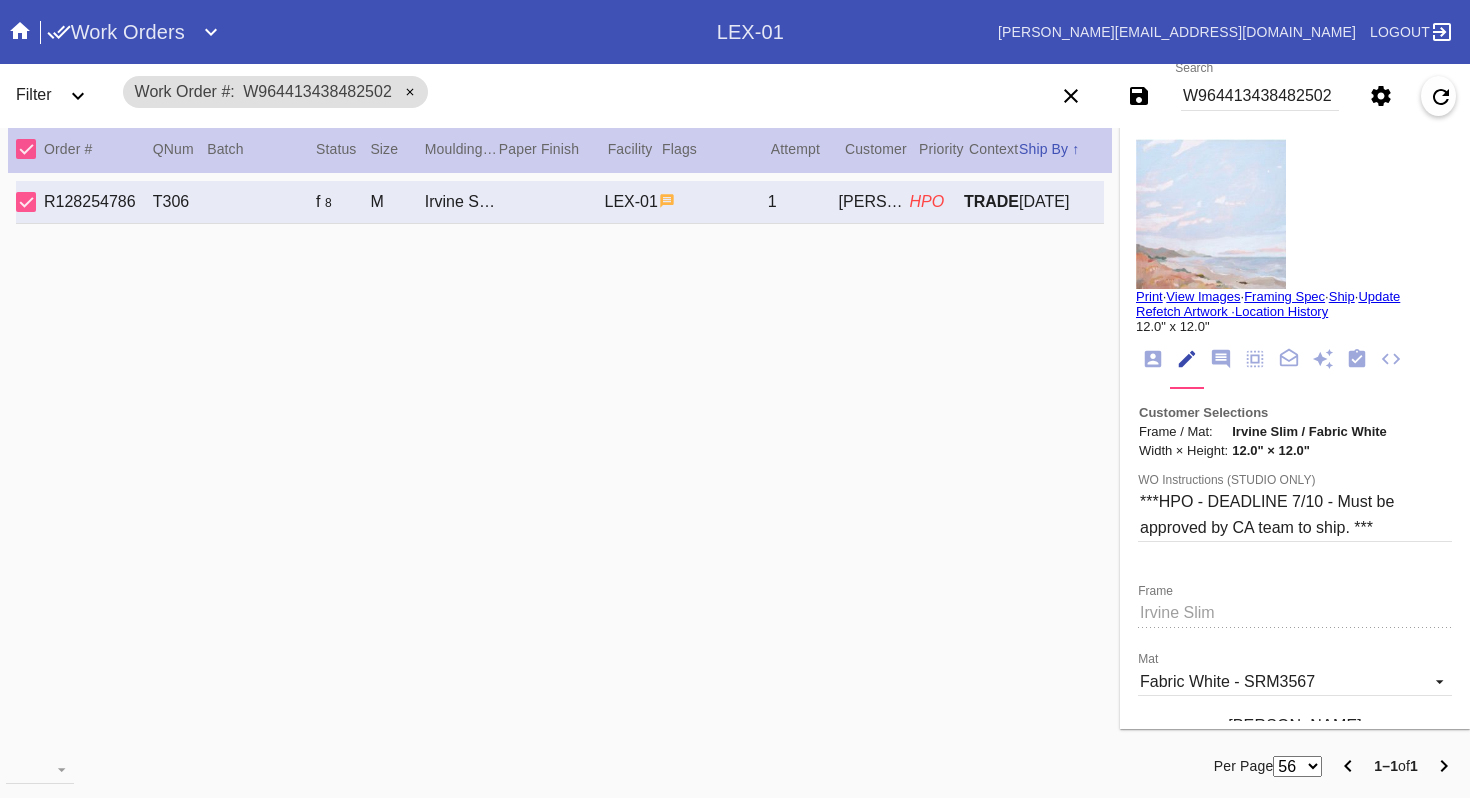 click 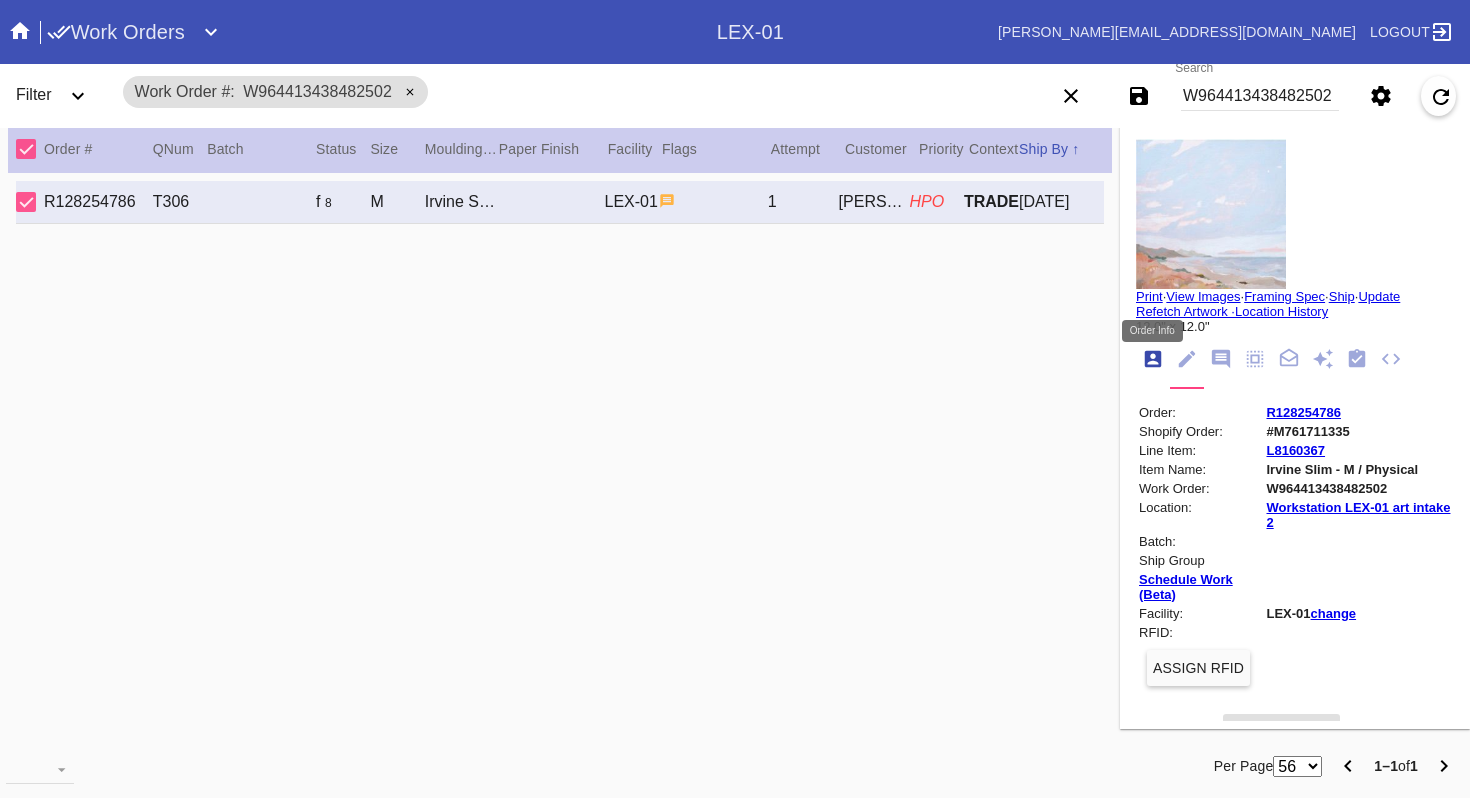 scroll, scrollTop: 24, scrollLeft: 0, axis: vertical 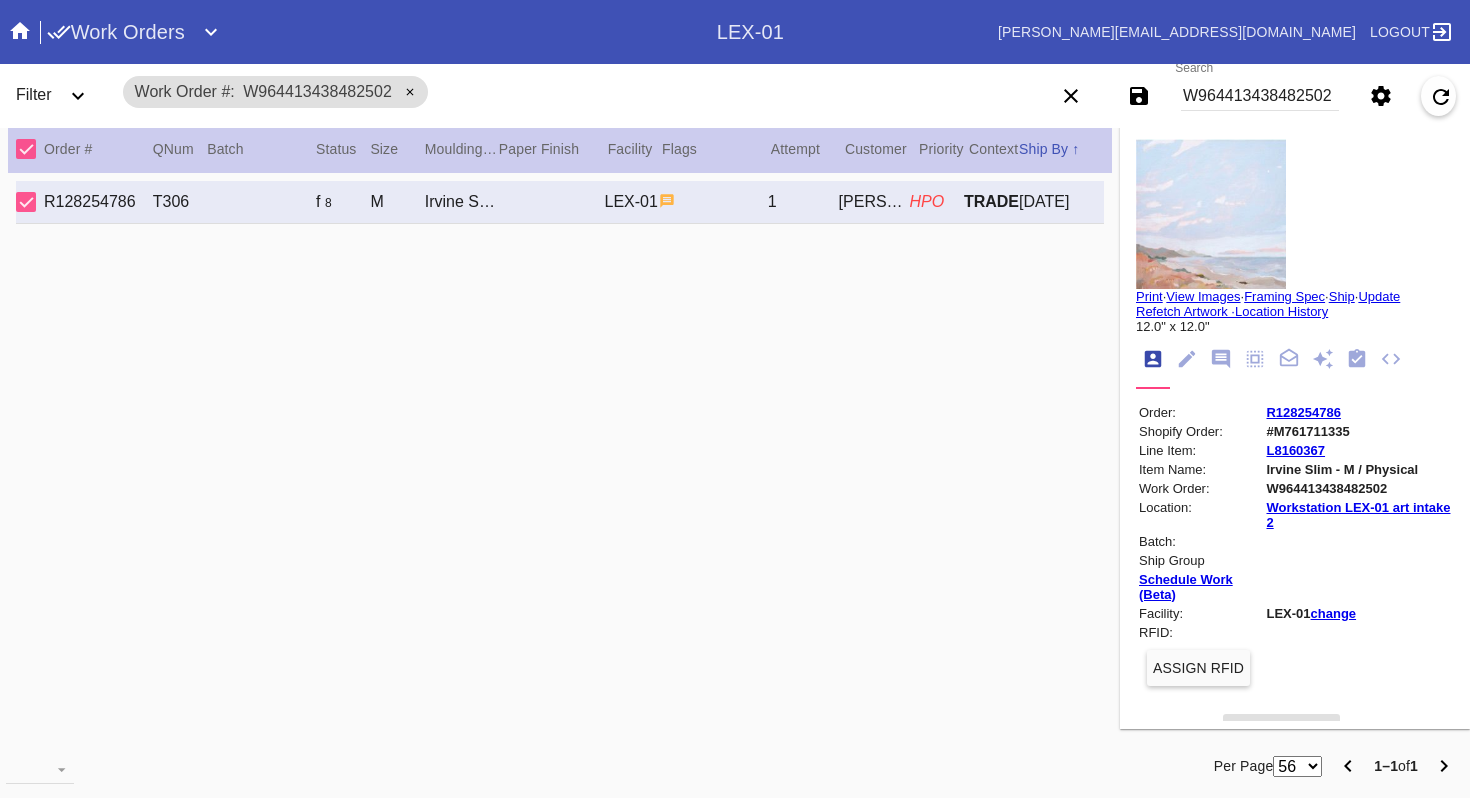 click at bounding box center (1211, 214) 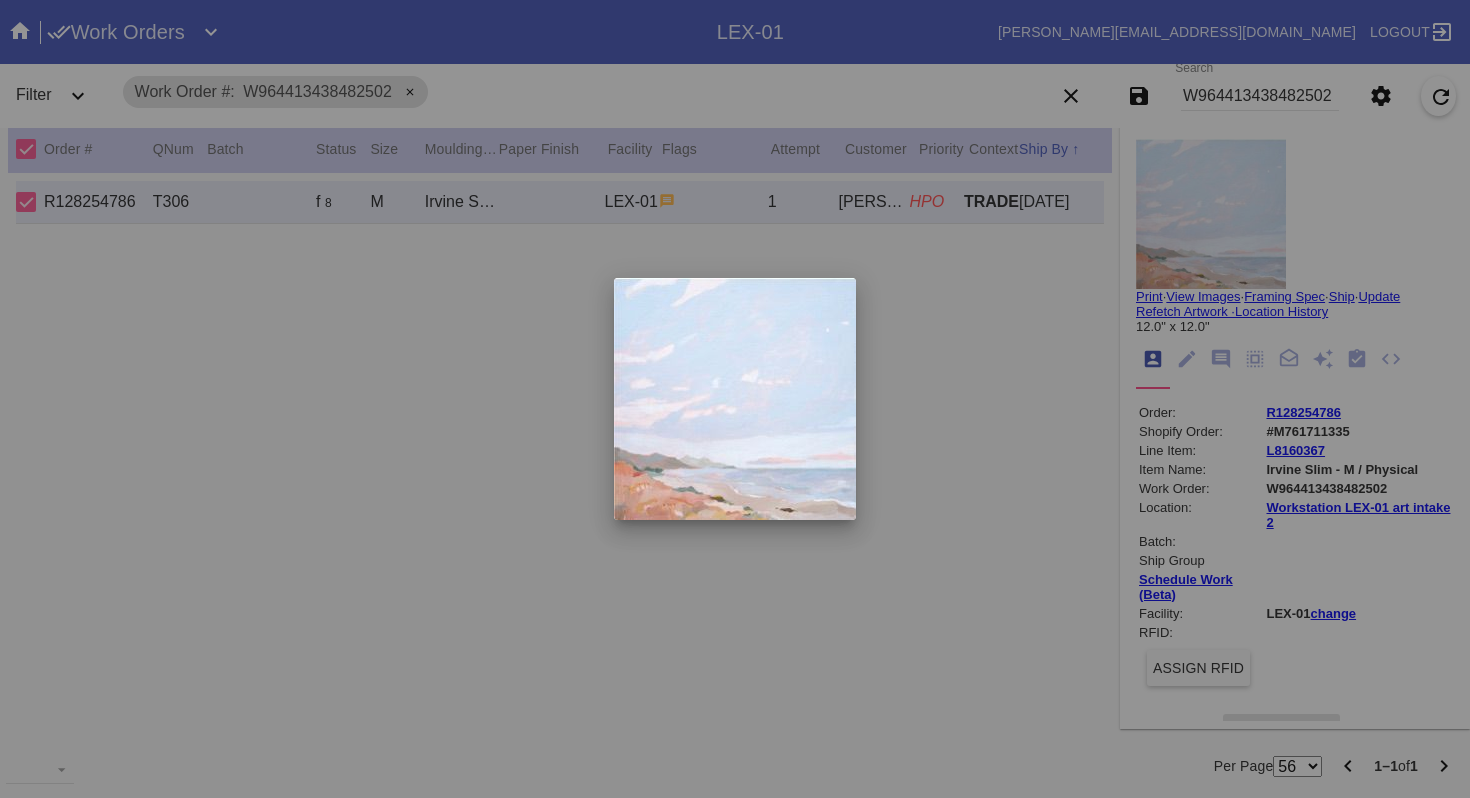 click at bounding box center (735, 399) 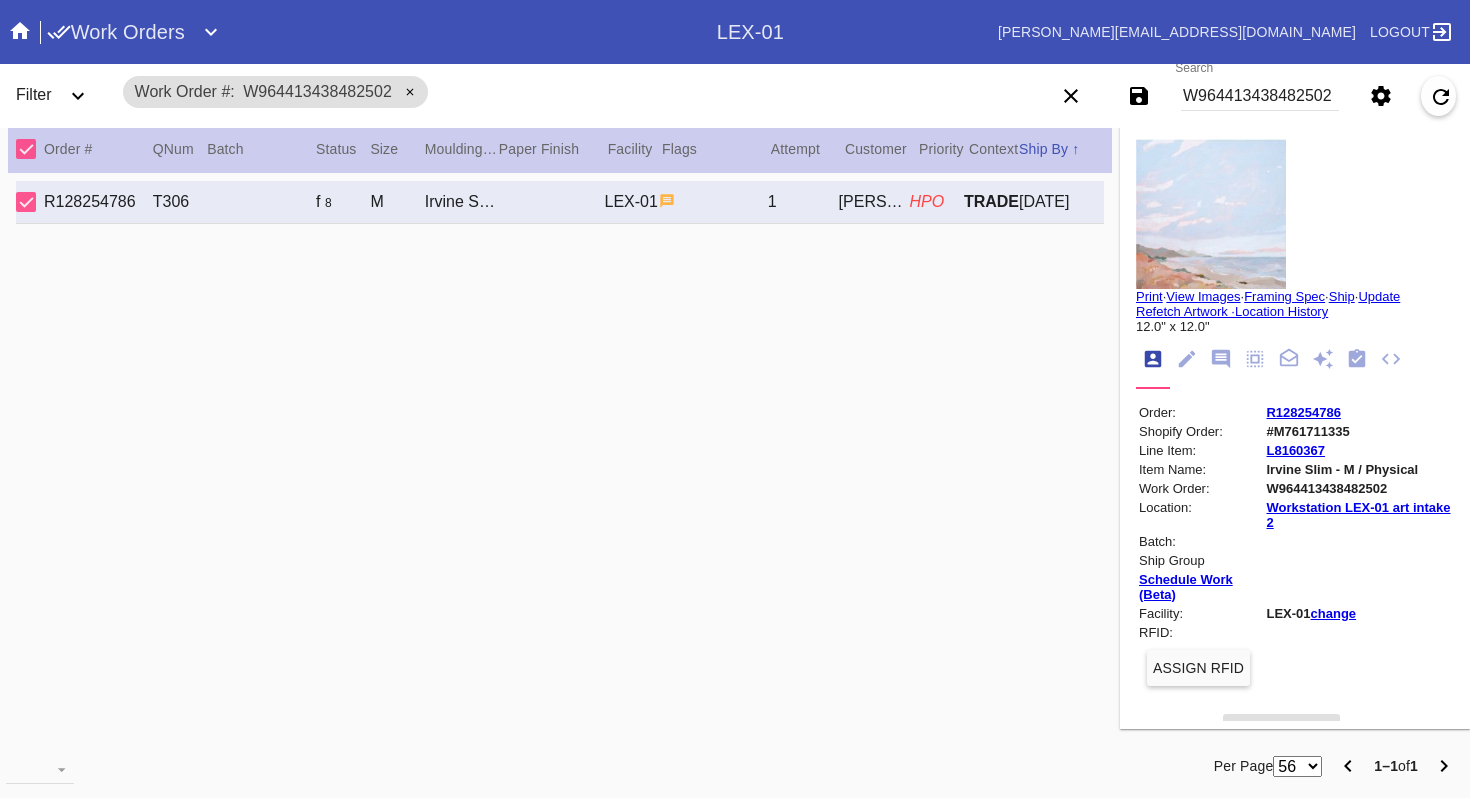 click on "W964413438482502" at bounding box center [1260, 96] 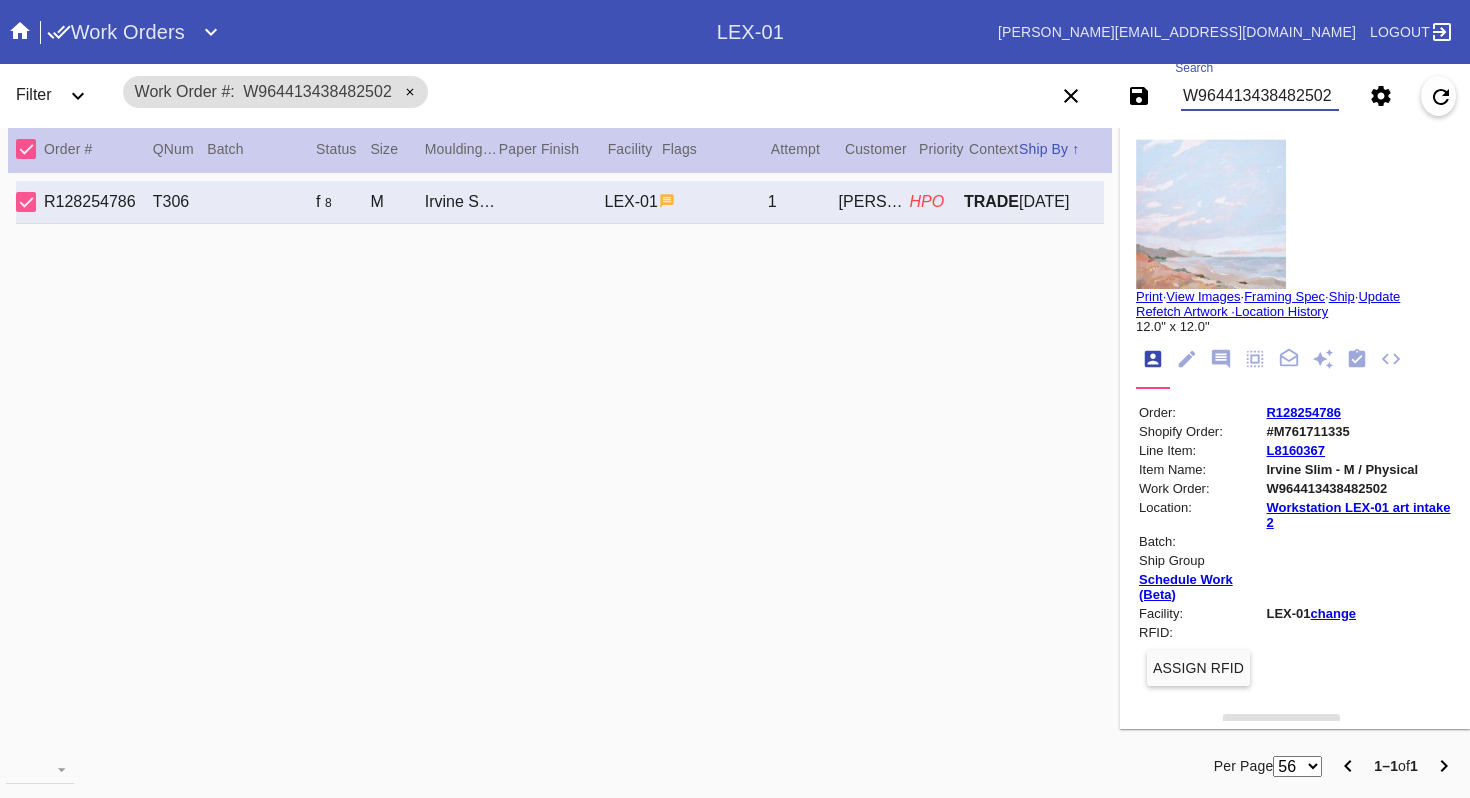 click on "W964413438482502" at bounding box center (1260, 96) 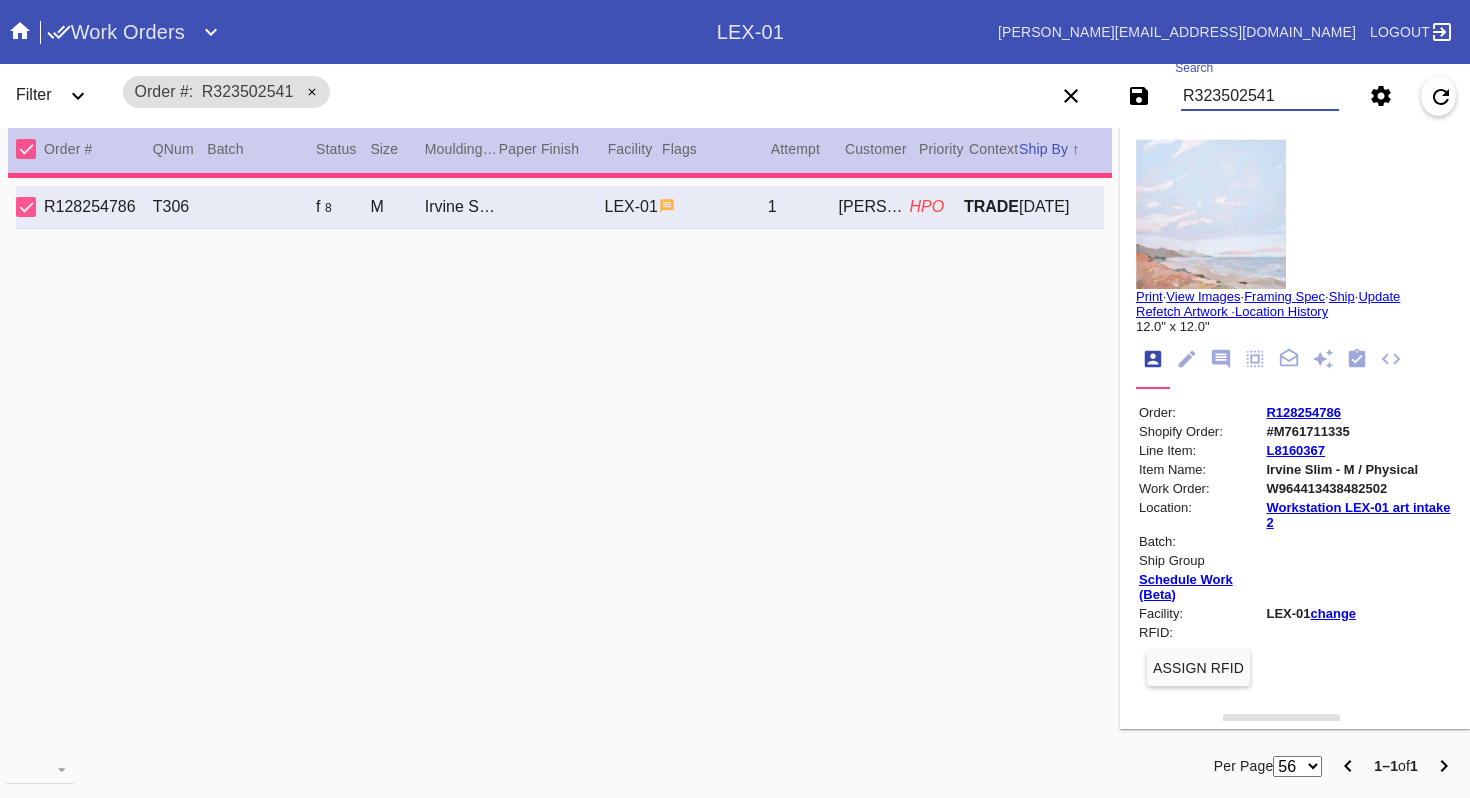 type 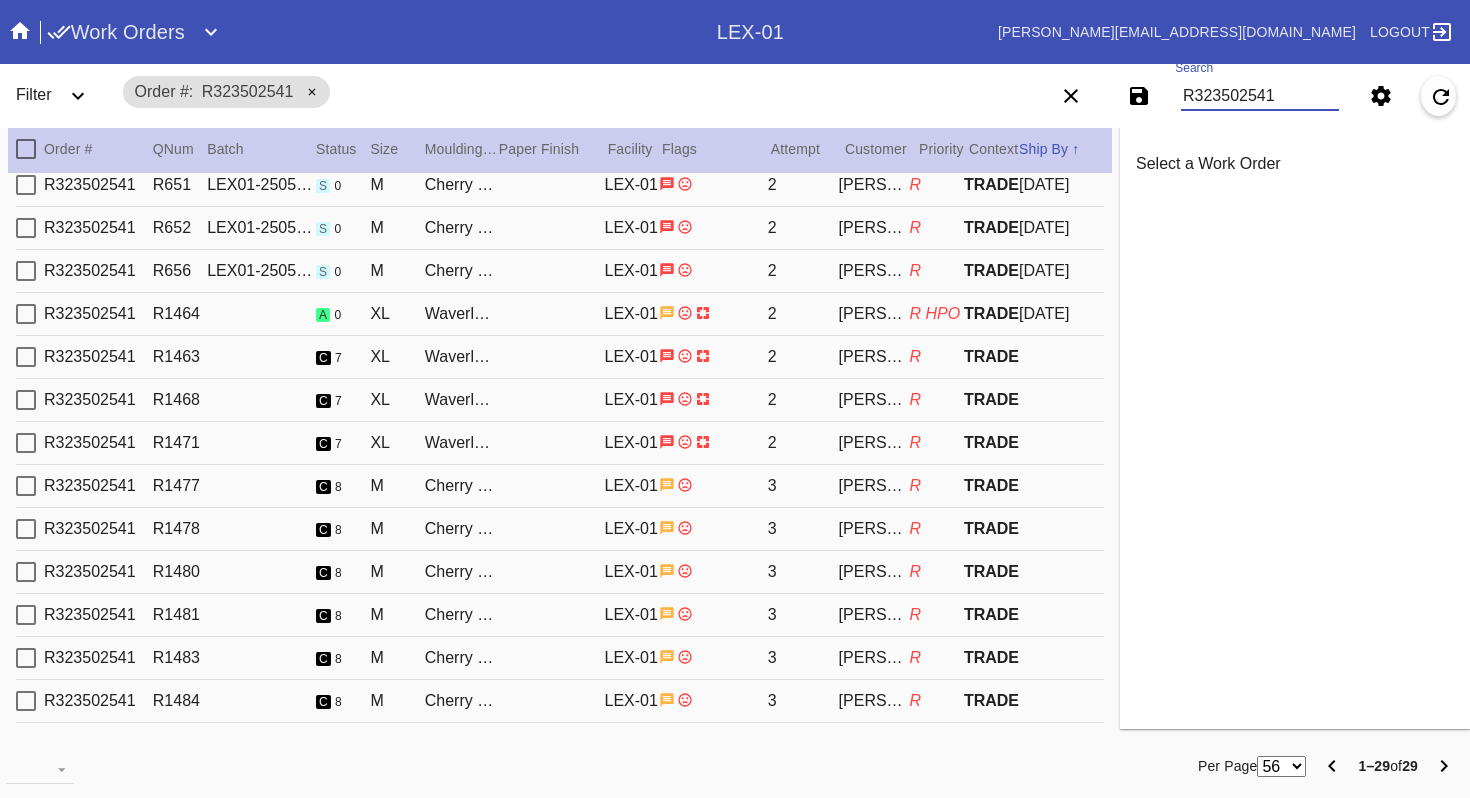 scroll, scrollTop: 566, scrollLeft: 0, axis: vertical 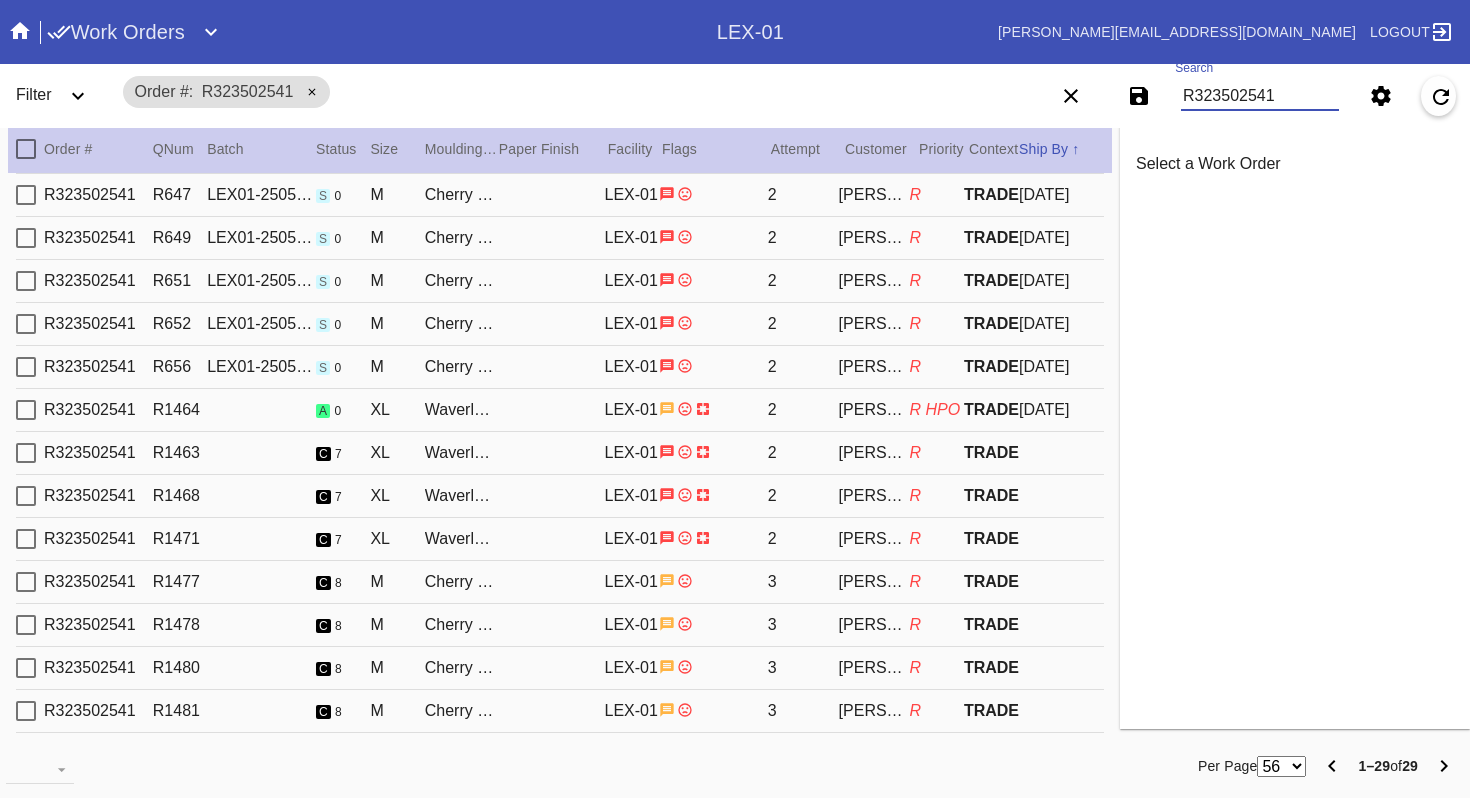 type on "R323502541" 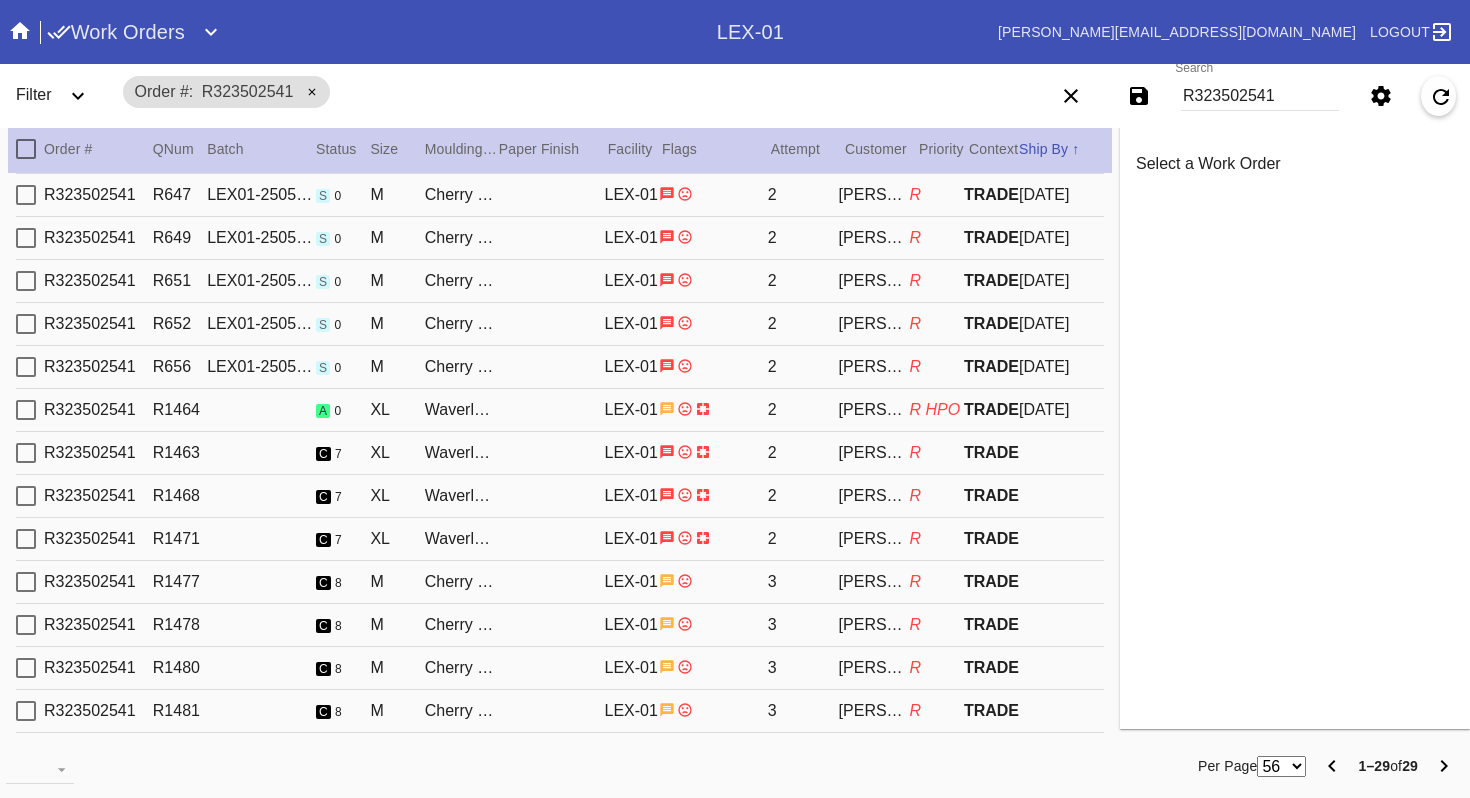 click on "R323502541 R1464 a   0 XL Waverley / White LEX-01 2 Lawson Taylor
R
HPO
TRADE 2025-07-06" at bounding box center [560, 410] 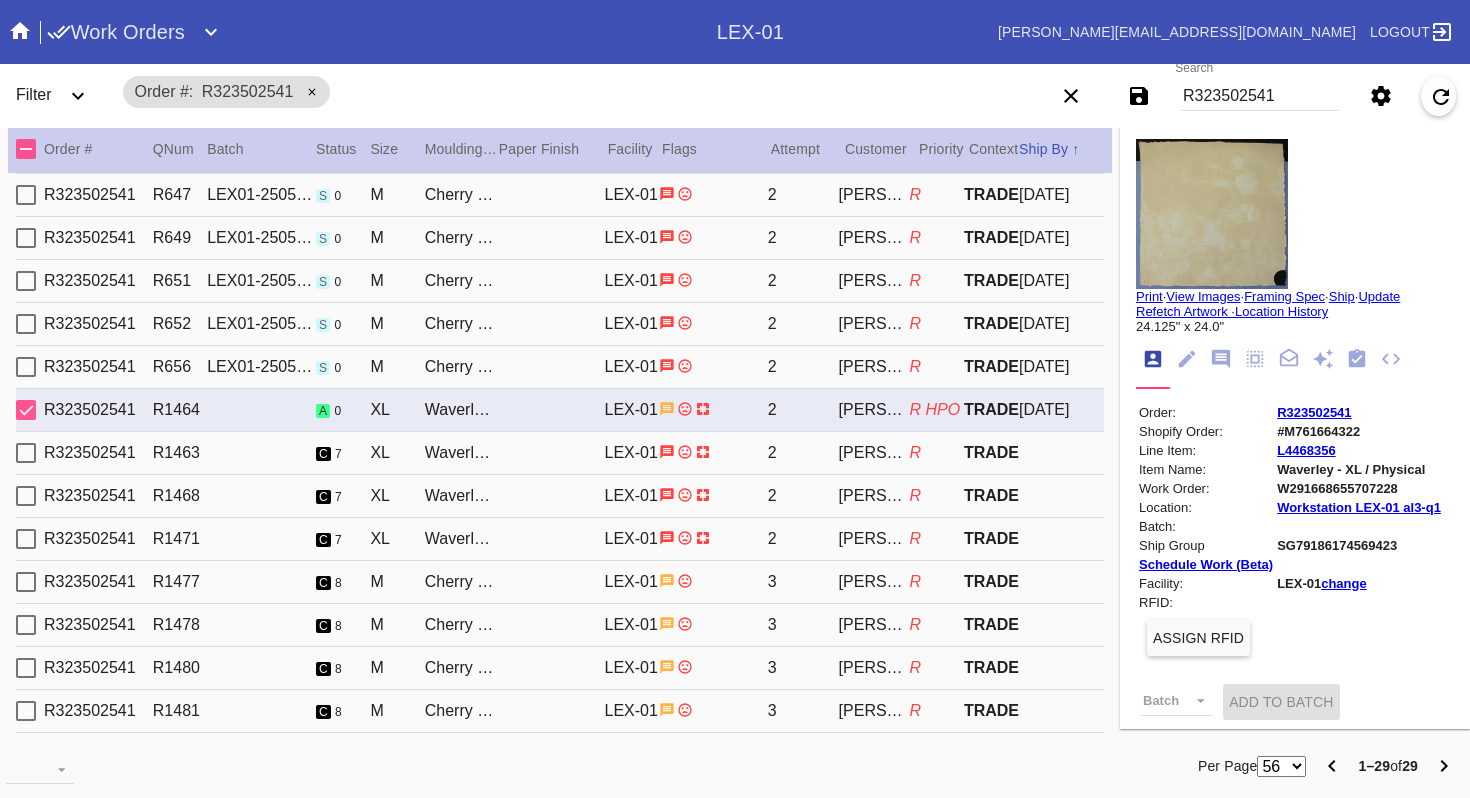 scroll, scrollTop: 1084, scrollLeft: 0, axis: vertical 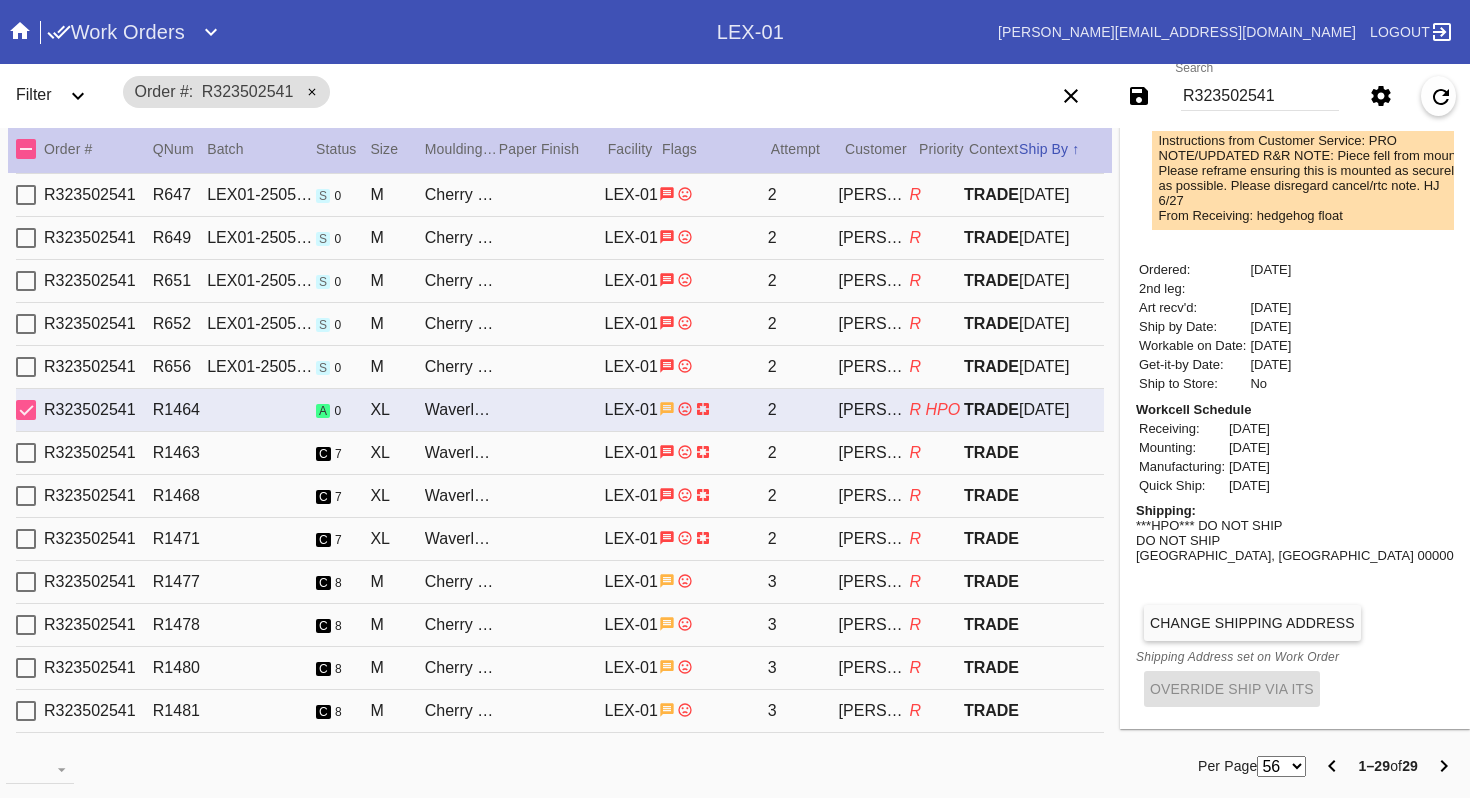 click on "Change Shipping Address" at bounding box center (1252, 623) 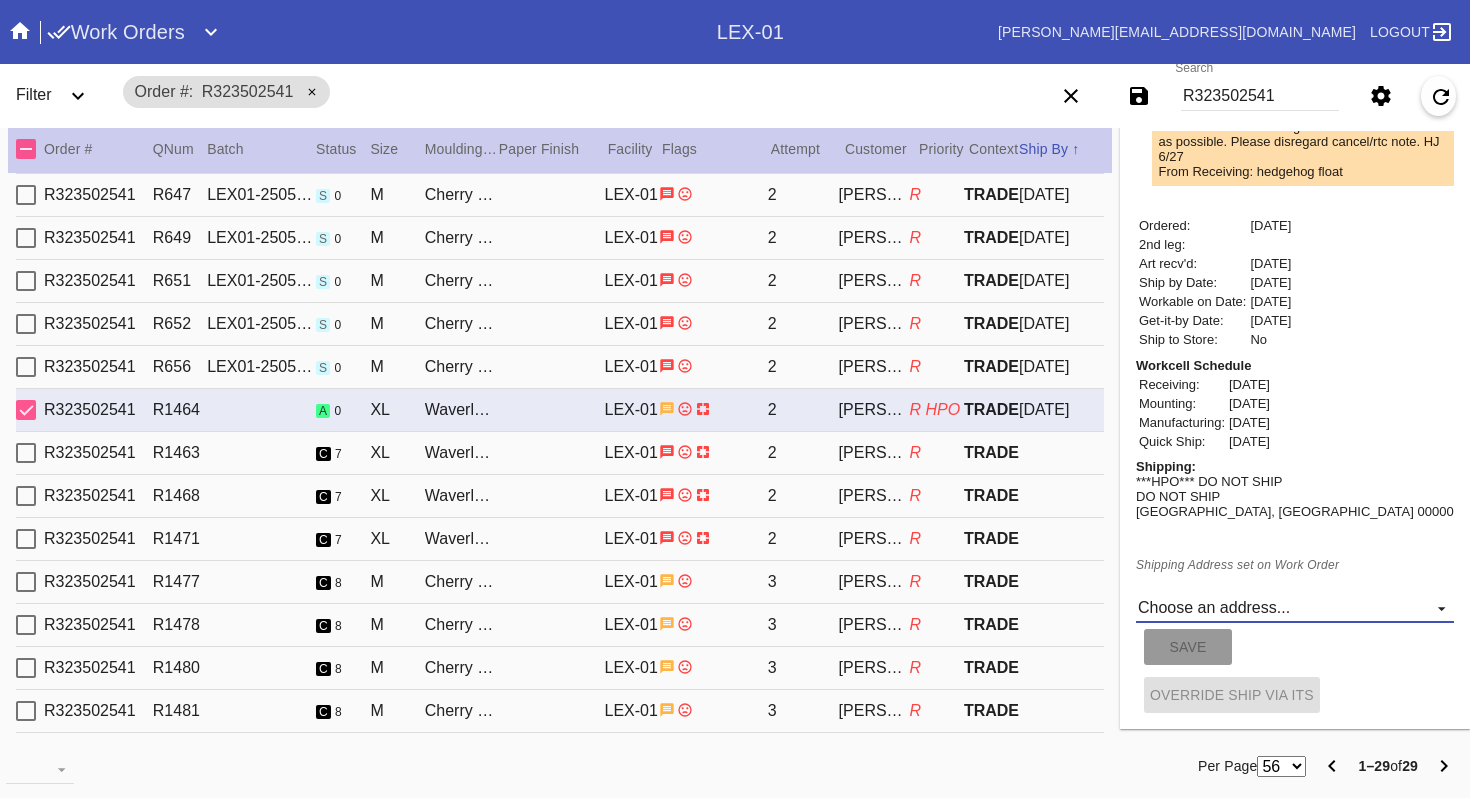 click on "Choose an address... 1100 Park ave, Ny NY Loading... New address..." at bounding box center (1295, 608) 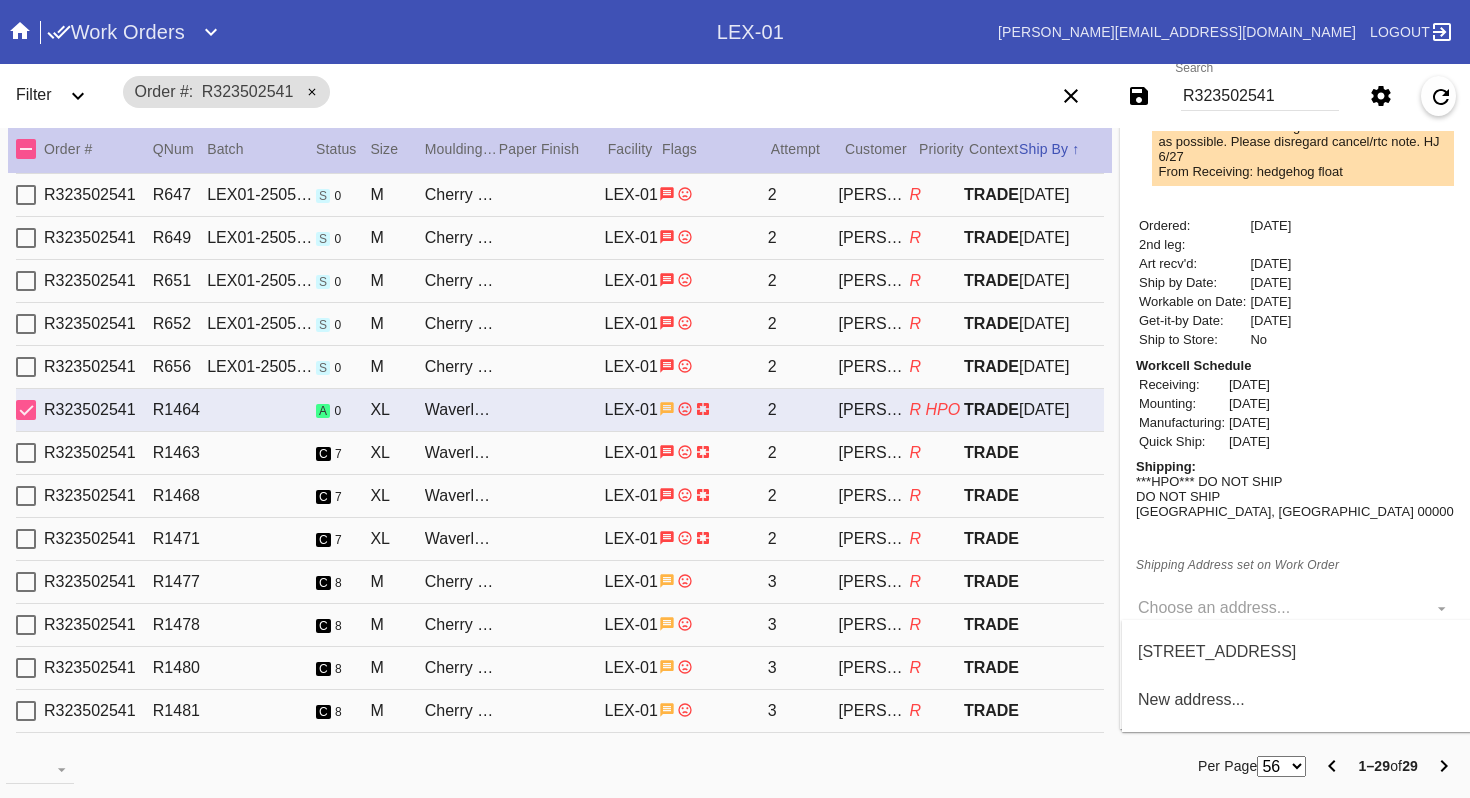 click on "1100 Park ave, Ny NY" at bounding box center [1297, 652] 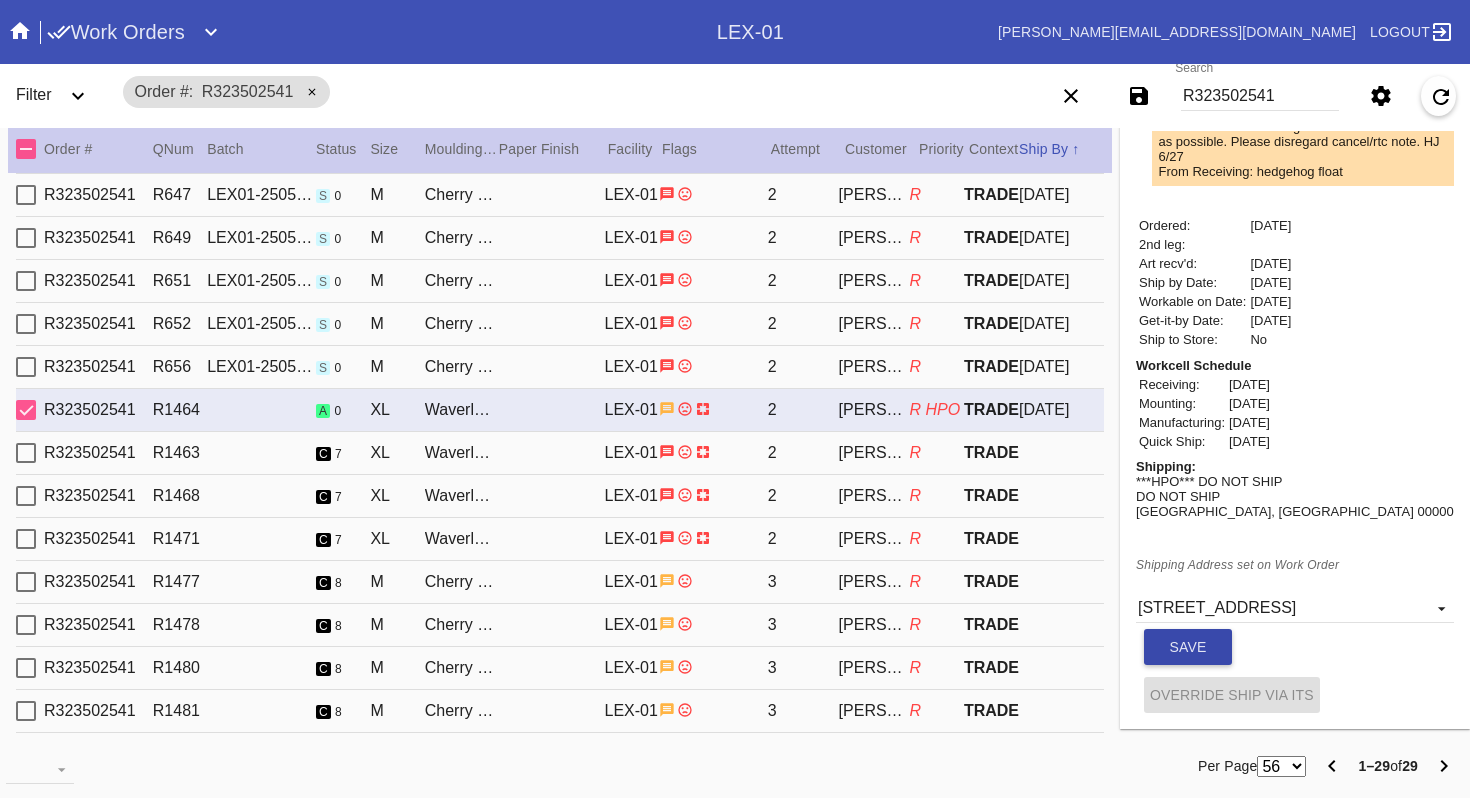 click on "Save" at bounding box center (1188, 647) 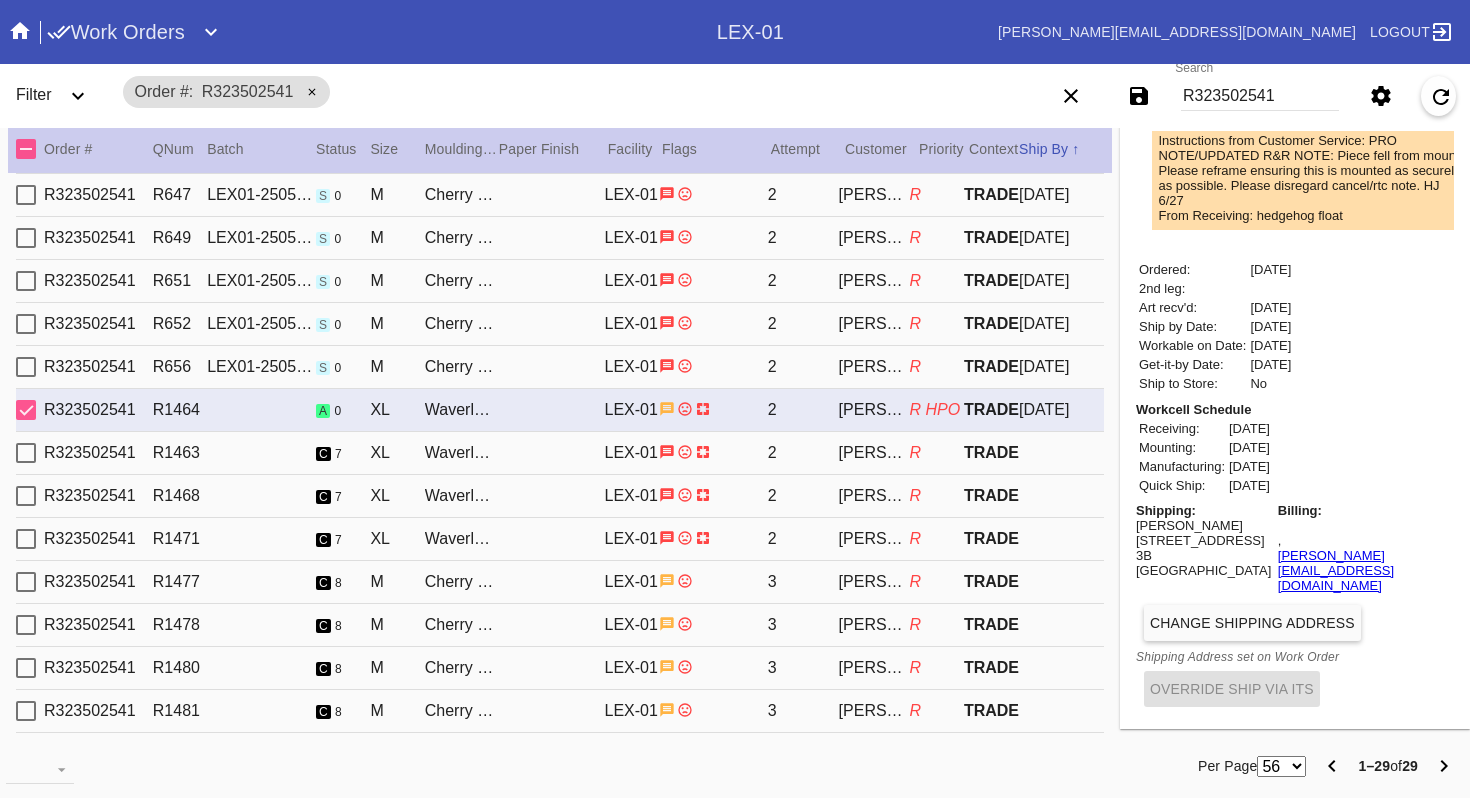 scroll, scrollTop: 0, scrollLeft: 0, axis: both 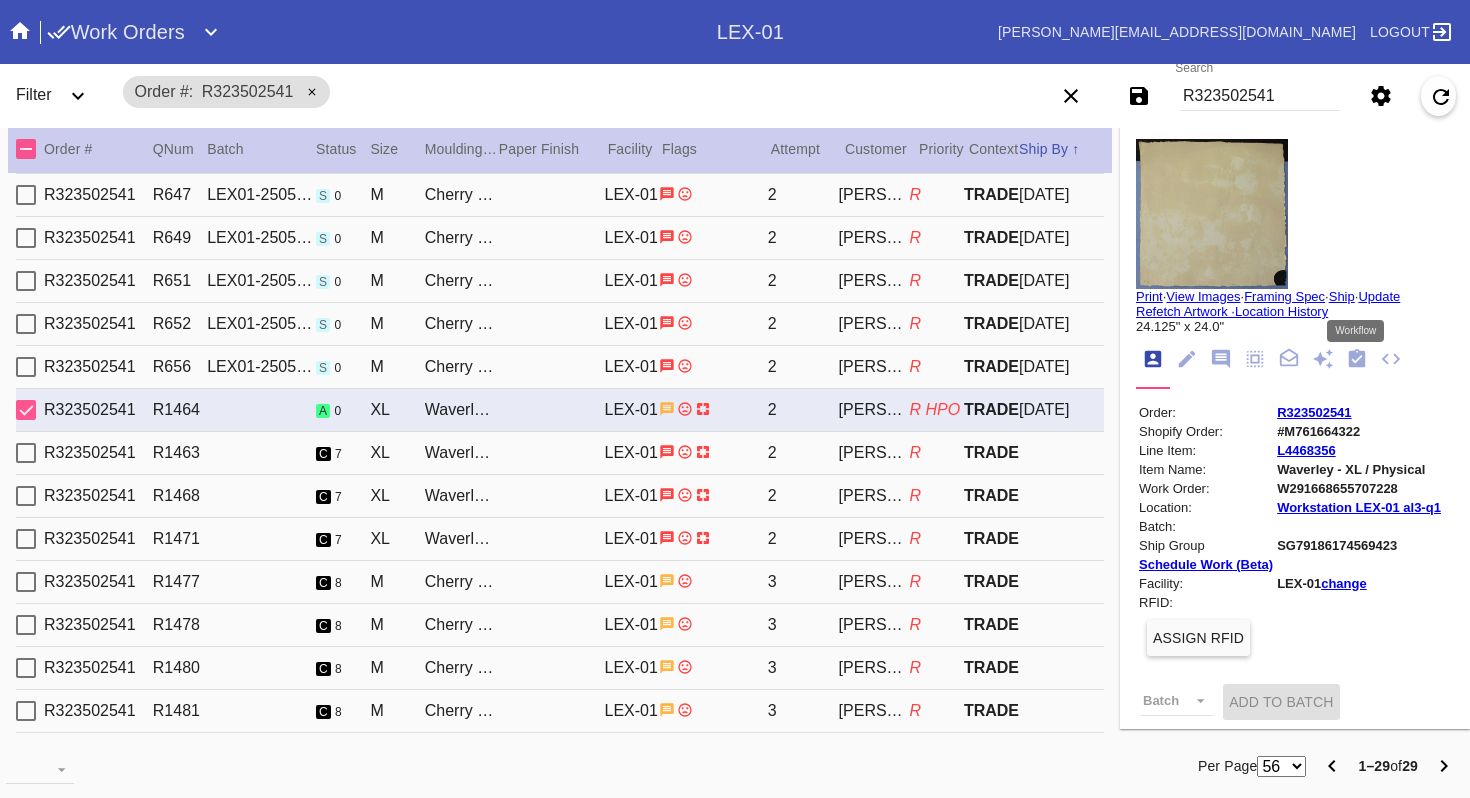 click 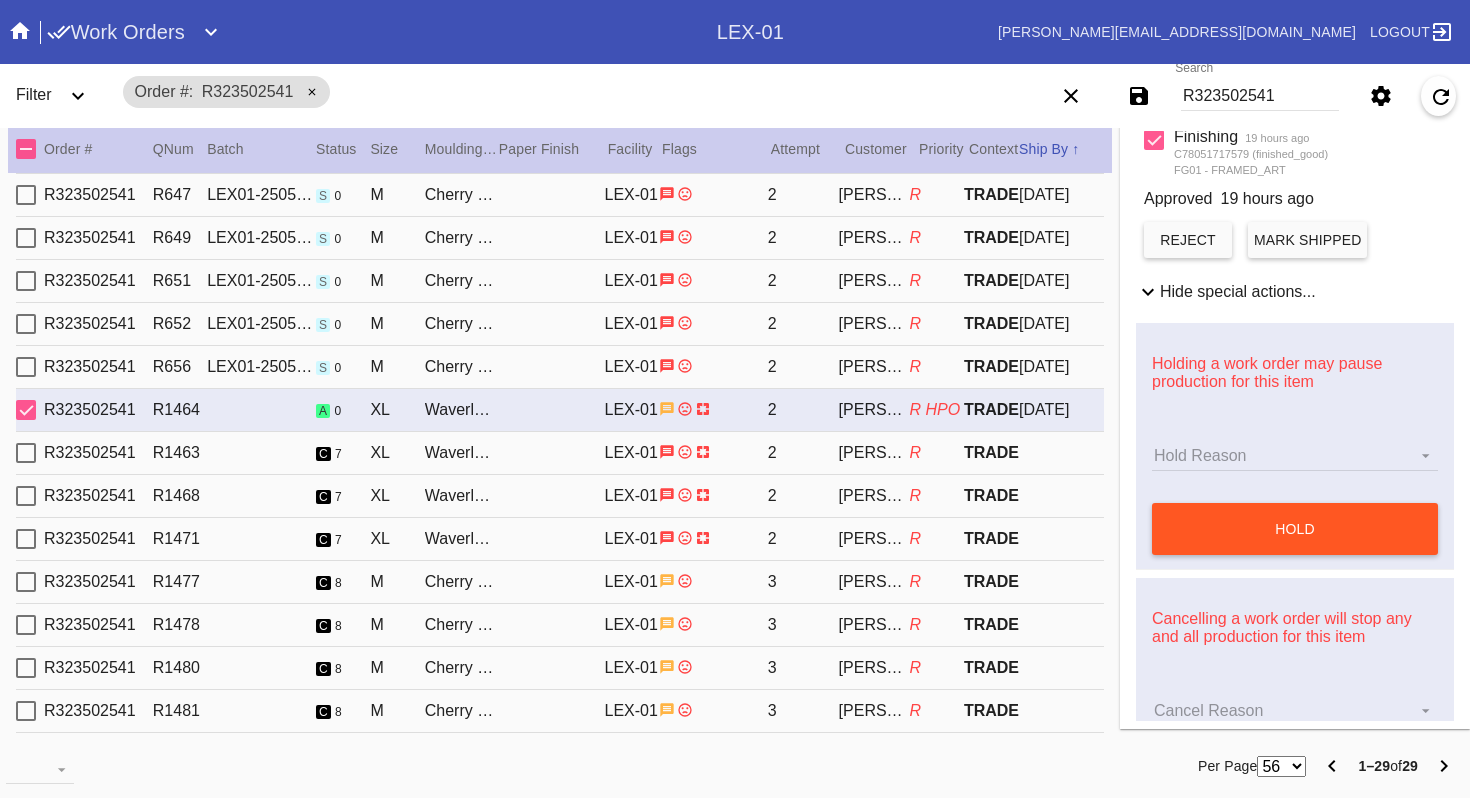 scroll, scrollTop: 664, scrollLeft: 0, axis: vertical 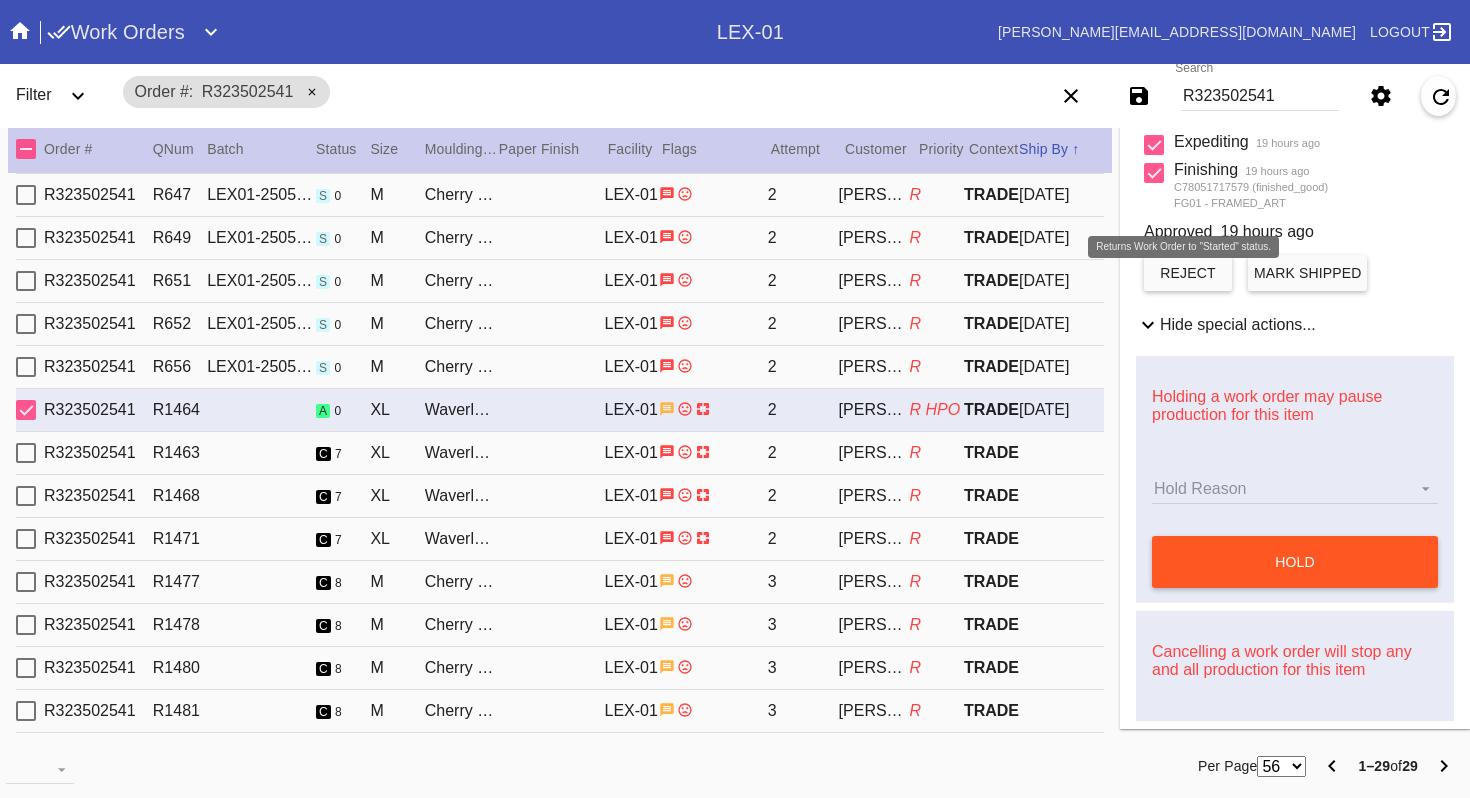click on "reject" at bounding box center [1188, 273] 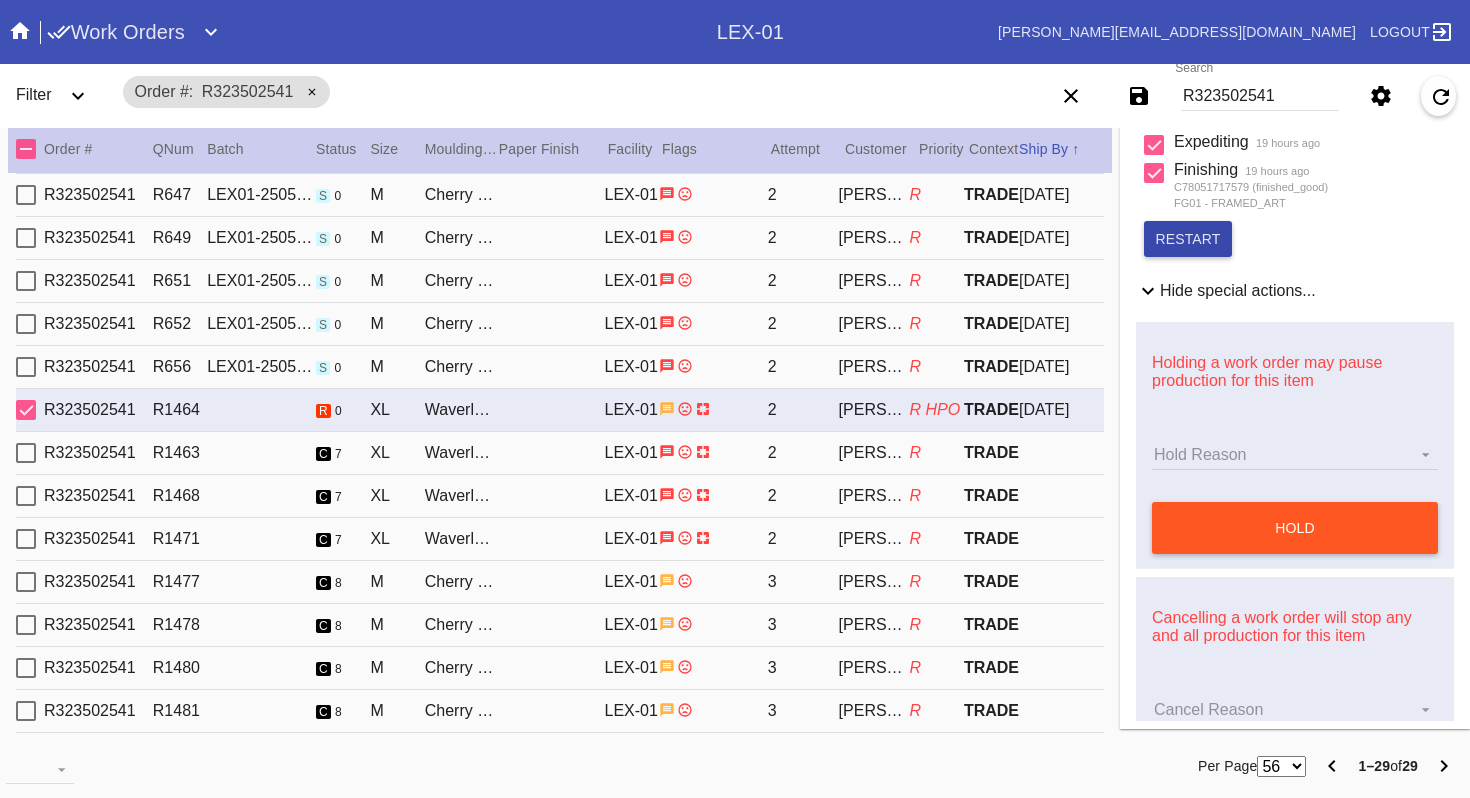 click on "restart" at bounding box center (1188, 239) 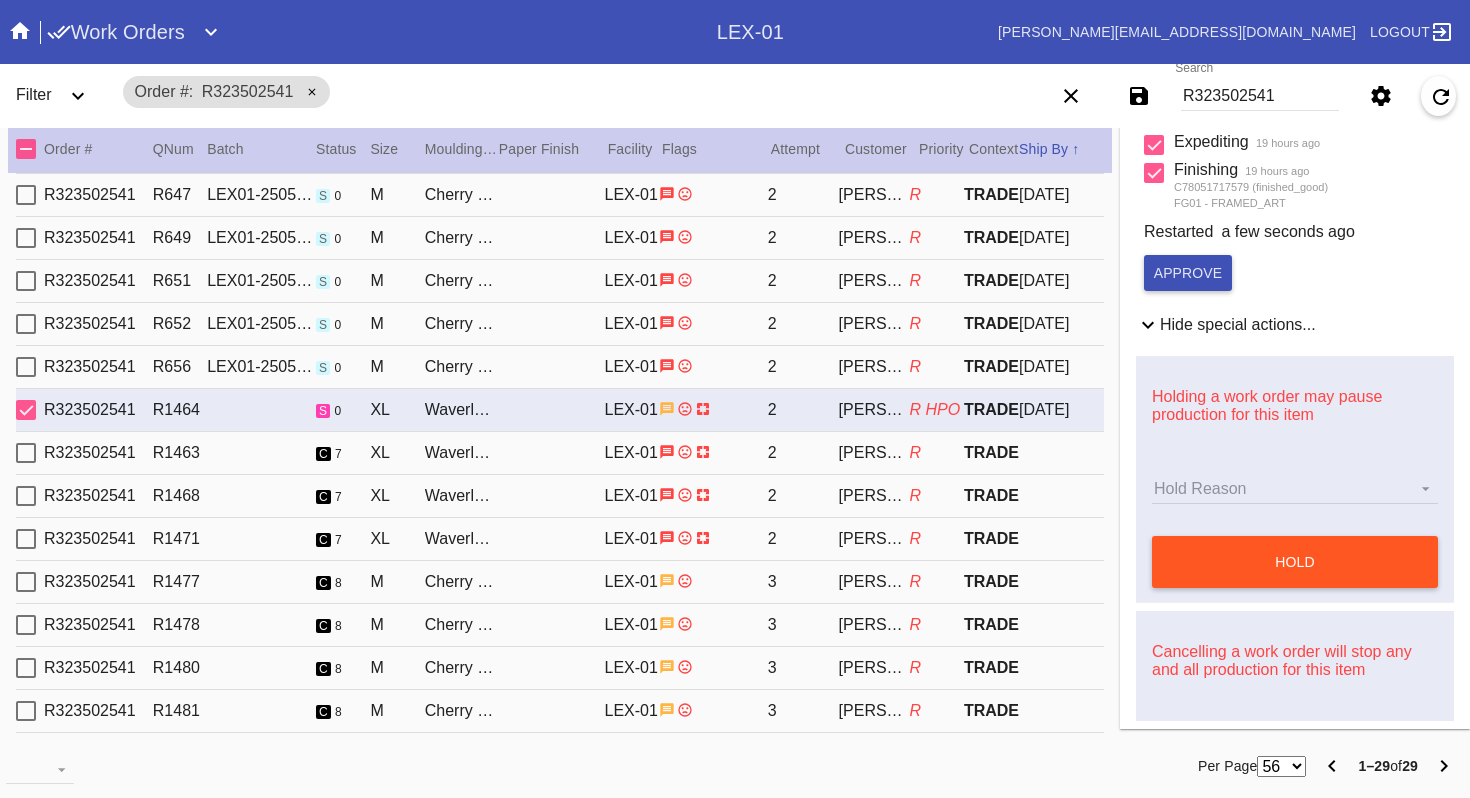 click on "Hide special actions..." at bounding box center (1238, 324) 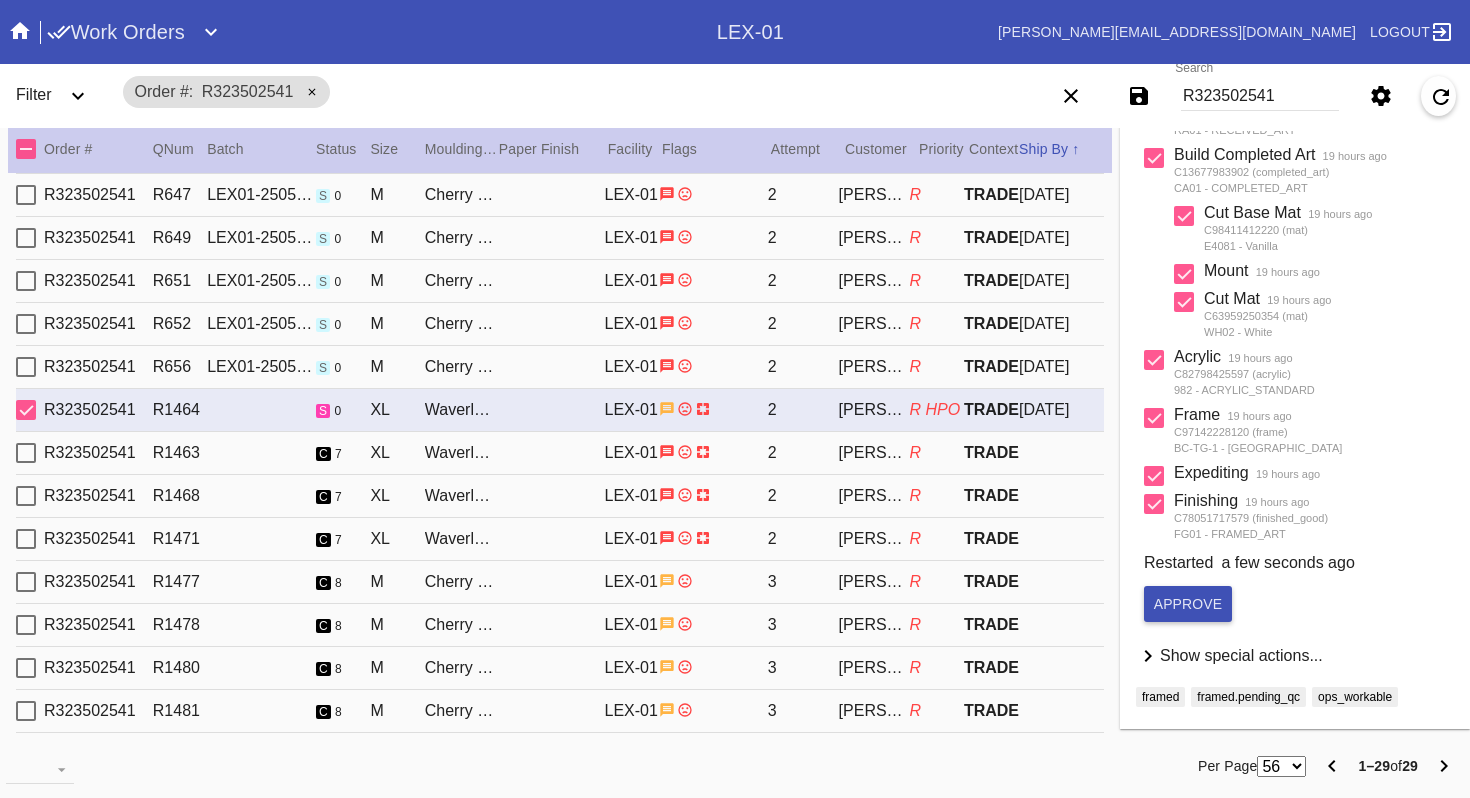 click on "Show special actions..." at bounding box center (1241, 655) 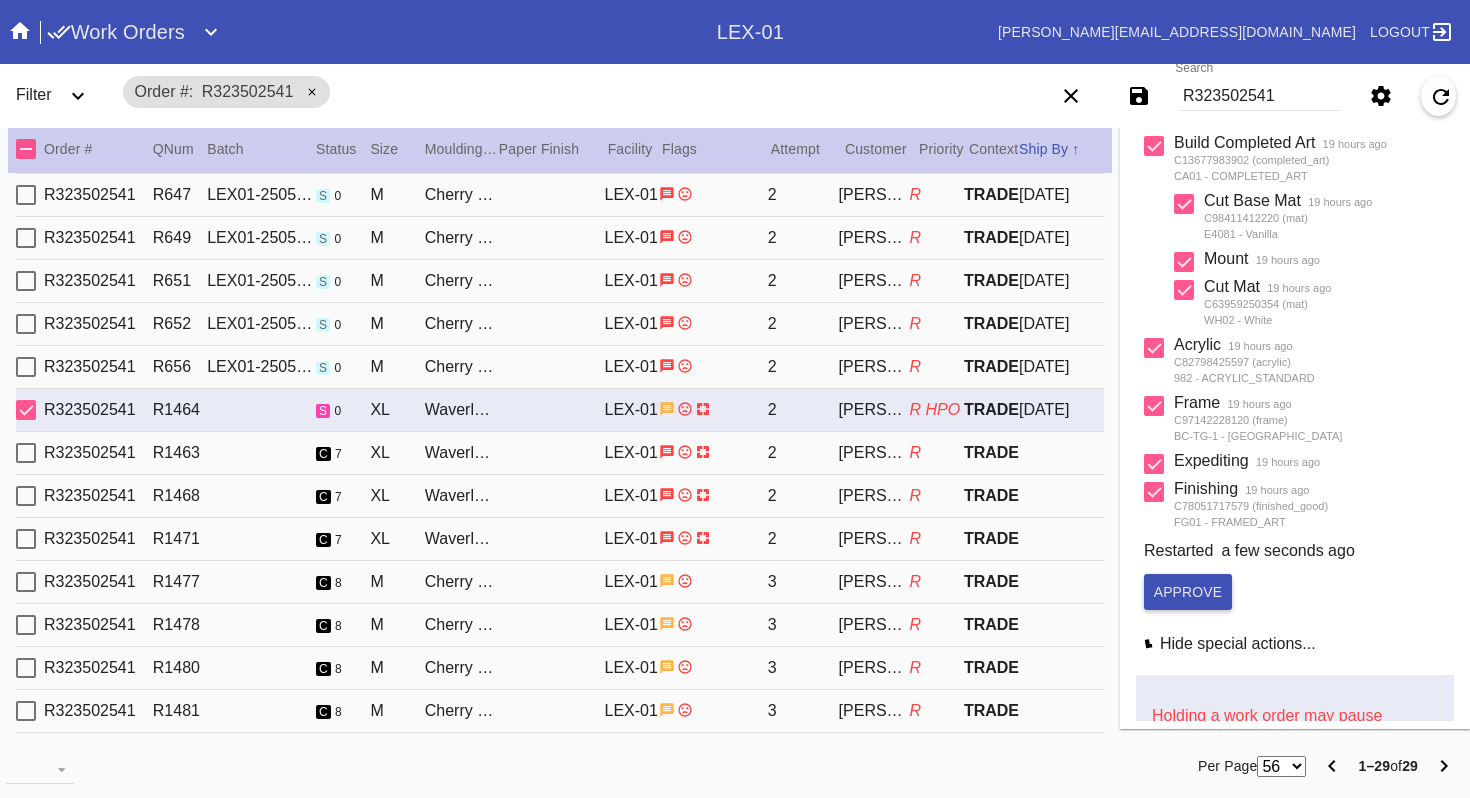 scroll, scrollTop: 664, scrollLeft: 0, axis: vertical 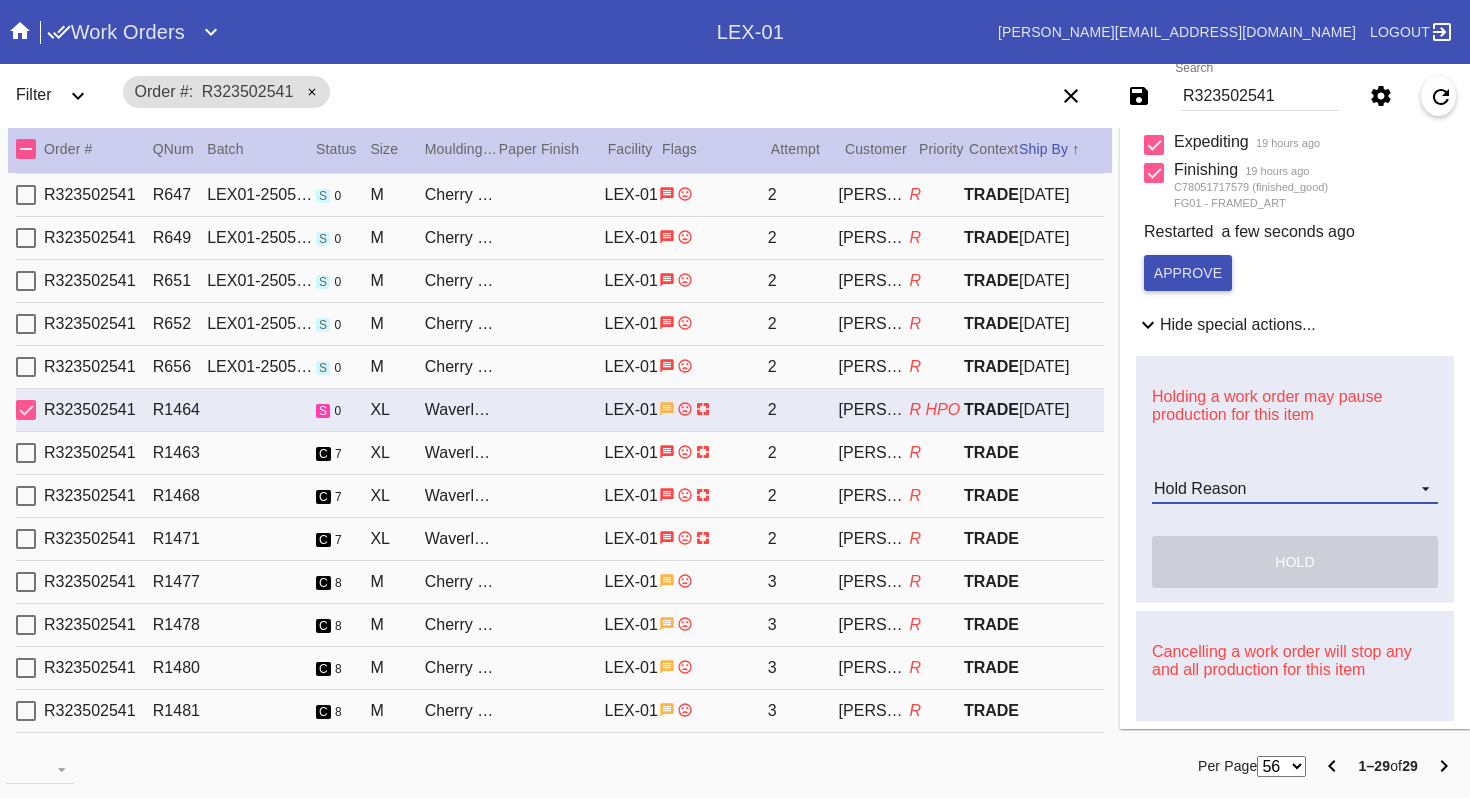 click on "Hold Reason Art Care Review Artwork Damaged F4B/Partnership Facility Out of Stock HPO Hold to Ship Investigation Lost in Studio Multi-Mat Details Not Received Order Change Request Out of Stock Proactive Outreach Pull for Production QA/Customer Approval Question Submitted Ready for Action Ready for Production Repair Replacement Ordered Retail GW Rework Sample Search and Rescue Transit to LEX01 Transit to PHL01 Update Work Order" at bounding box center (1295, 489) 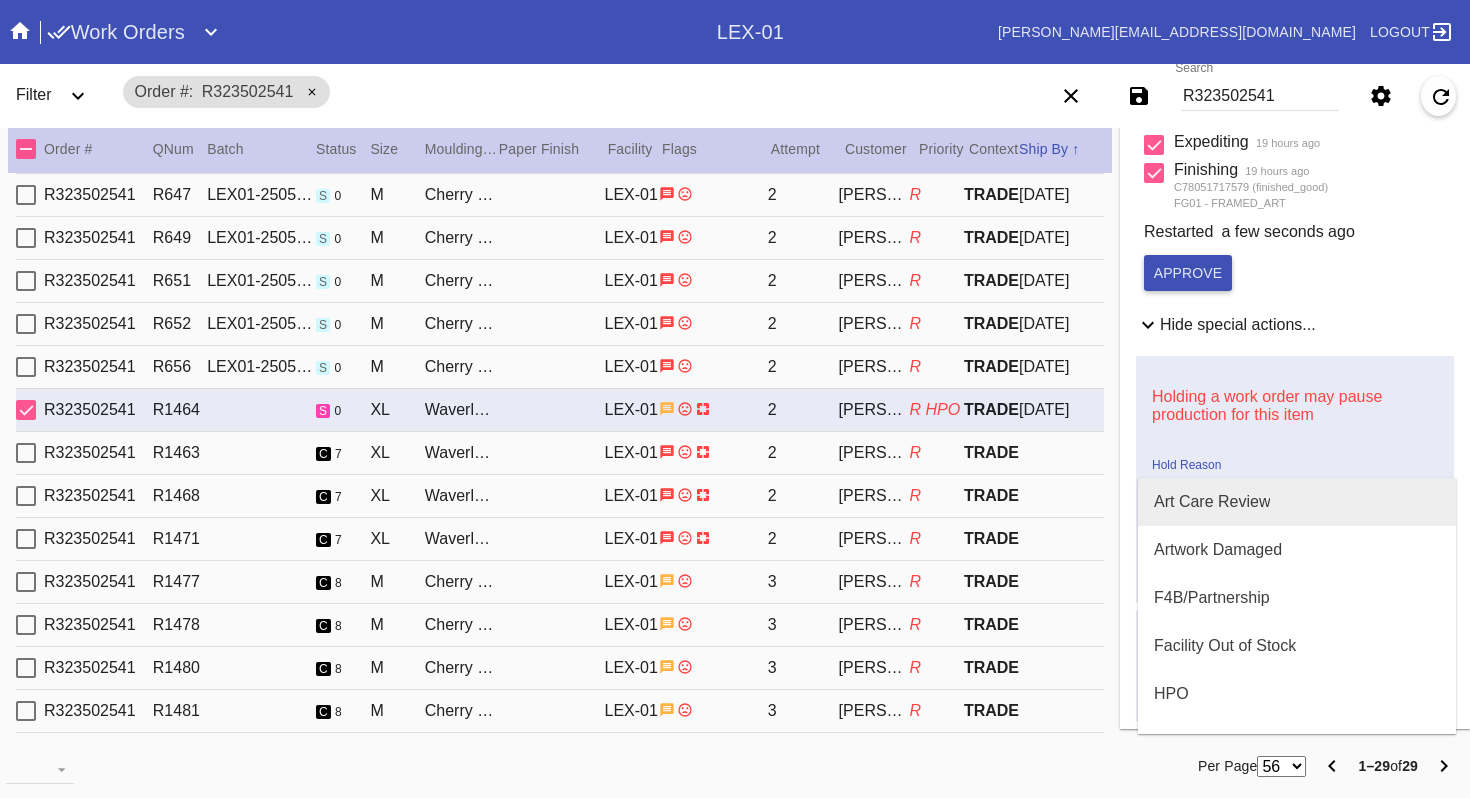 click on "Art Care Review" at bounding box center (1212, 502) 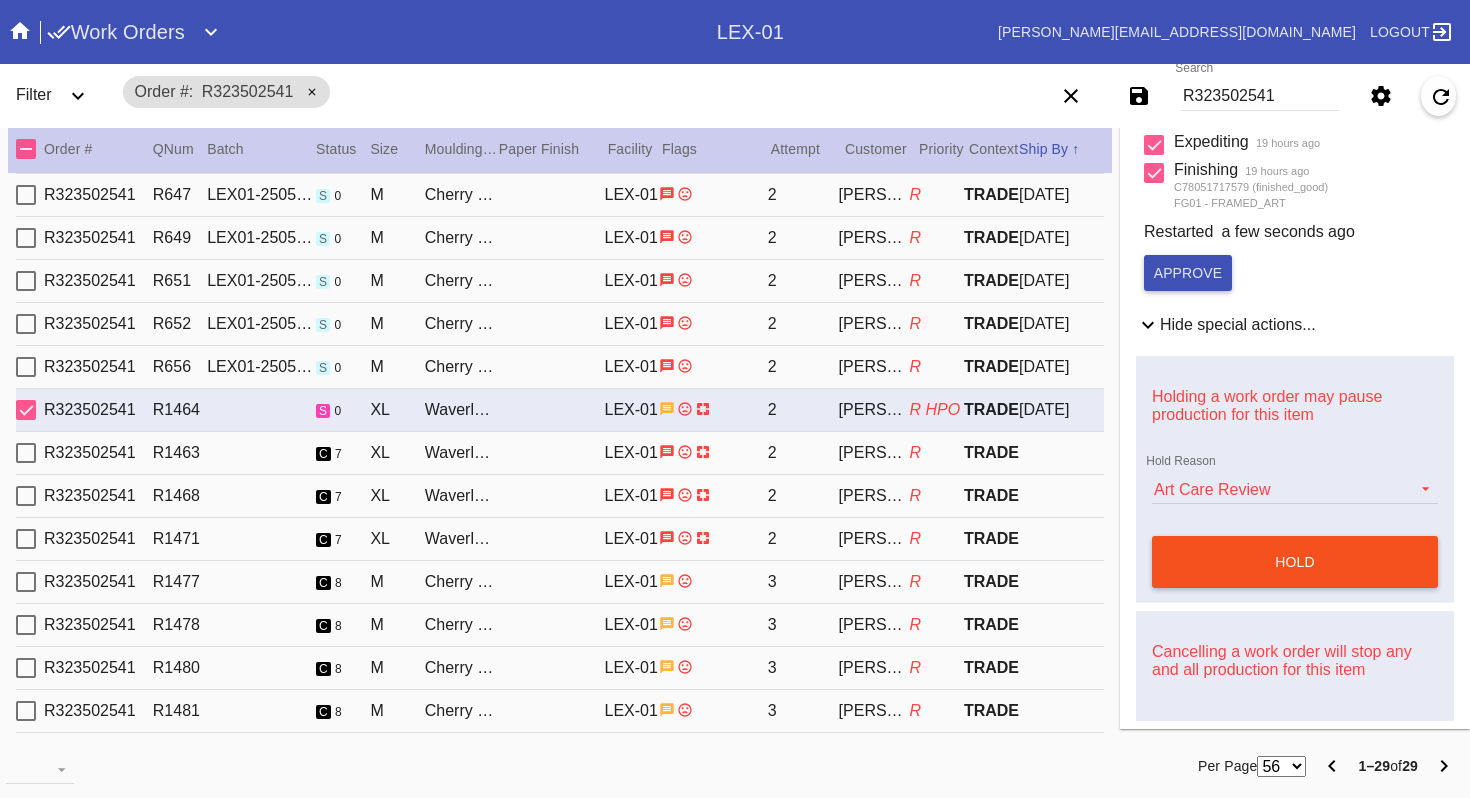 click on "hold" at bounding box center (1295, 562) 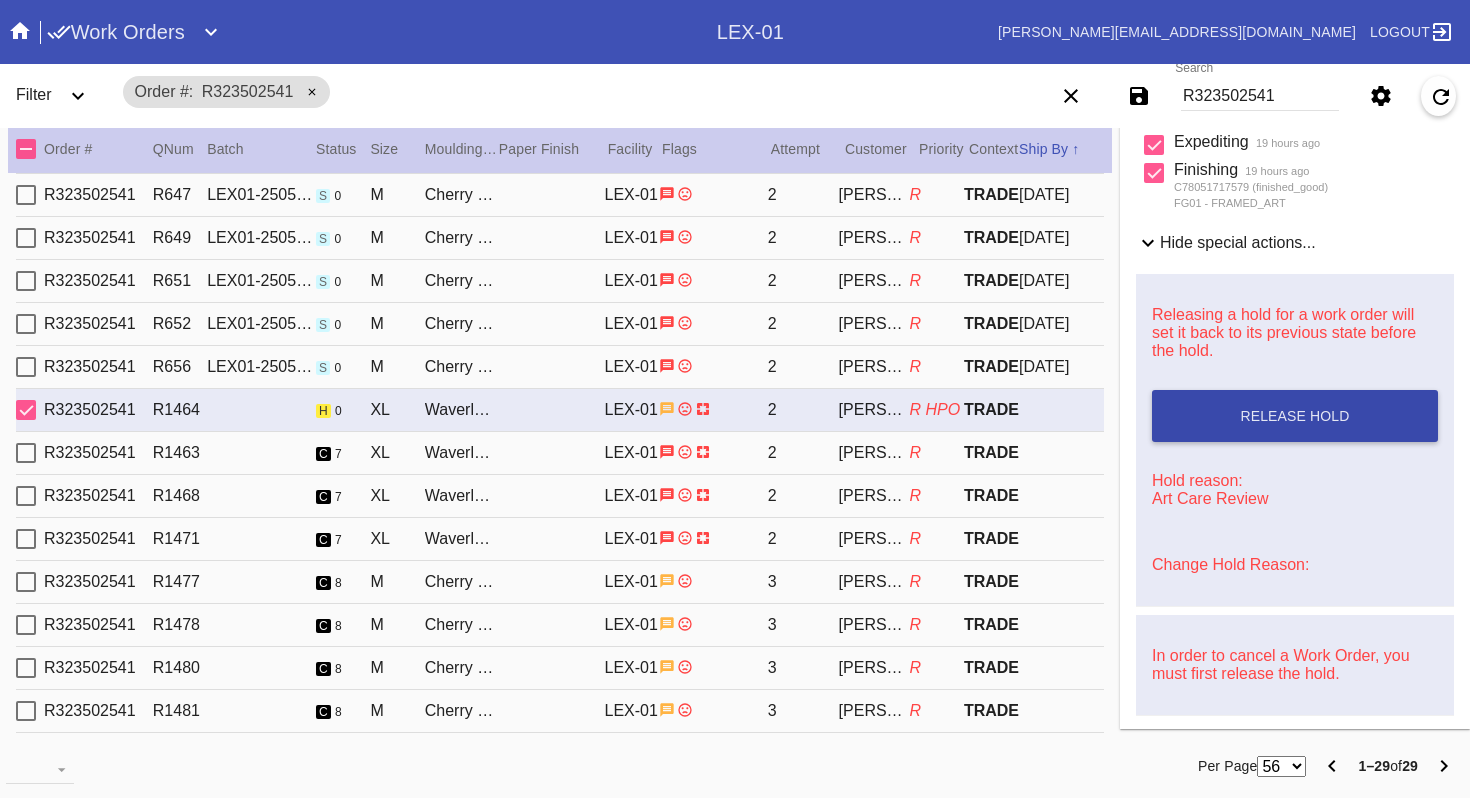 click on "Release Hold" at bounding box center (1295, 416) 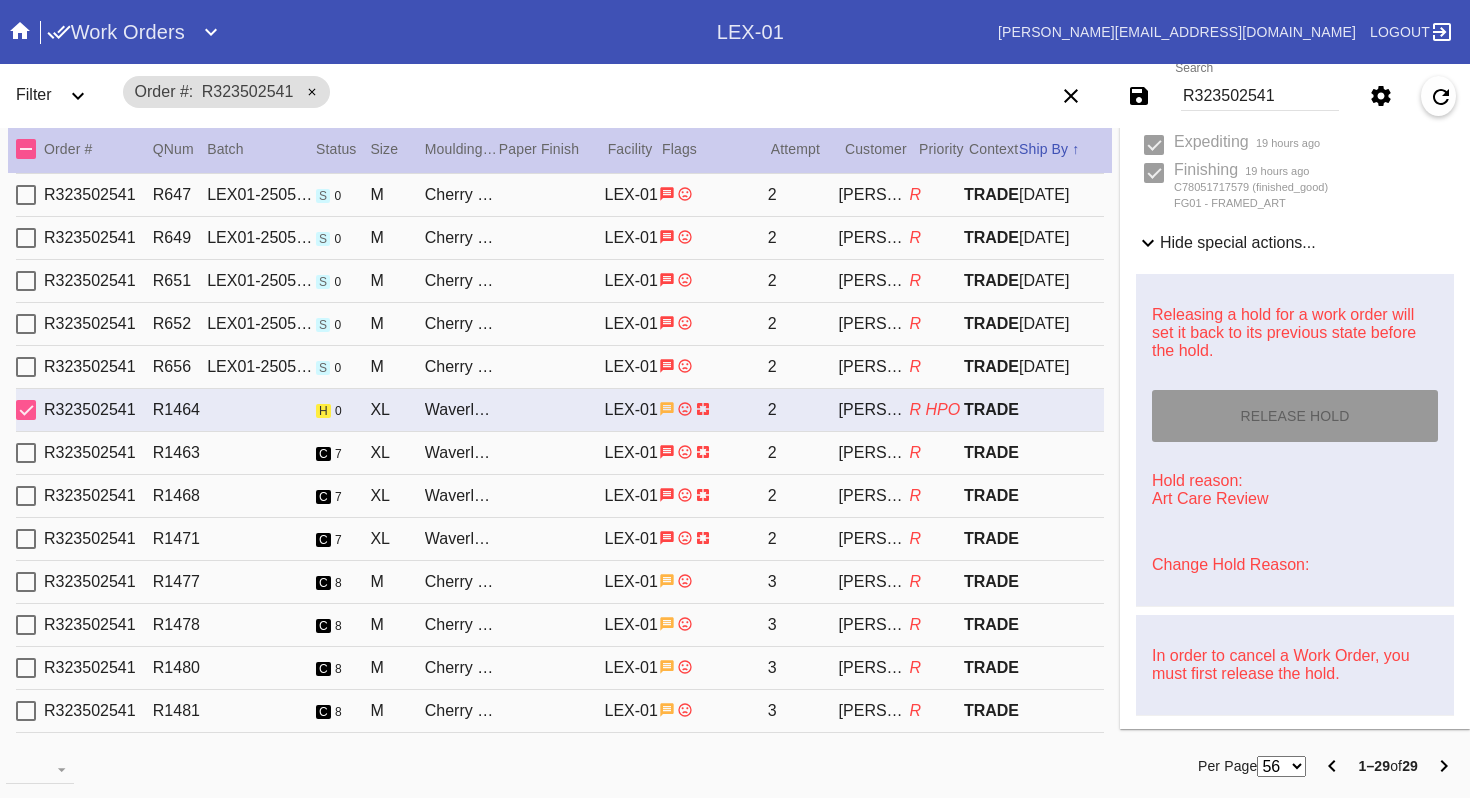type on "[DATE]" 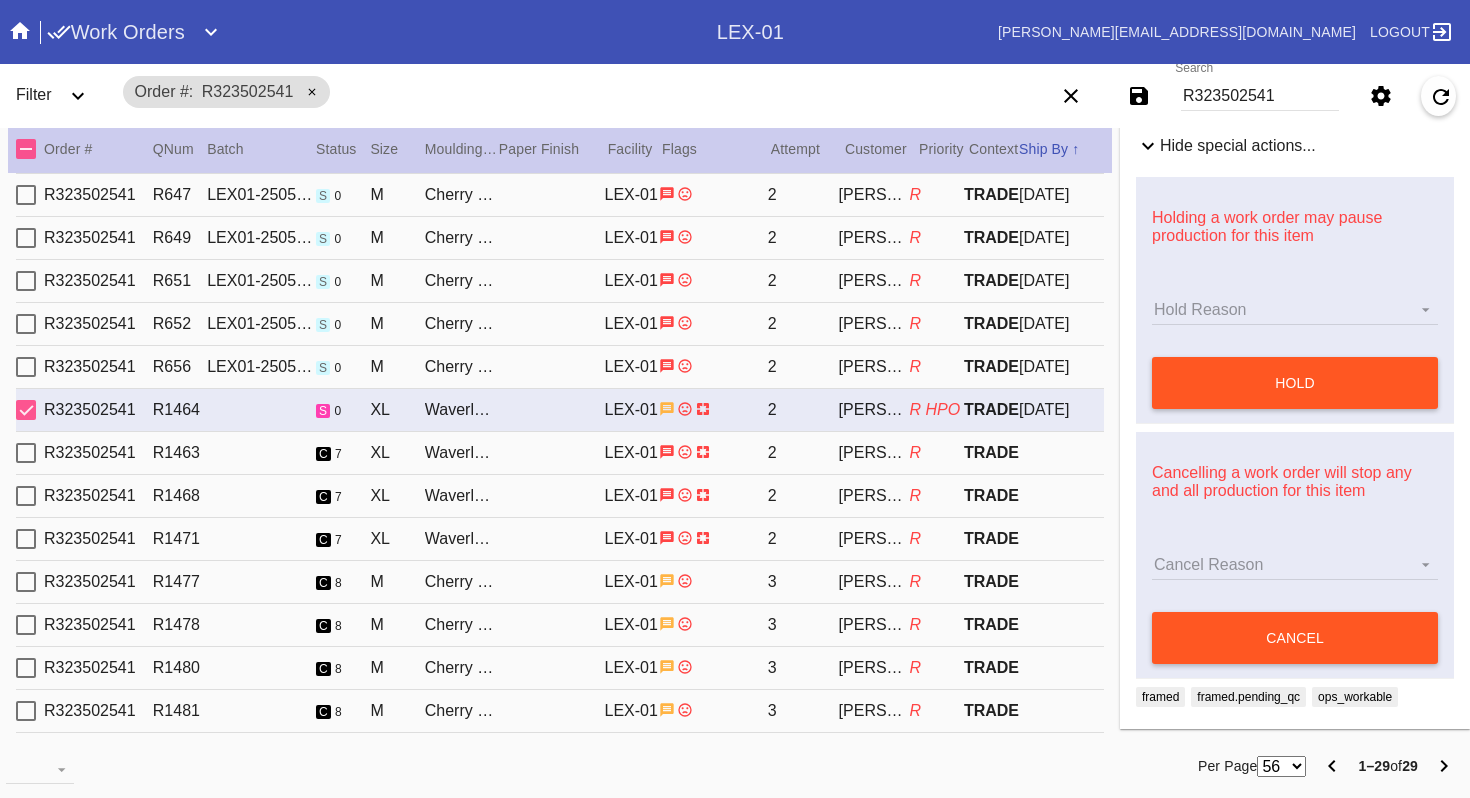 scroll, scrollTop: 0, scrollLeft: 0, axis: both 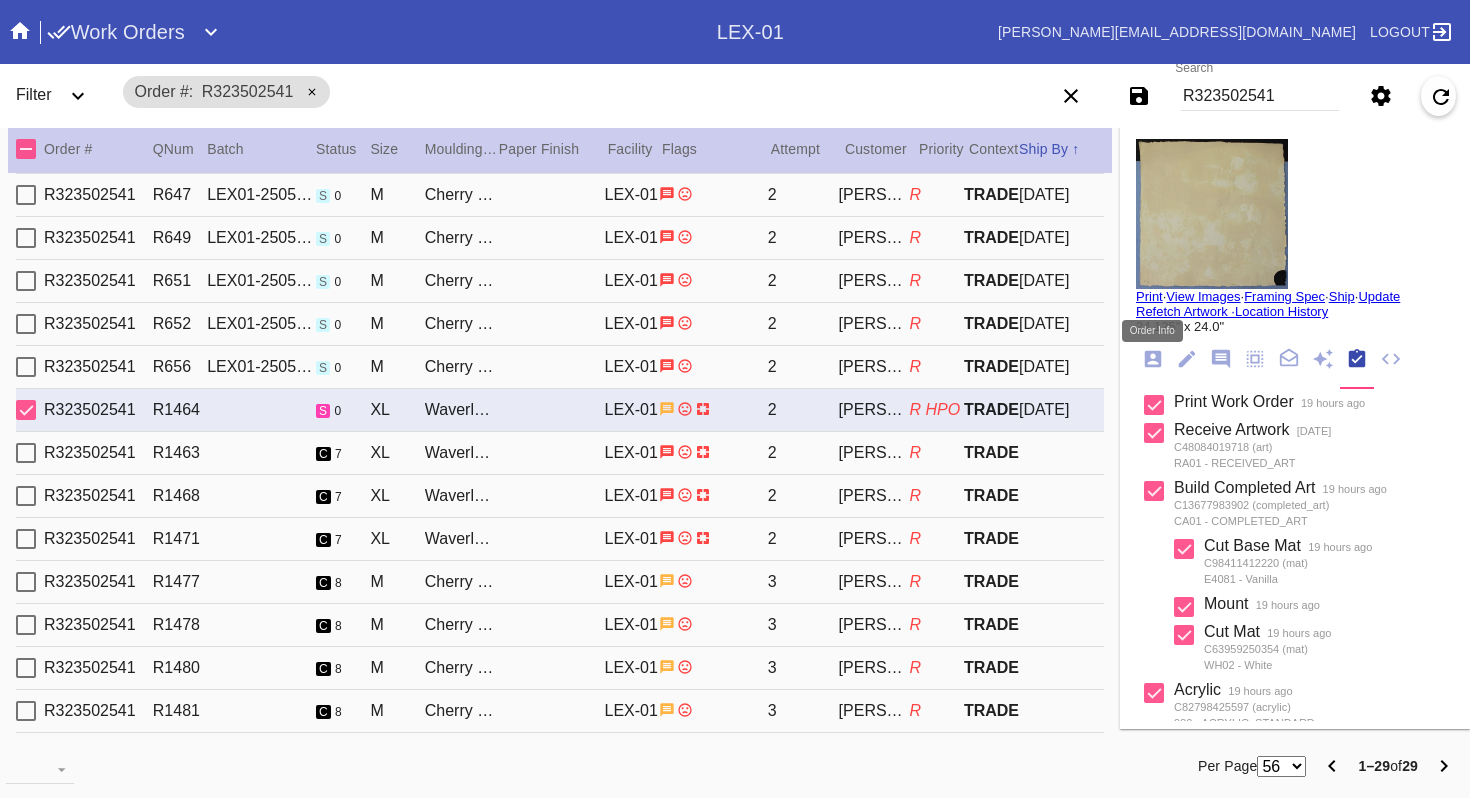 click 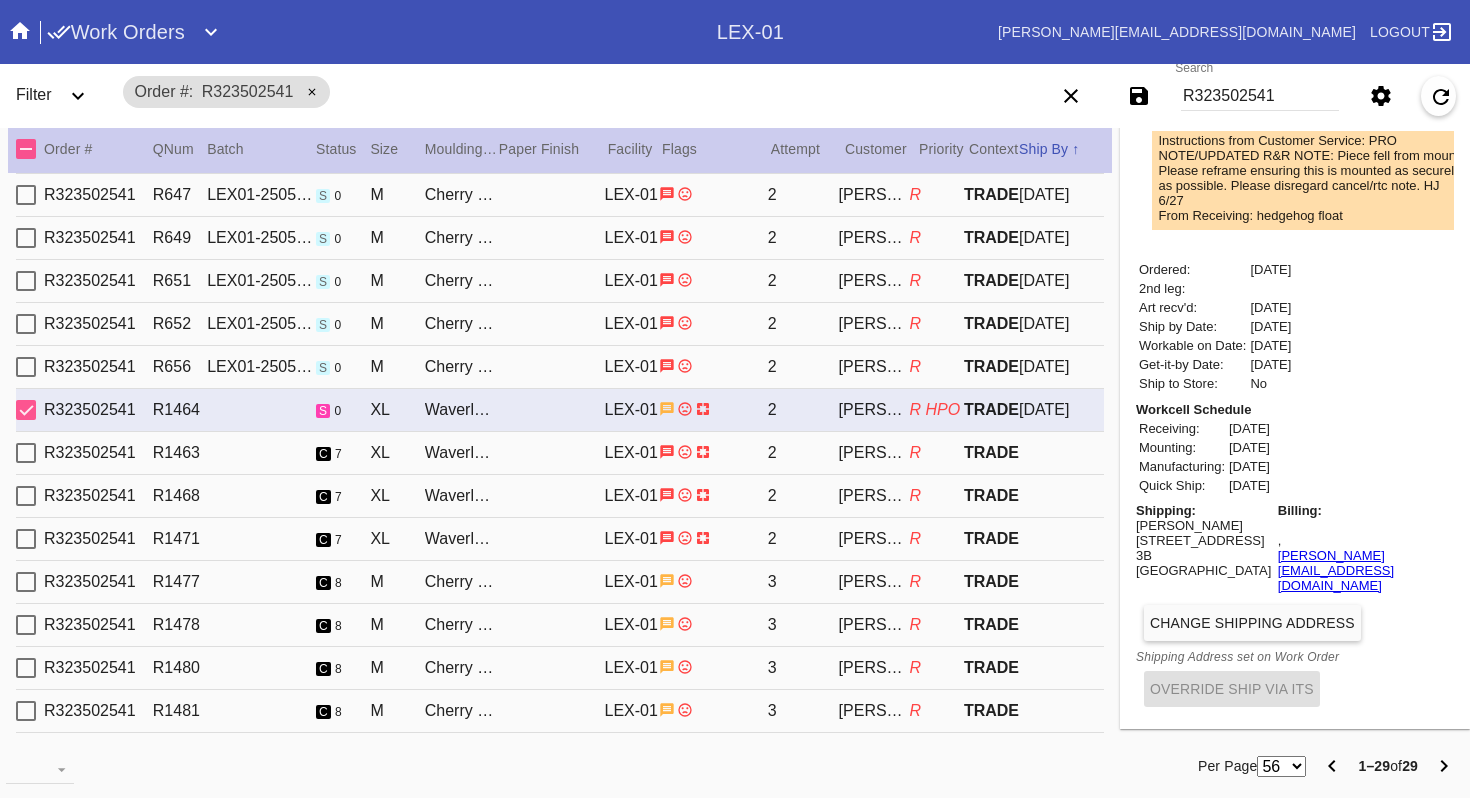 scroll, scrollTop: 0, scrollLeft: 0, axis: both 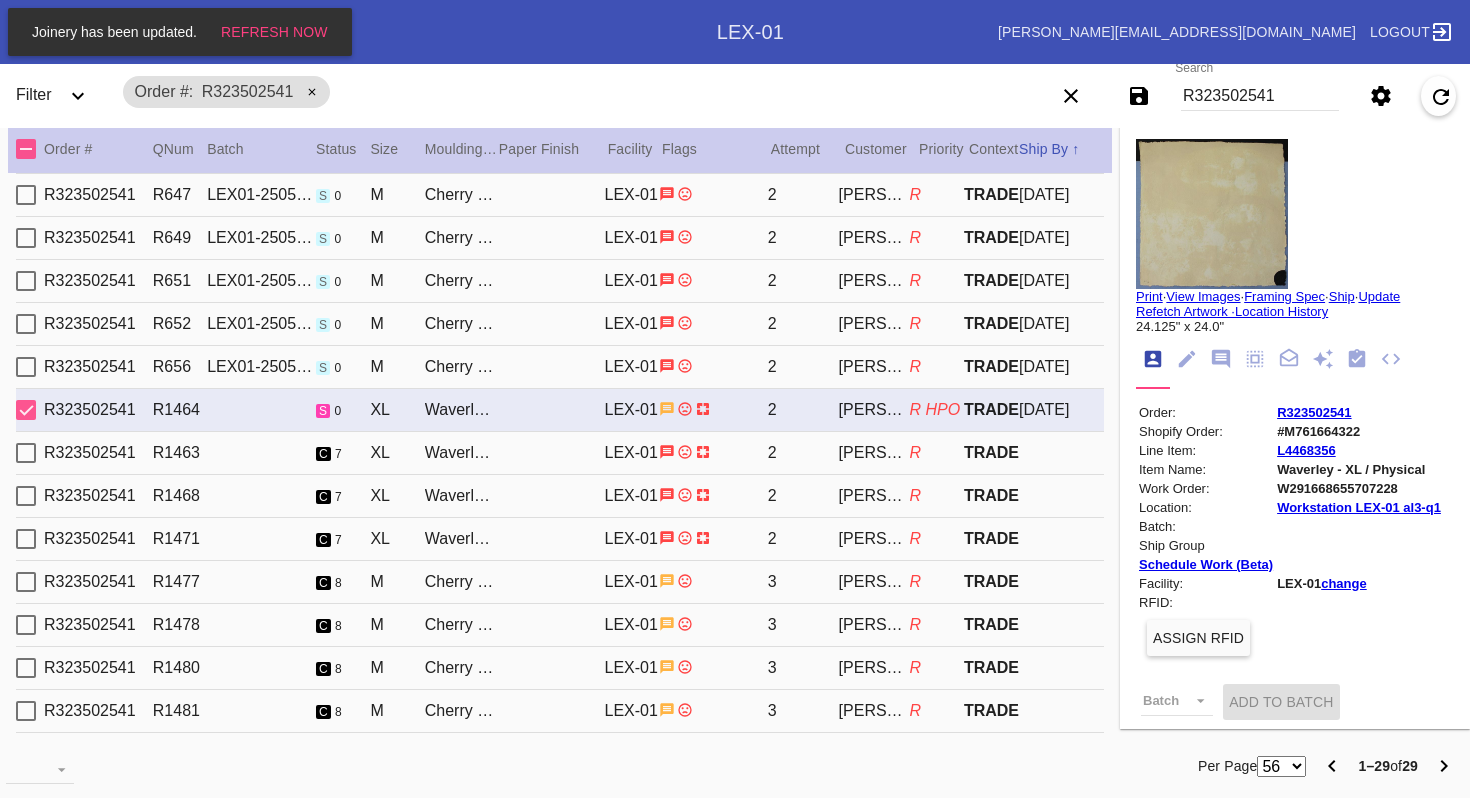 click on "R323502541" at bounding box center (1260, 96) 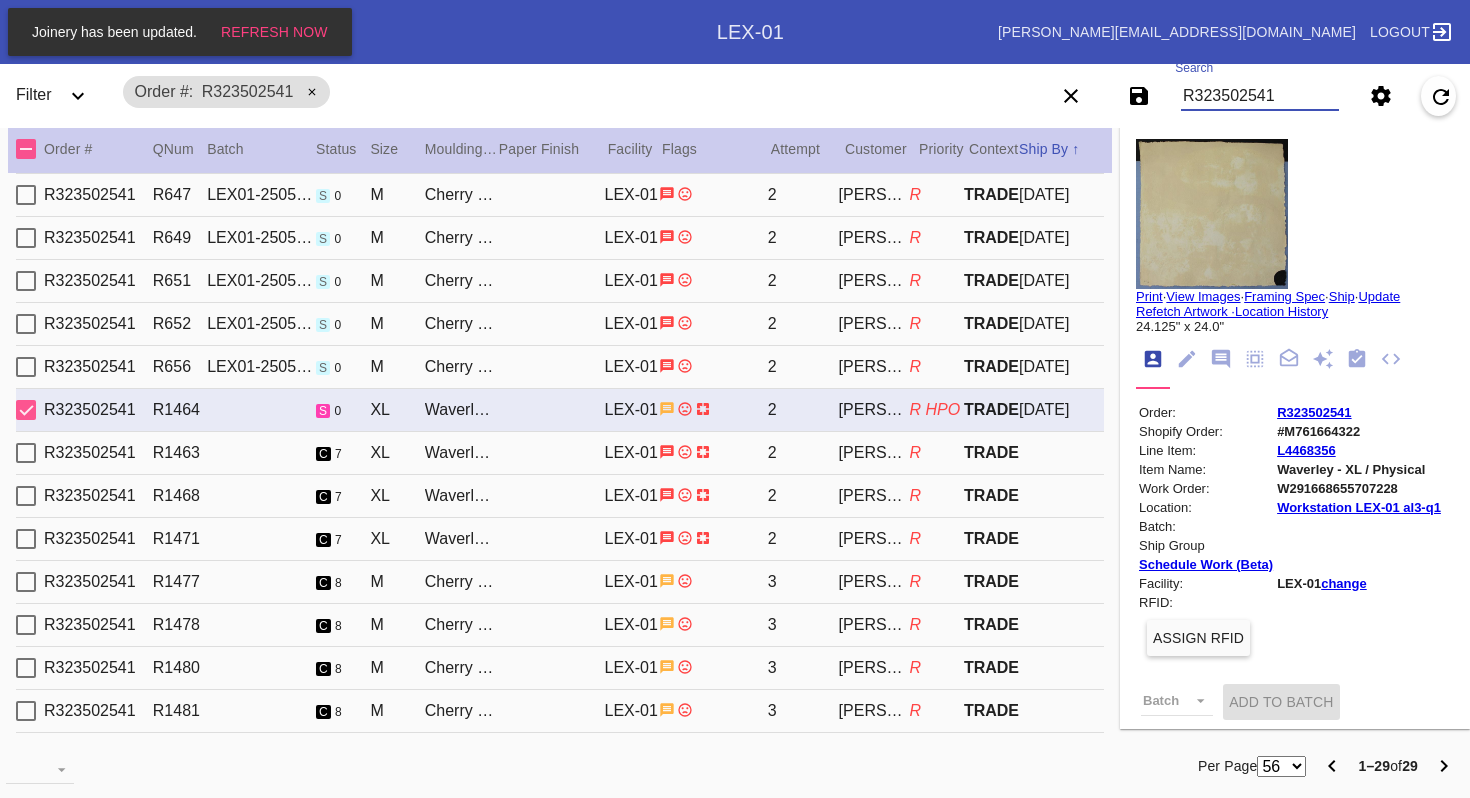 click on "R323502541" at bounding box center (1260, 96) 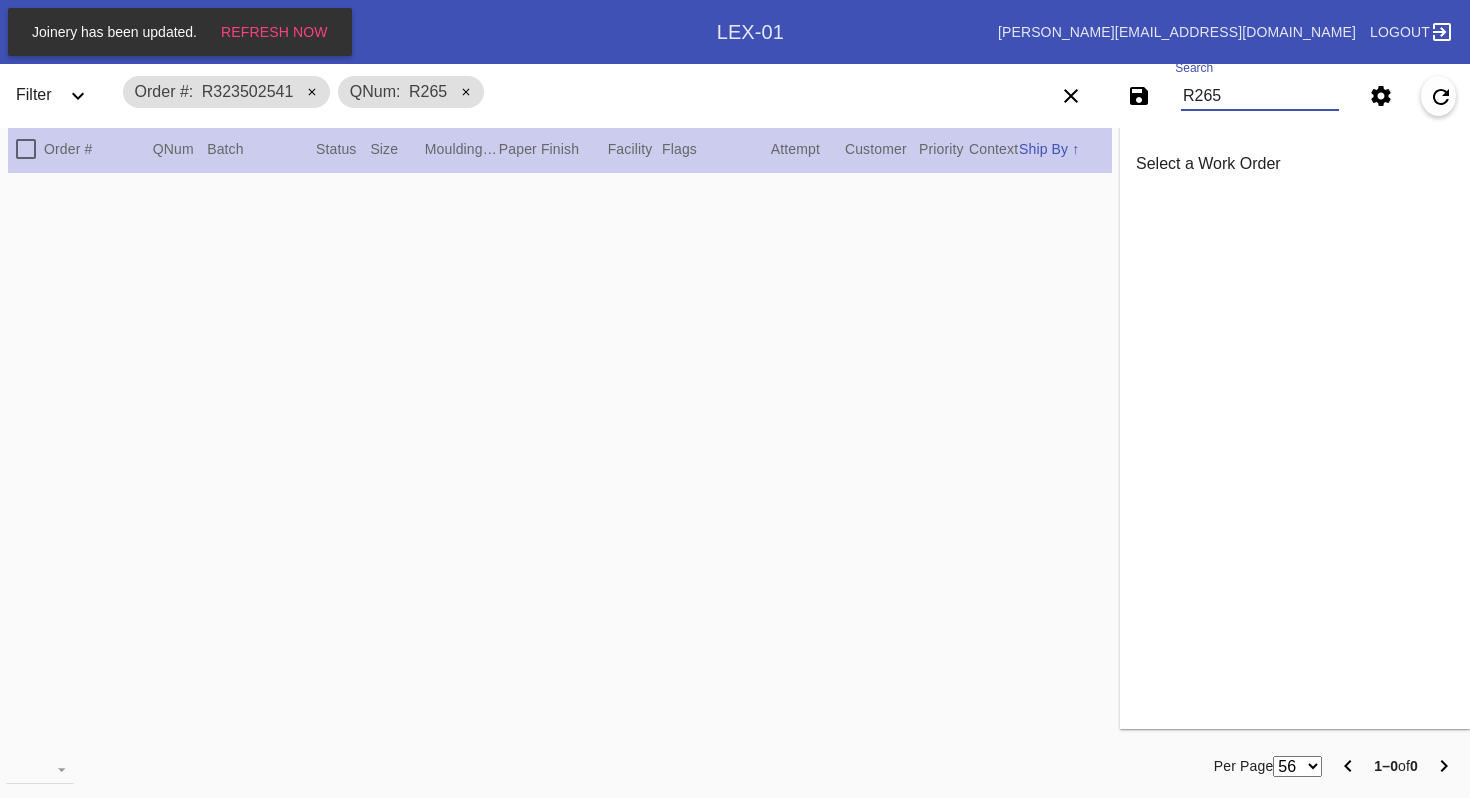 scroll, scrollTop: 0, scrollLeft: 0, axis: both 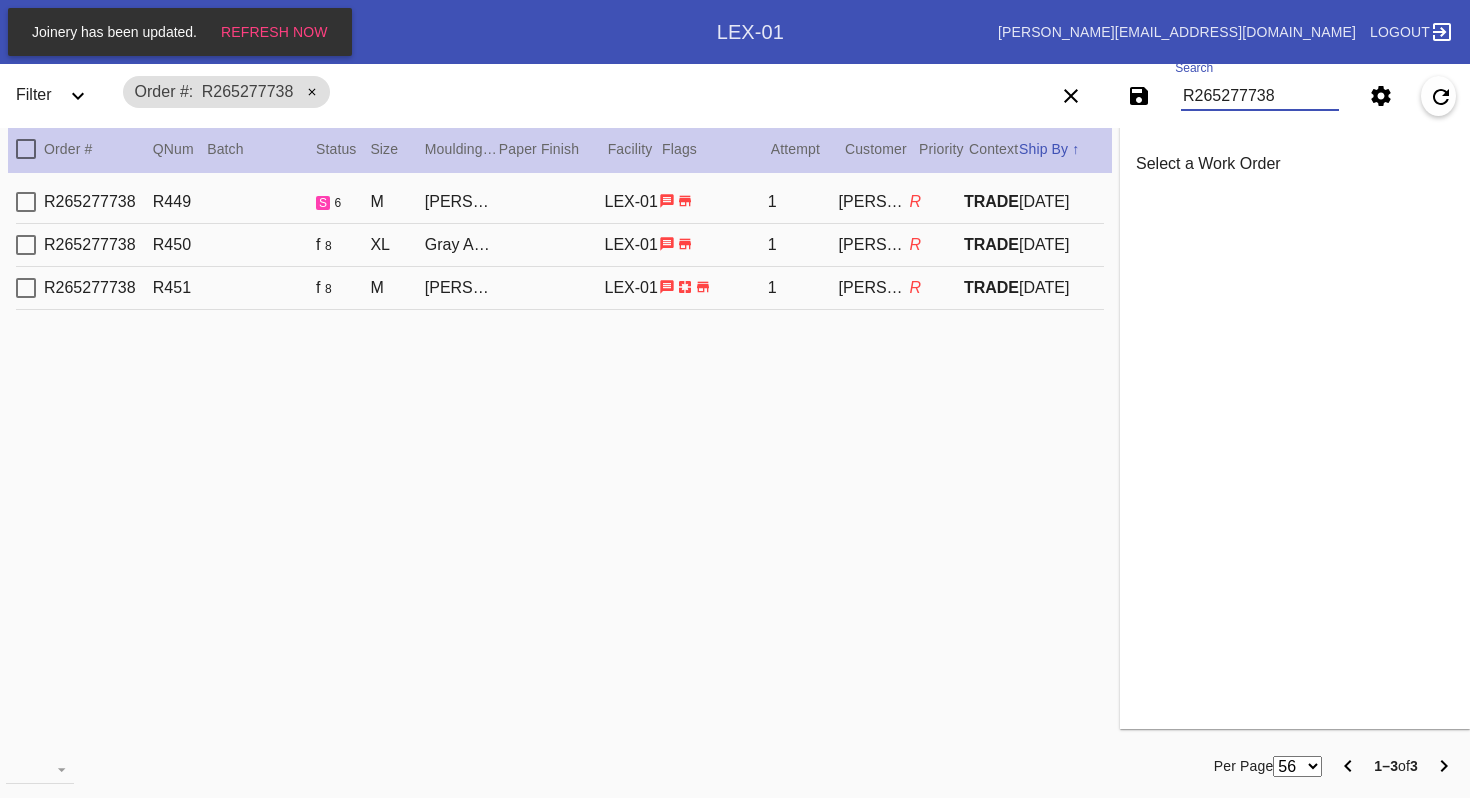 type on "R265277738" 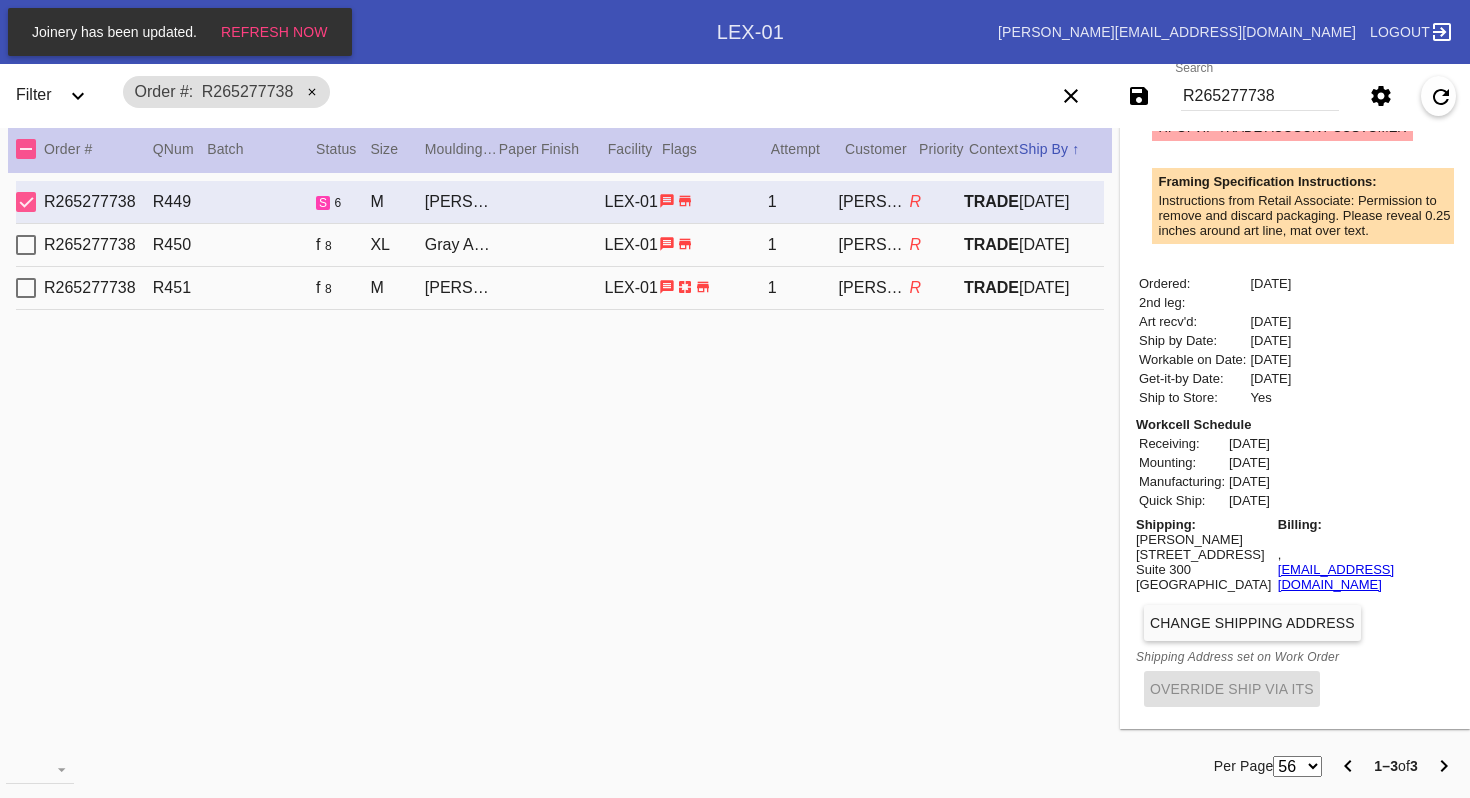 scroll, scrollTop: 0, scrollLeft: 0, axis: both 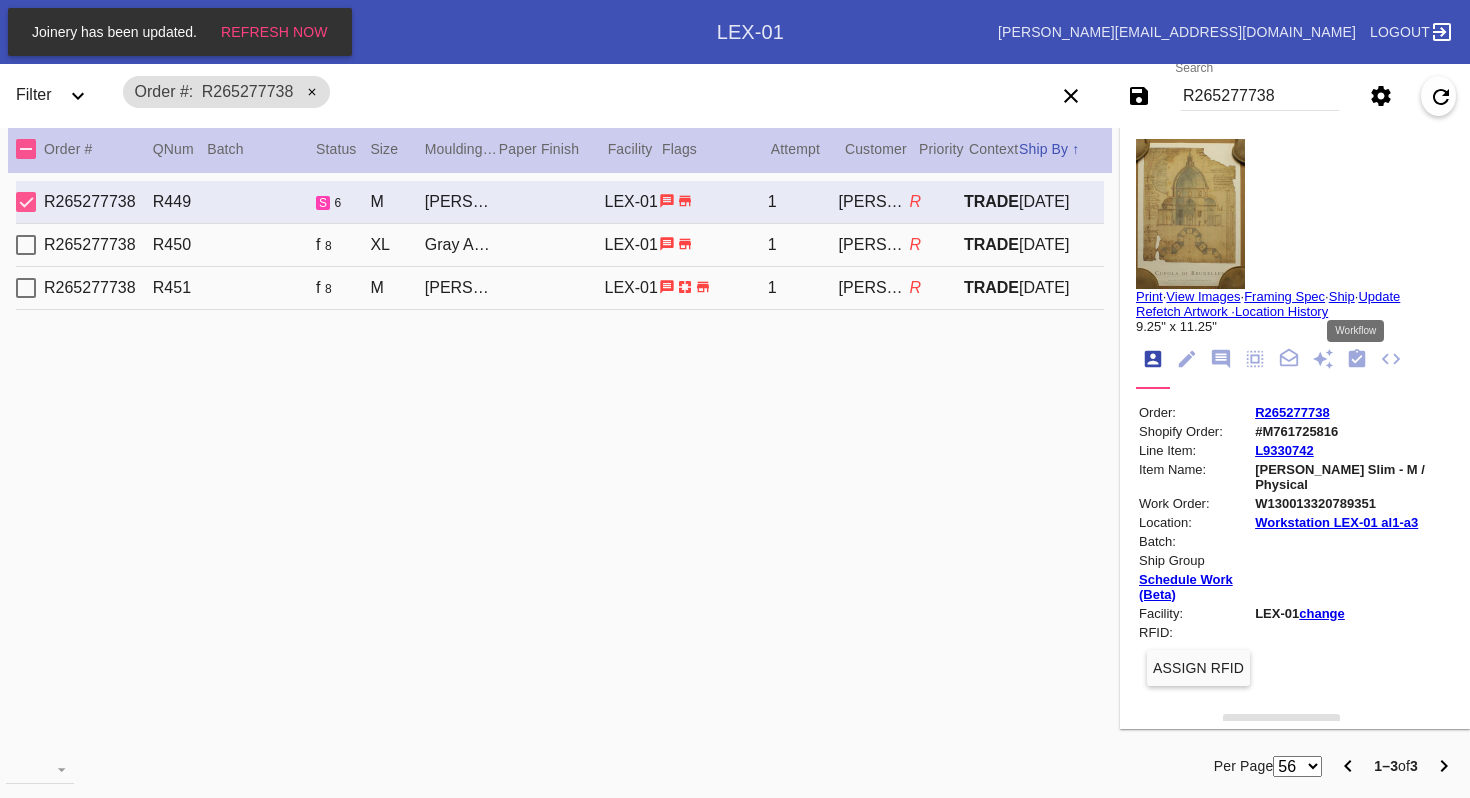 click 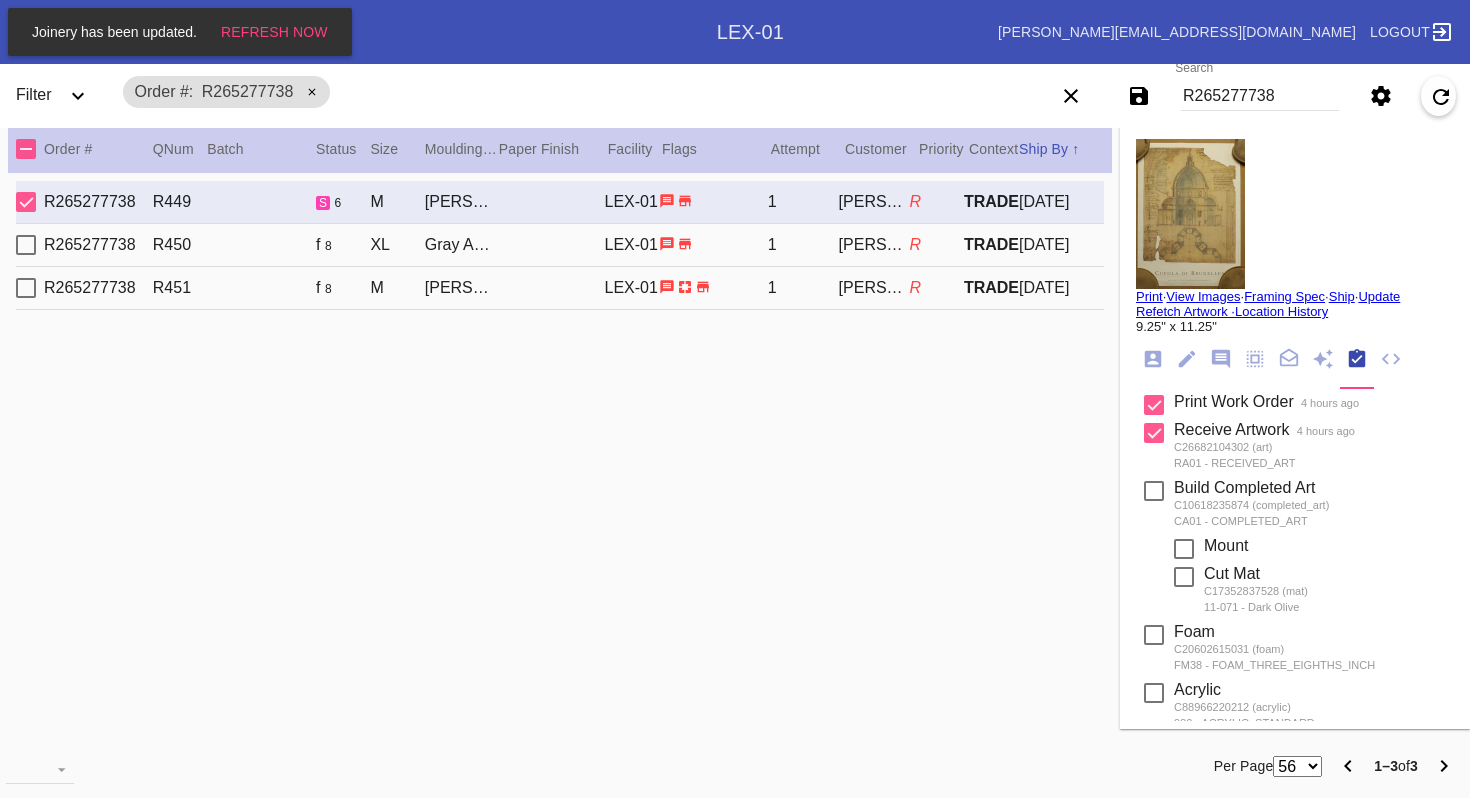 click on "Order #
R265277738" at bounding box center [542, 92] 